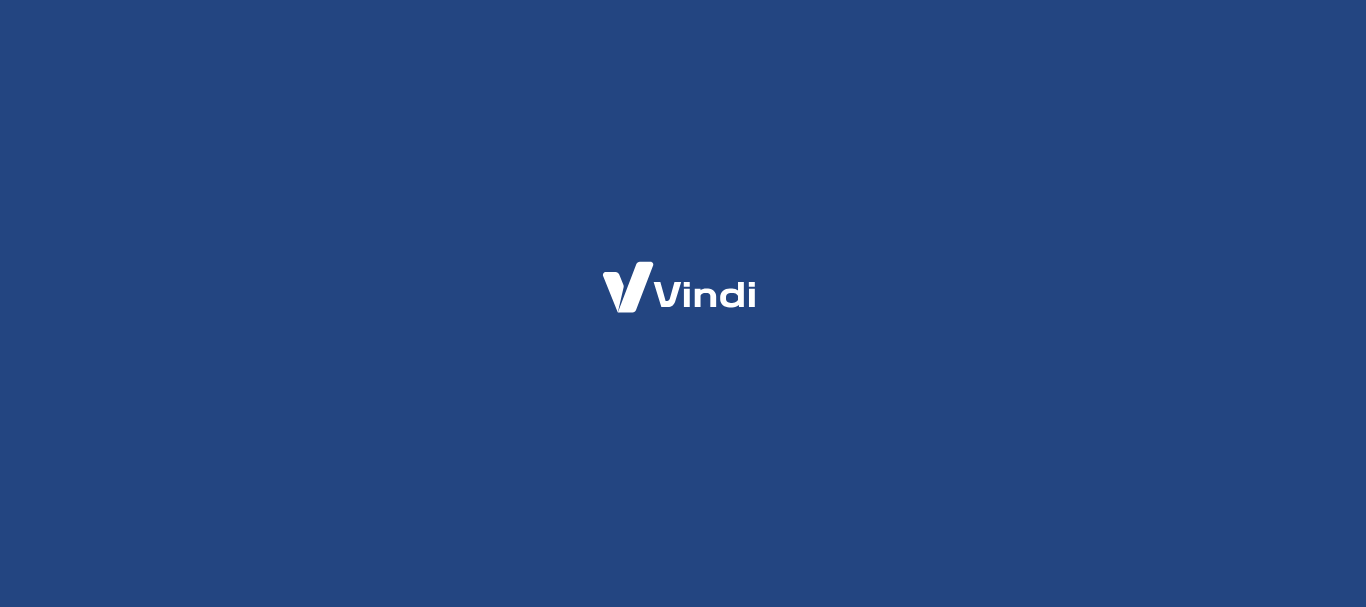 scroll, scrollTop: 0, scrollLeft: 0, axis: both 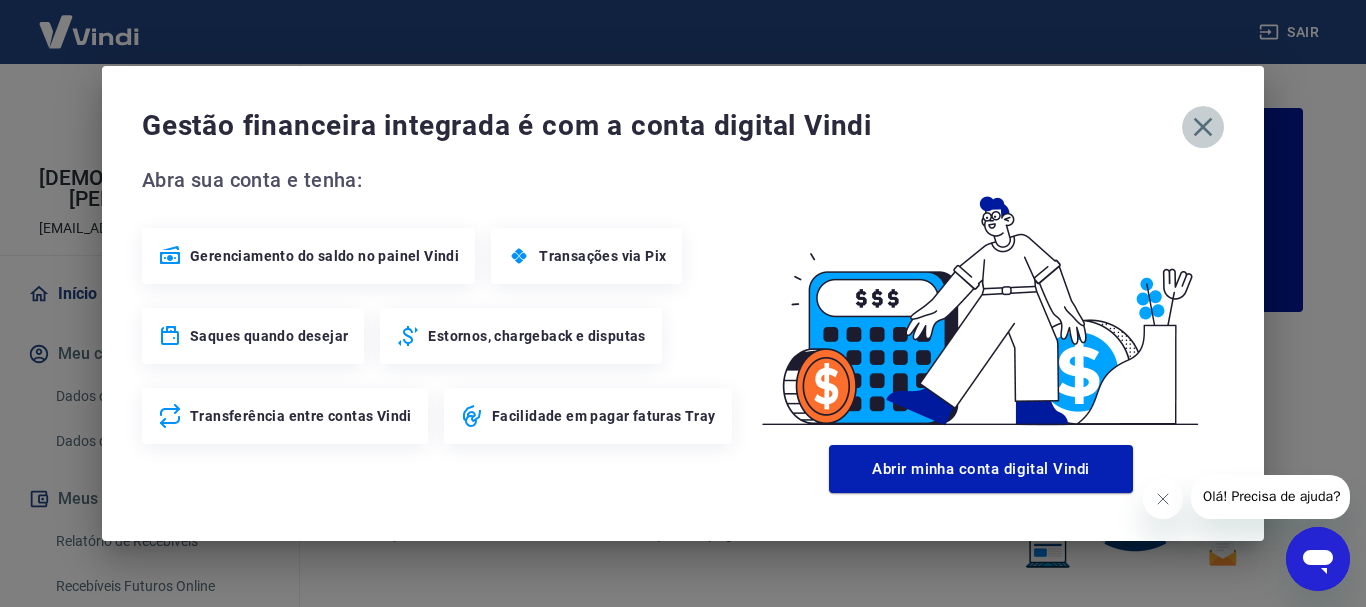 click 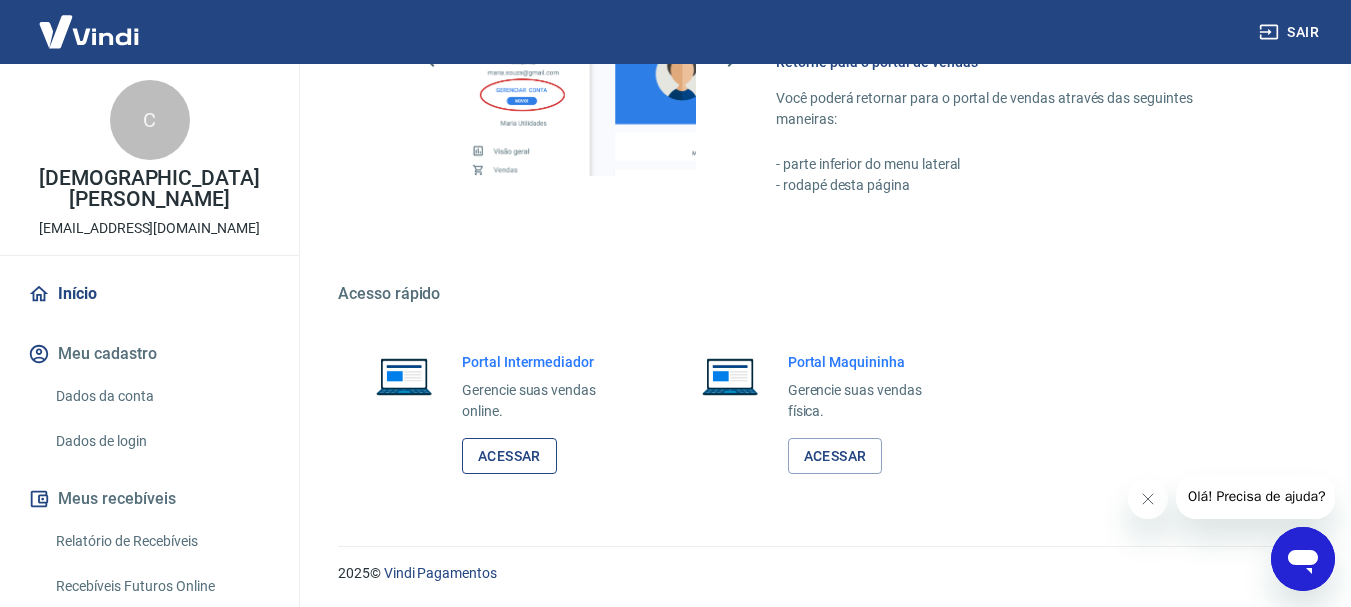 scroll, scrollTop: 1241, scrollLeft: 0, axis: vertical 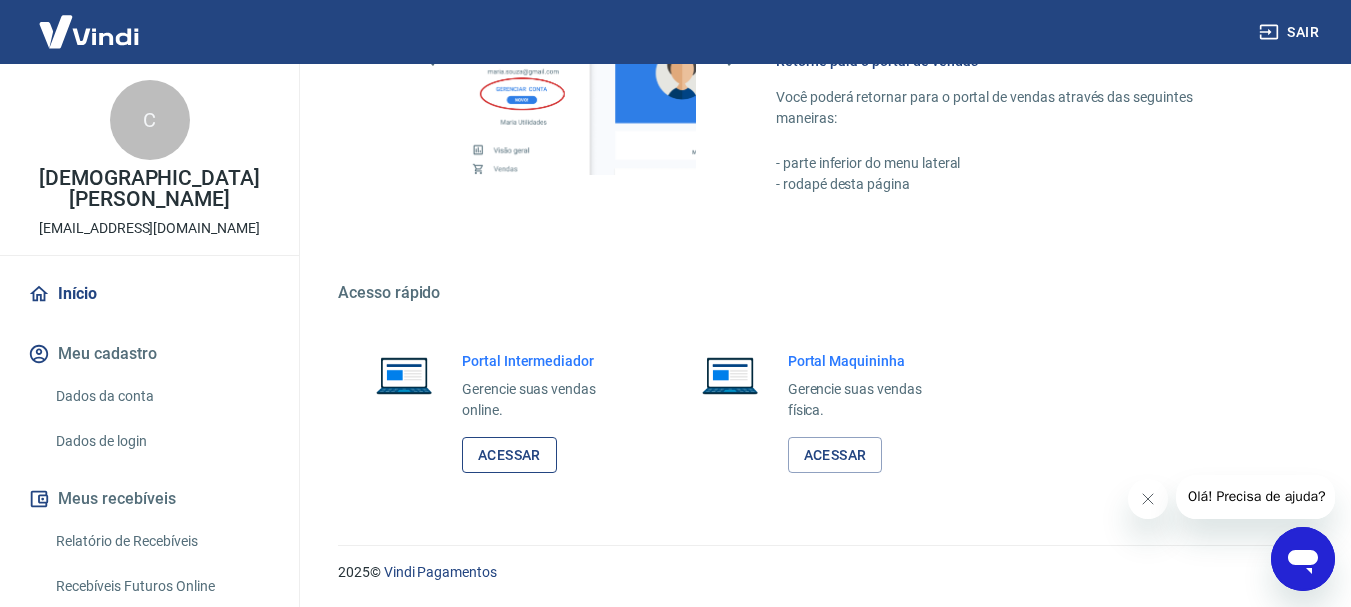 click on "Acessar" at bounding box center (509, 455) 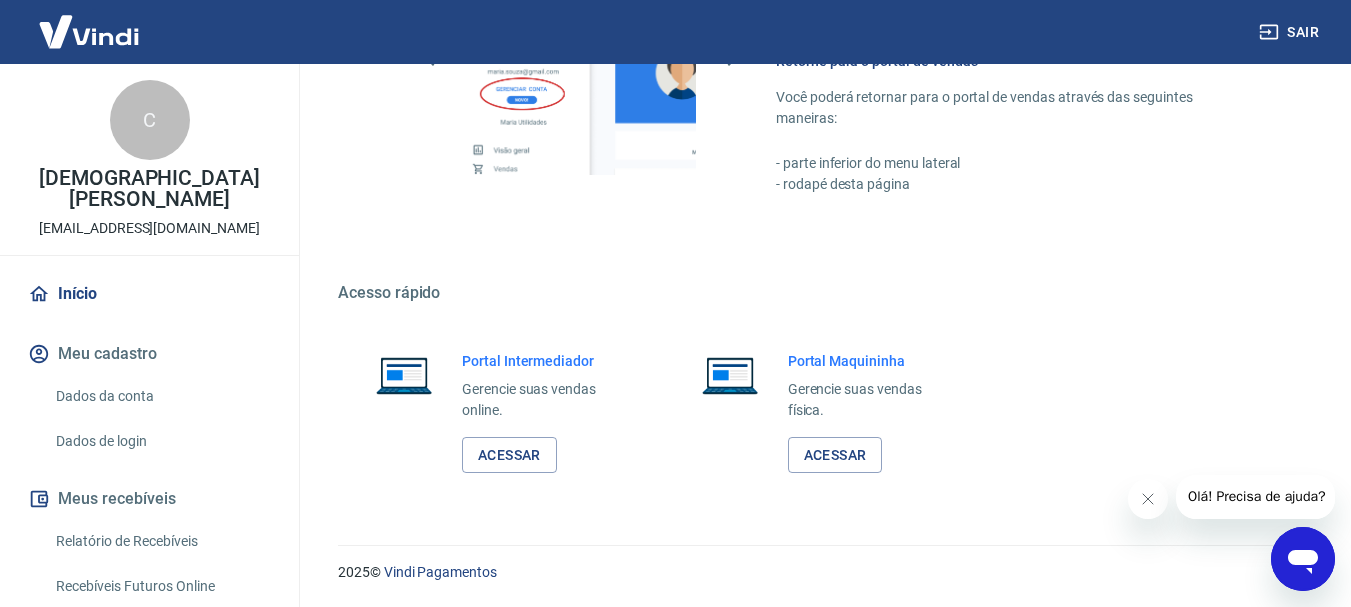 click 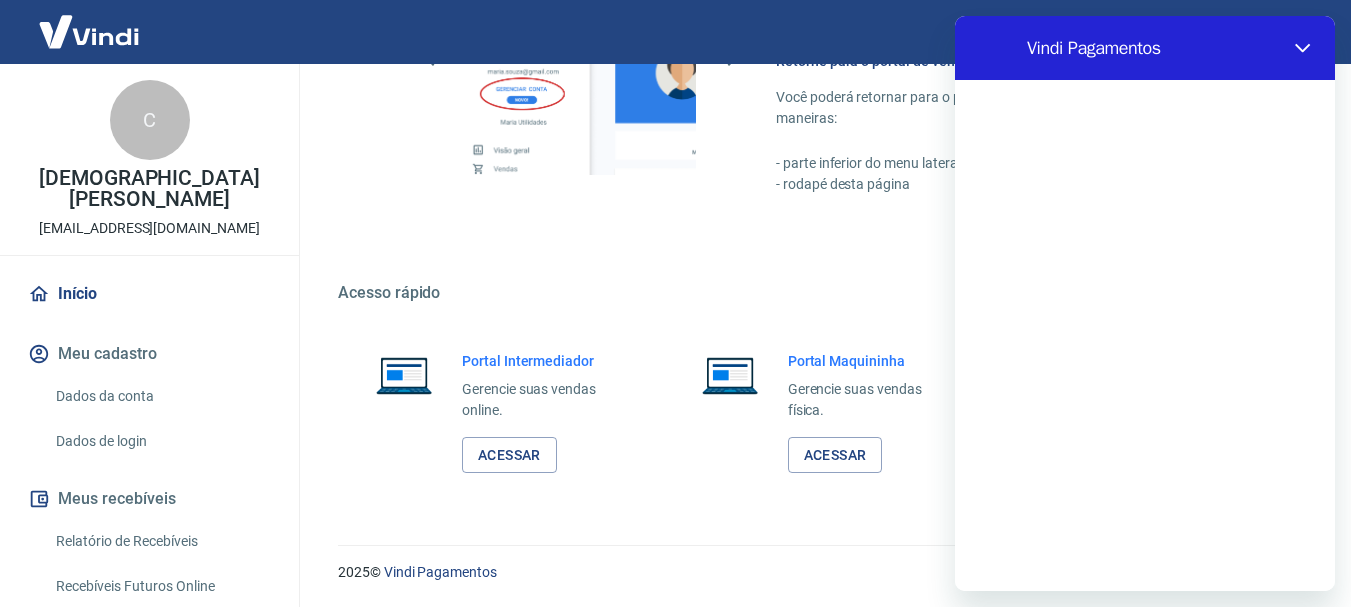 scroll, scrollTop: 0, scrollLeft: 0, axis: both 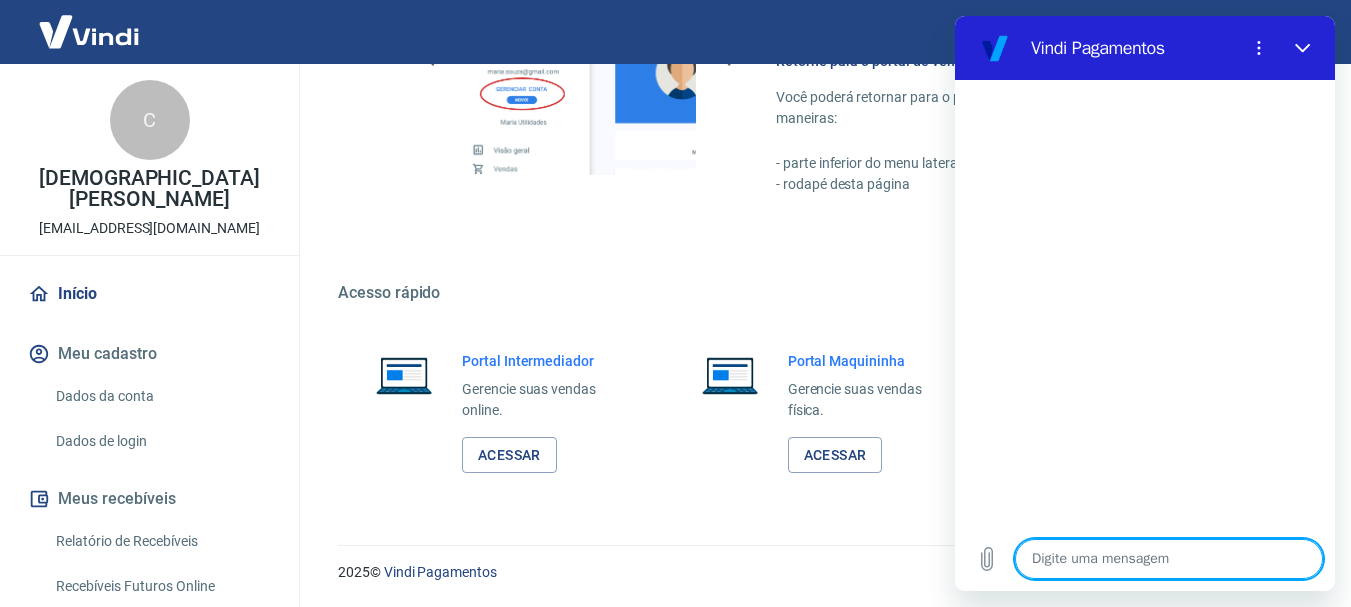 click at bounding box center [1169, 559] 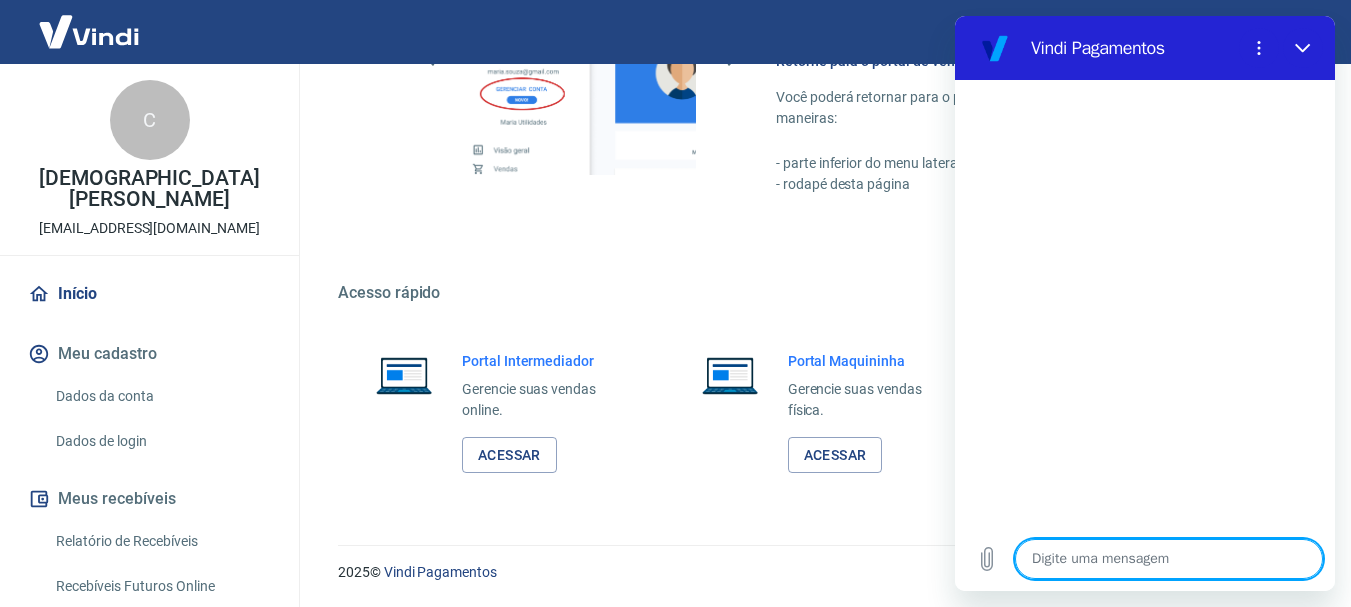 type on "b" 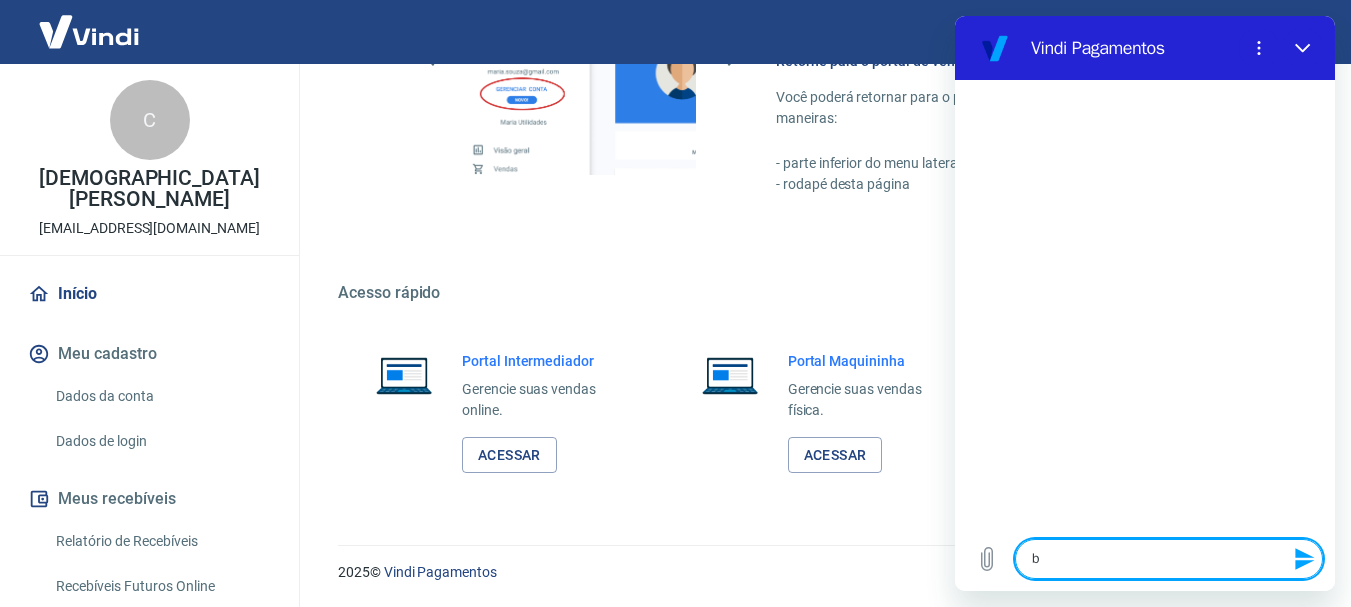 type on "bo" 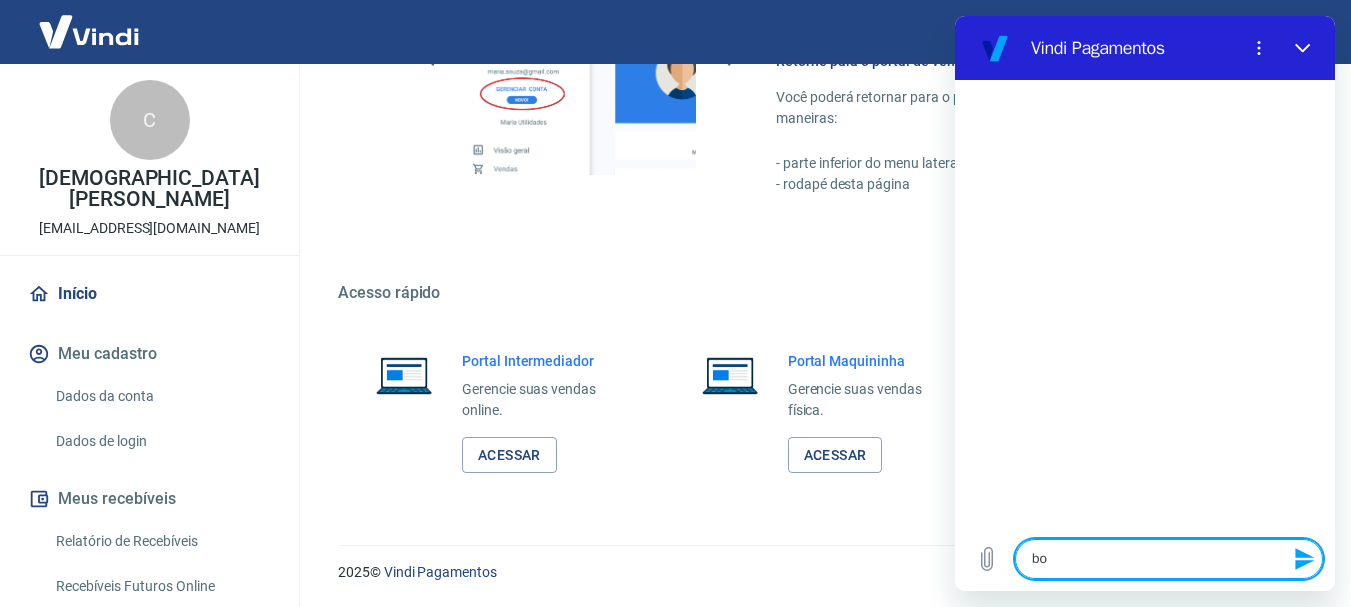 type on "boa" 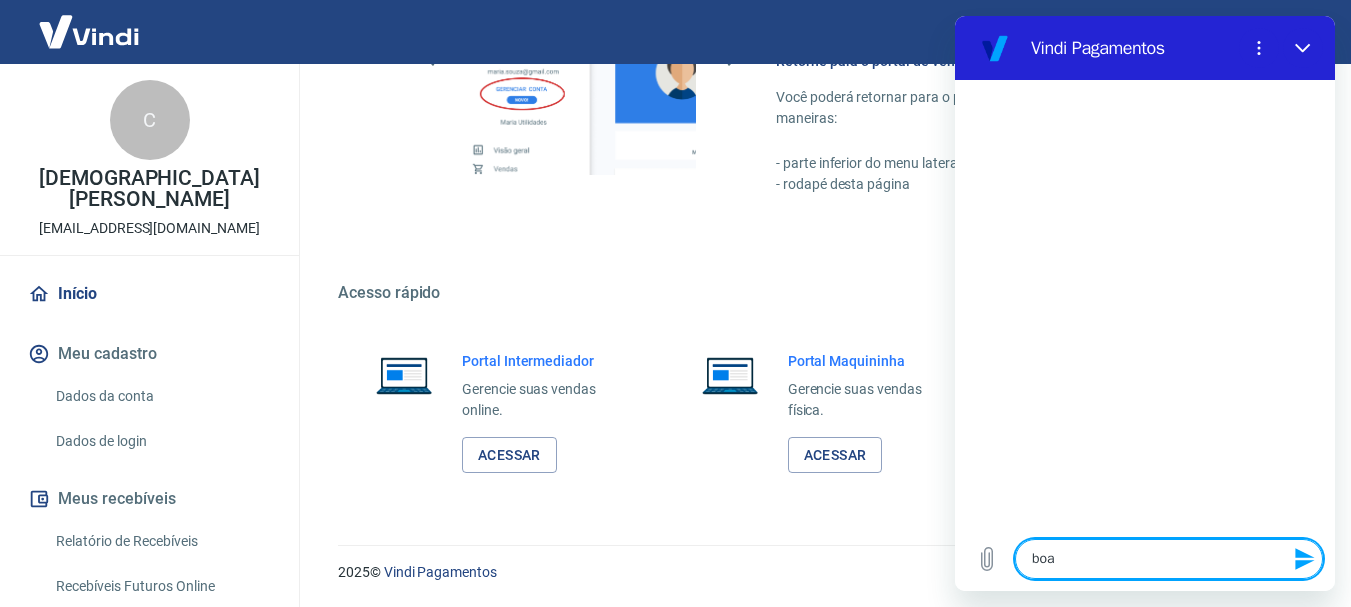 type on "x" 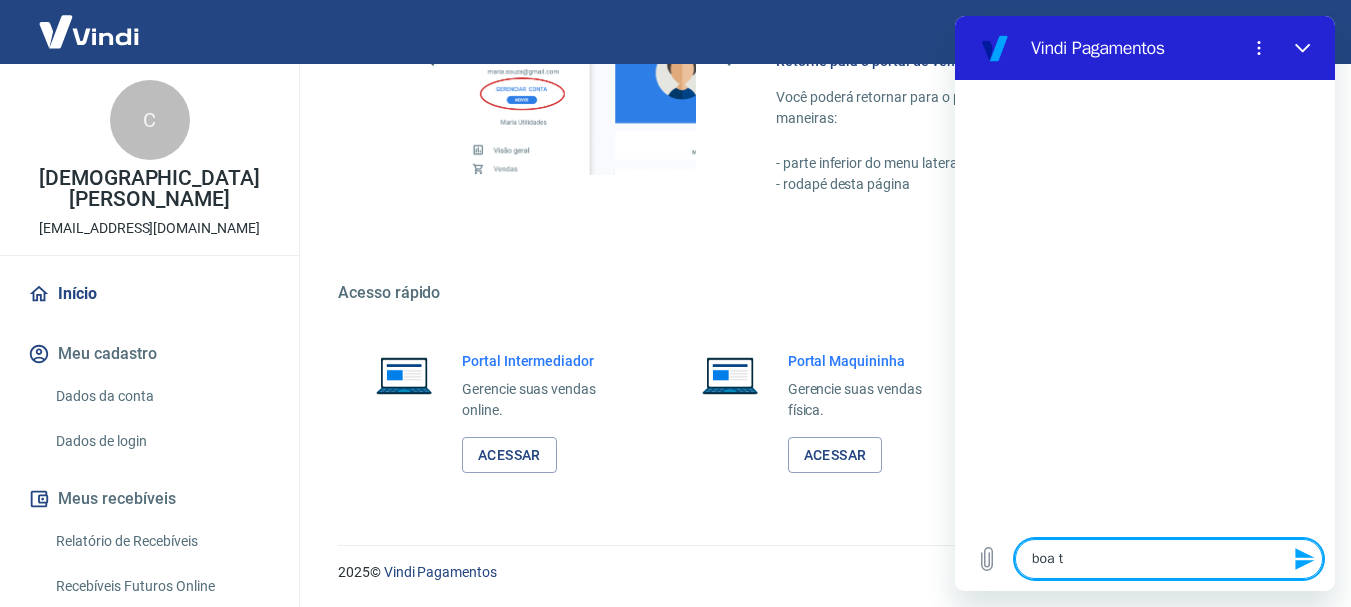 type on "boa ta" 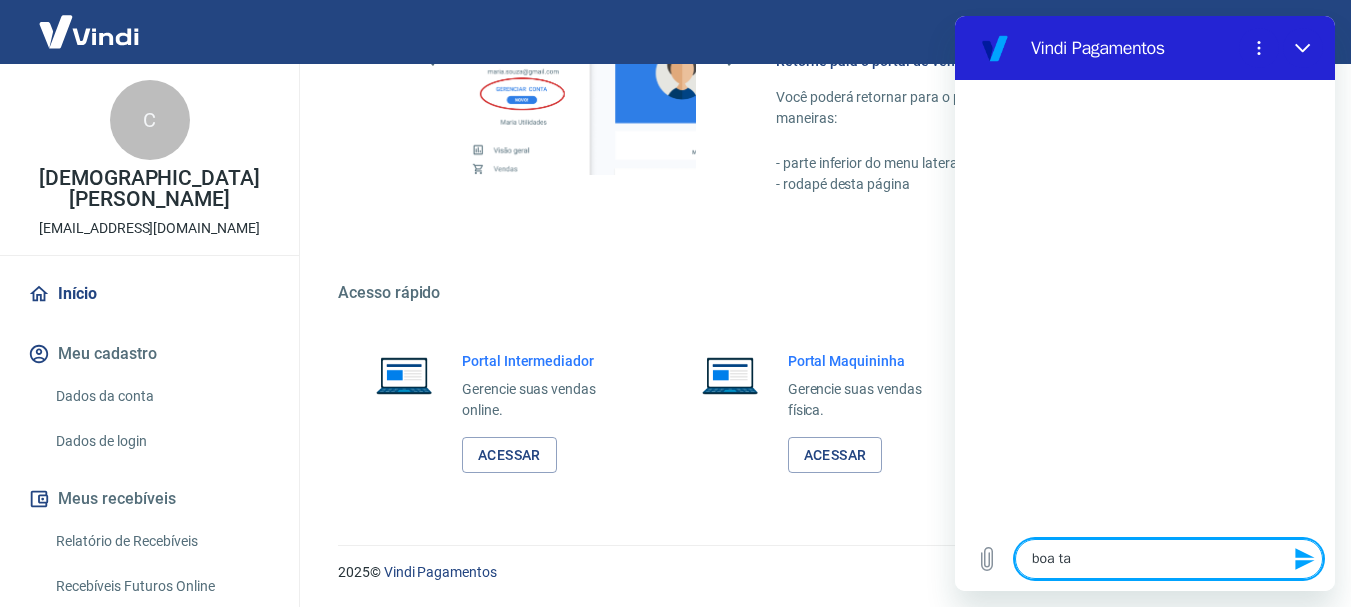 type on "x" 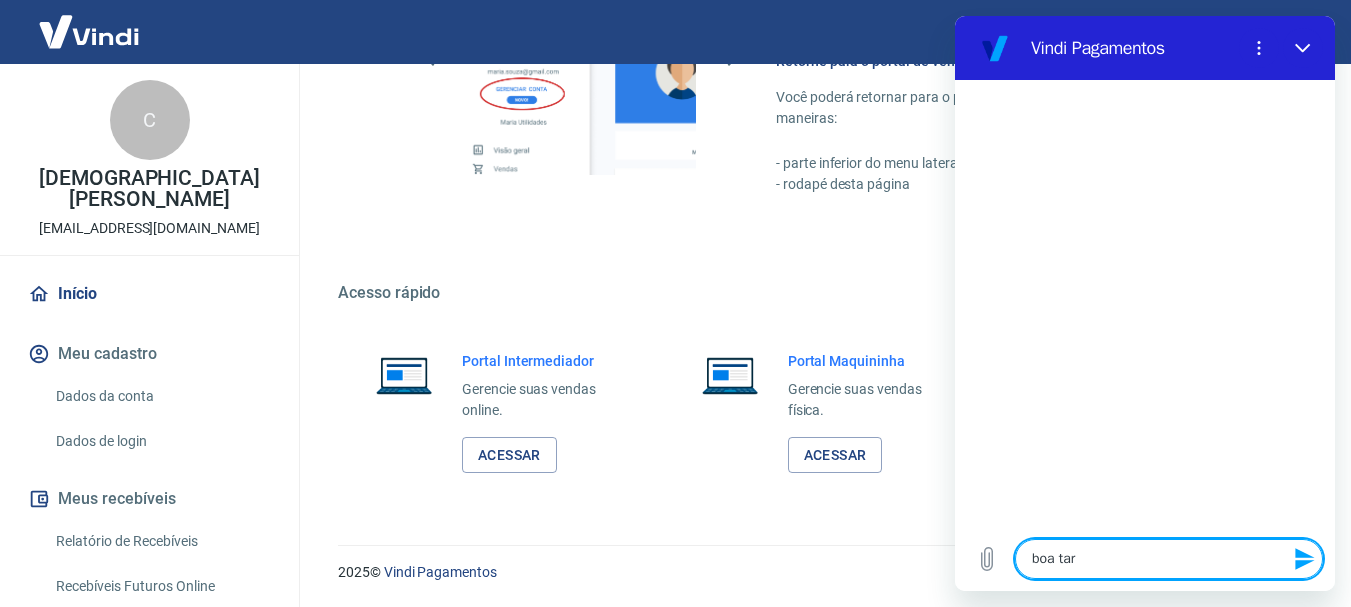 type on "x" 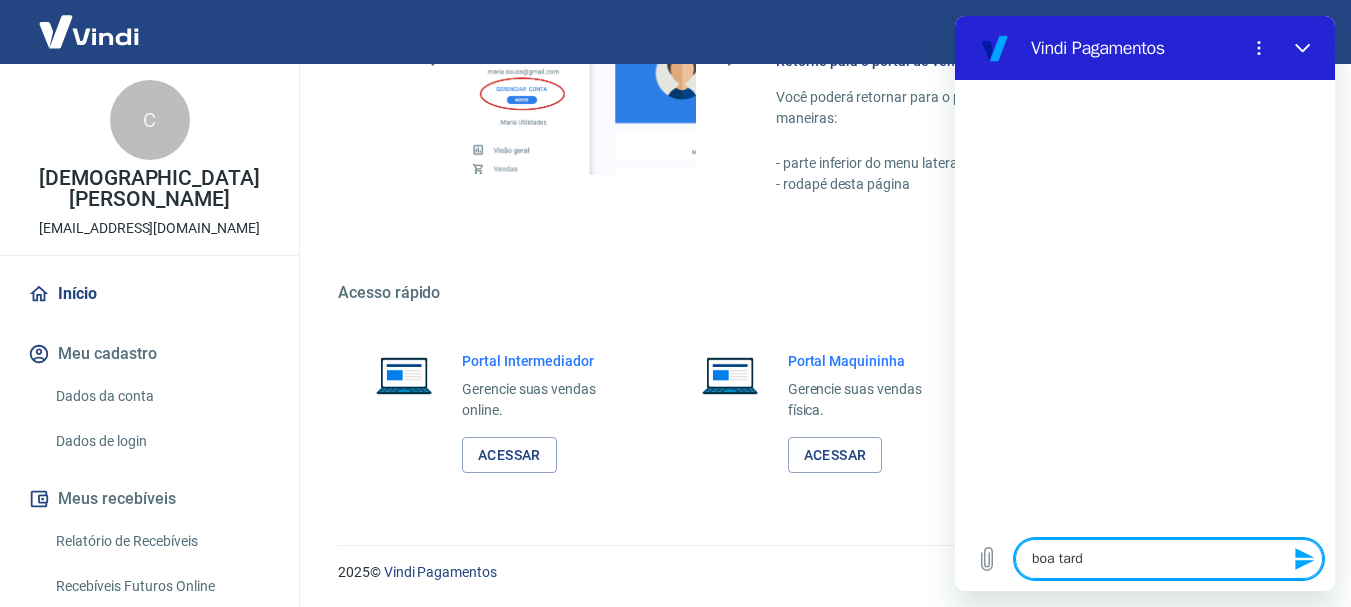 type on "boa tarde" 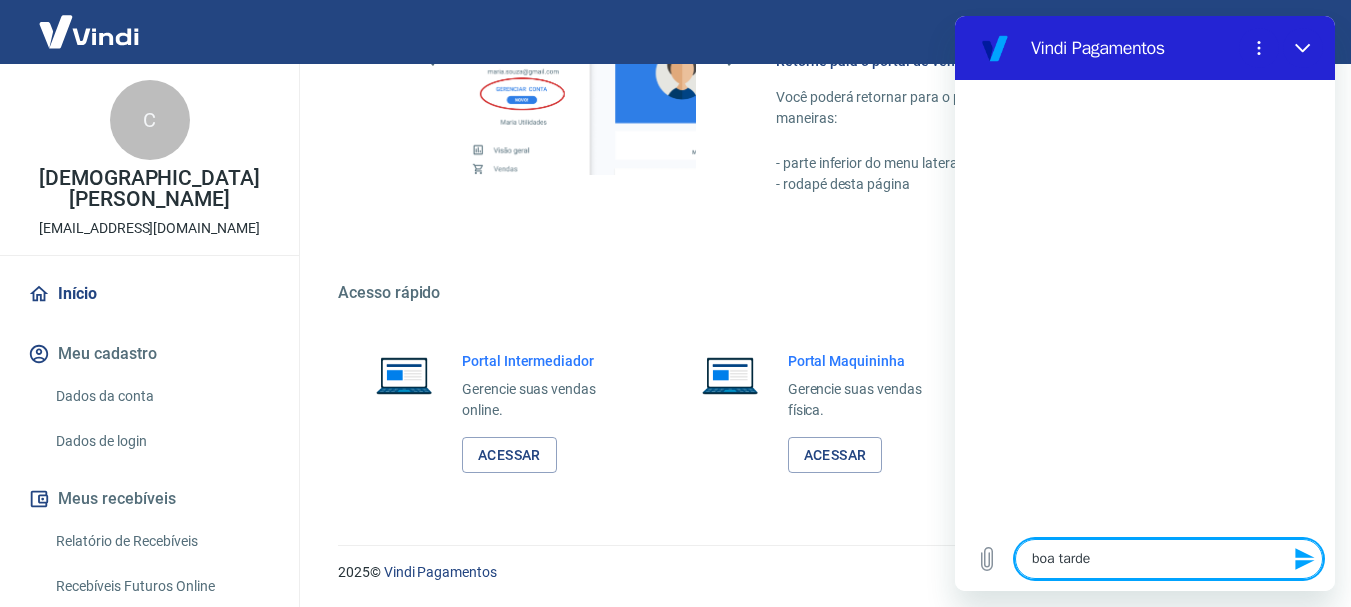type 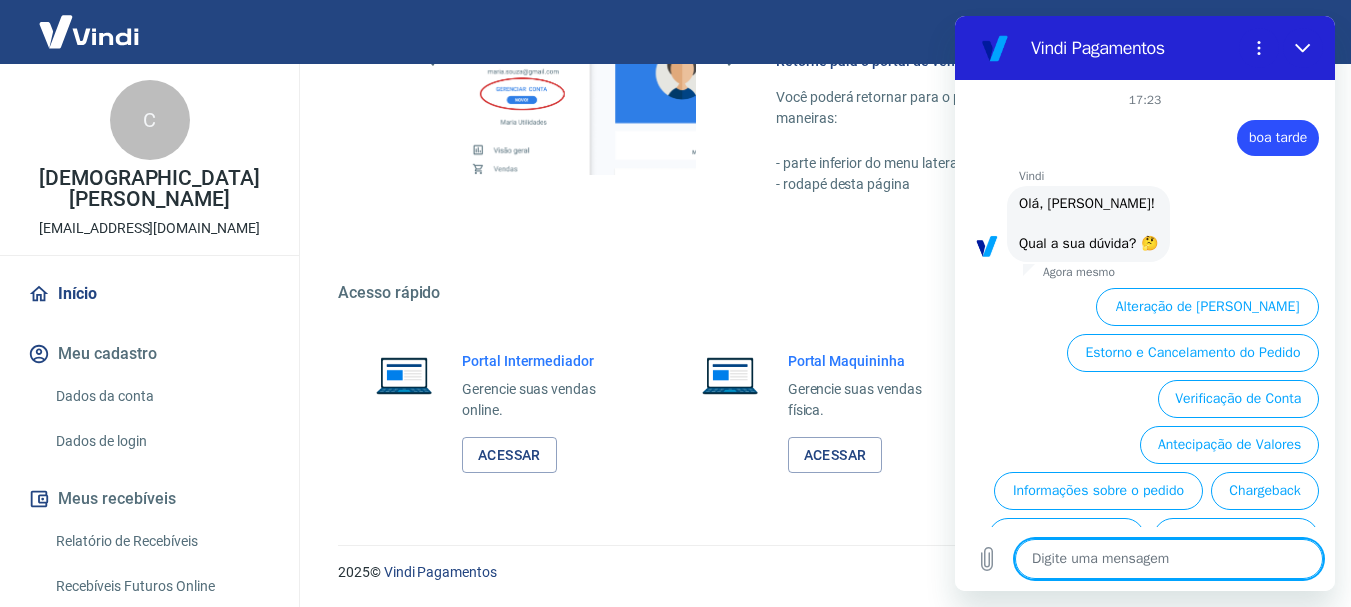 scroll, scrollTop: 80, scrollLeft: 0, axis: vertical 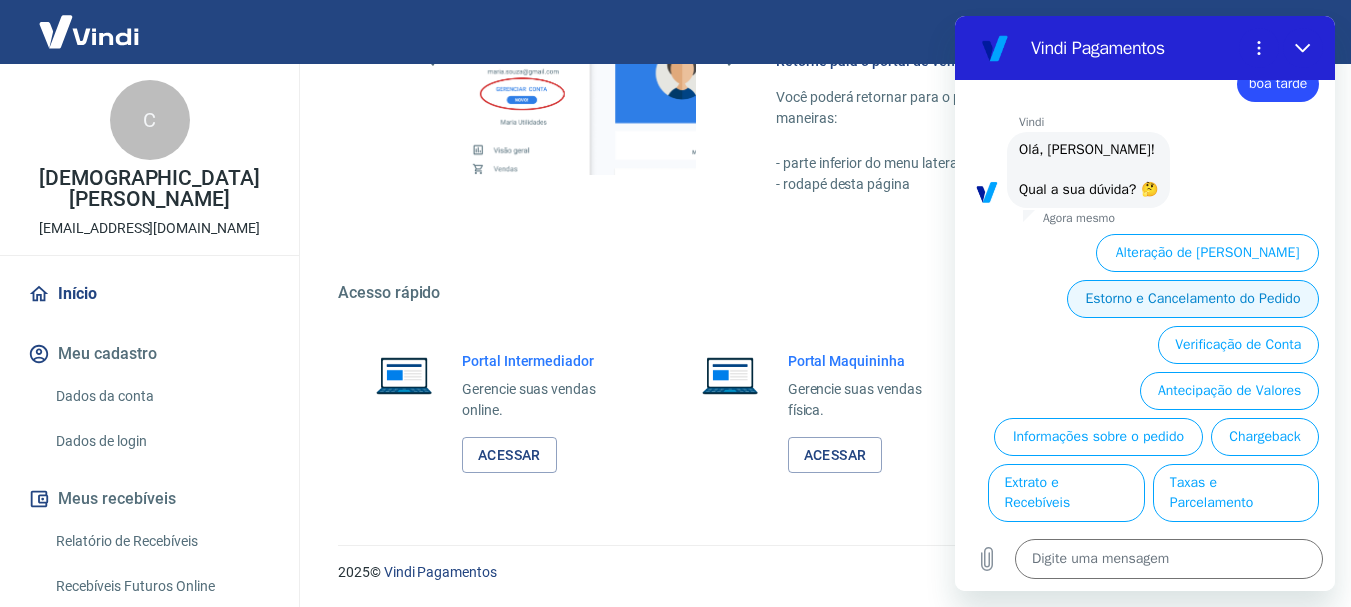 click on "Estorno e Cancelamento do Pedido" at bounding box center [1193, 299] 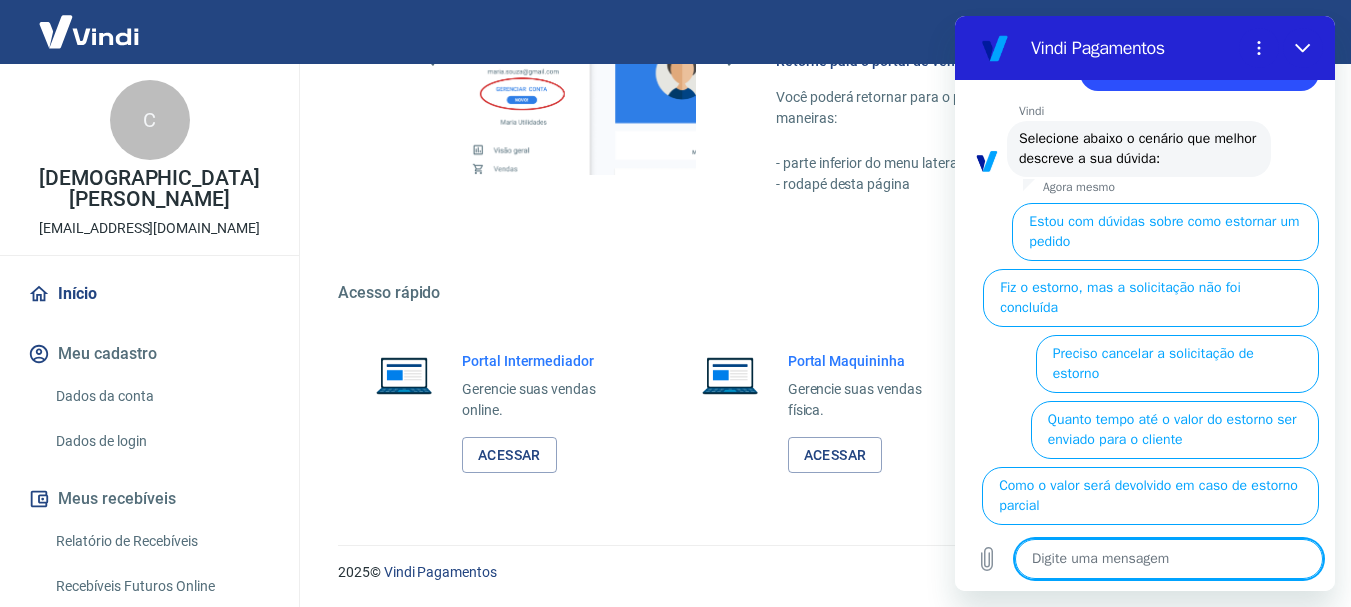 scroll, scrollTop: 228, scrollLeft: 0, axis: vertical 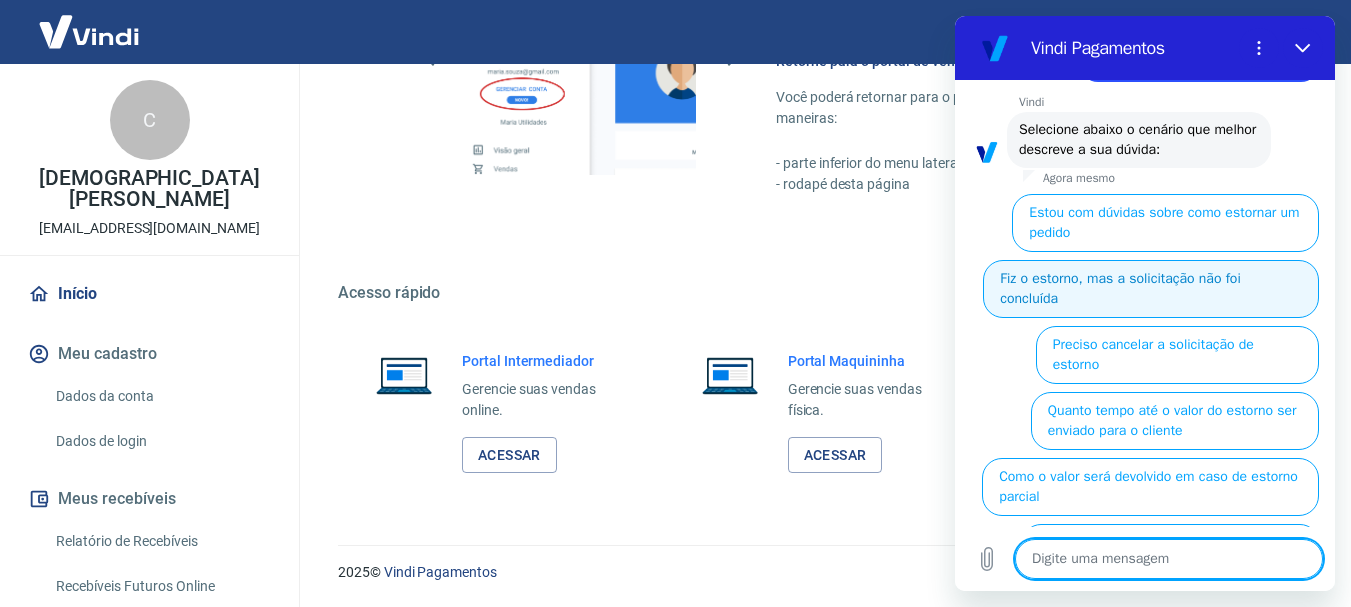 click on "Fiz o estorno, mas a solicitação não foi concluída" at bounding box center (1151, 289) 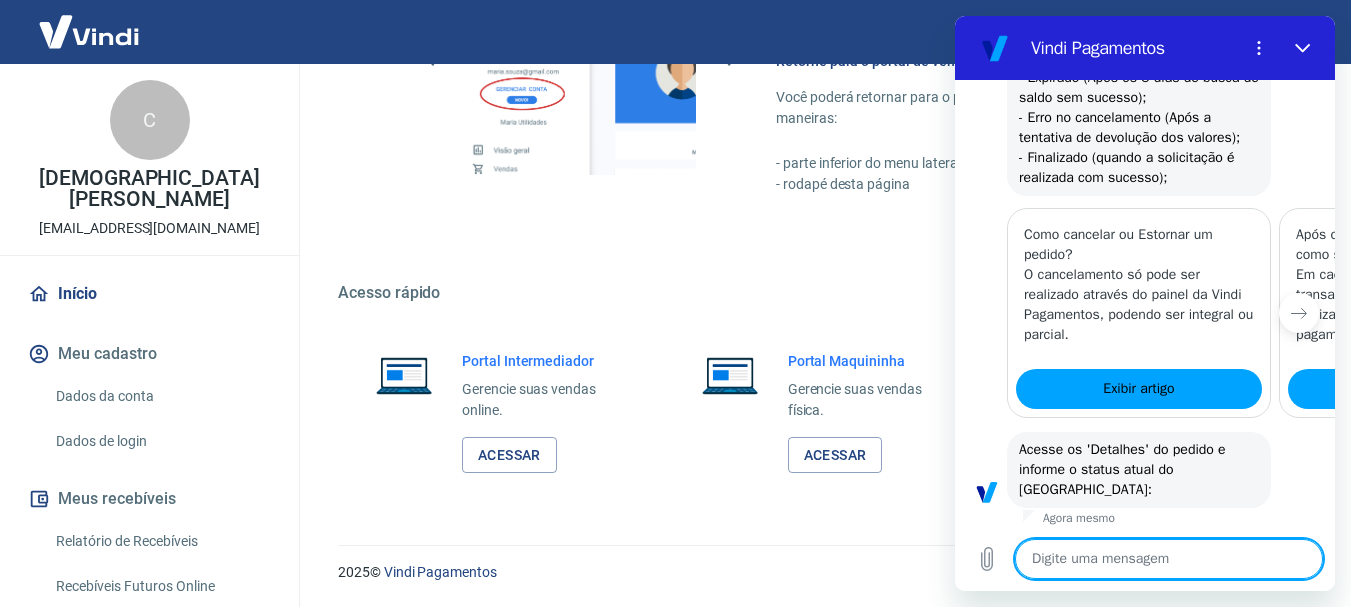 scroll, scrollTop: 890, scrollLeft: 0, axis: vertical 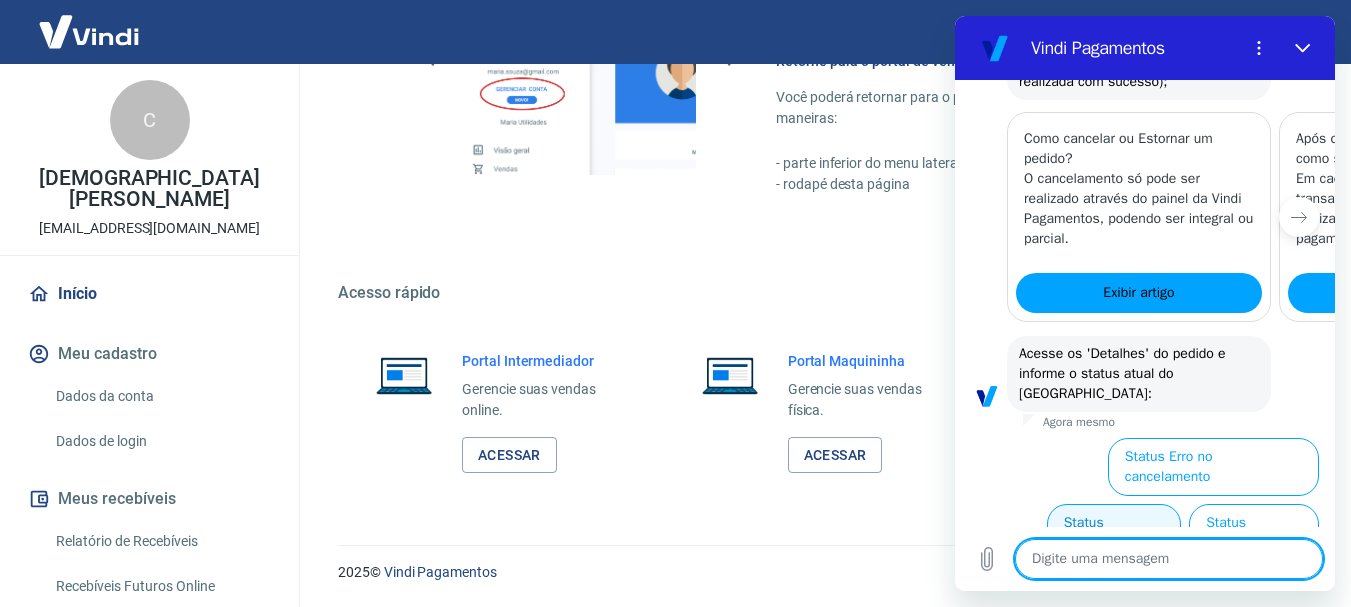 click on "Status Pendente" at bounding box center [1114, 533] 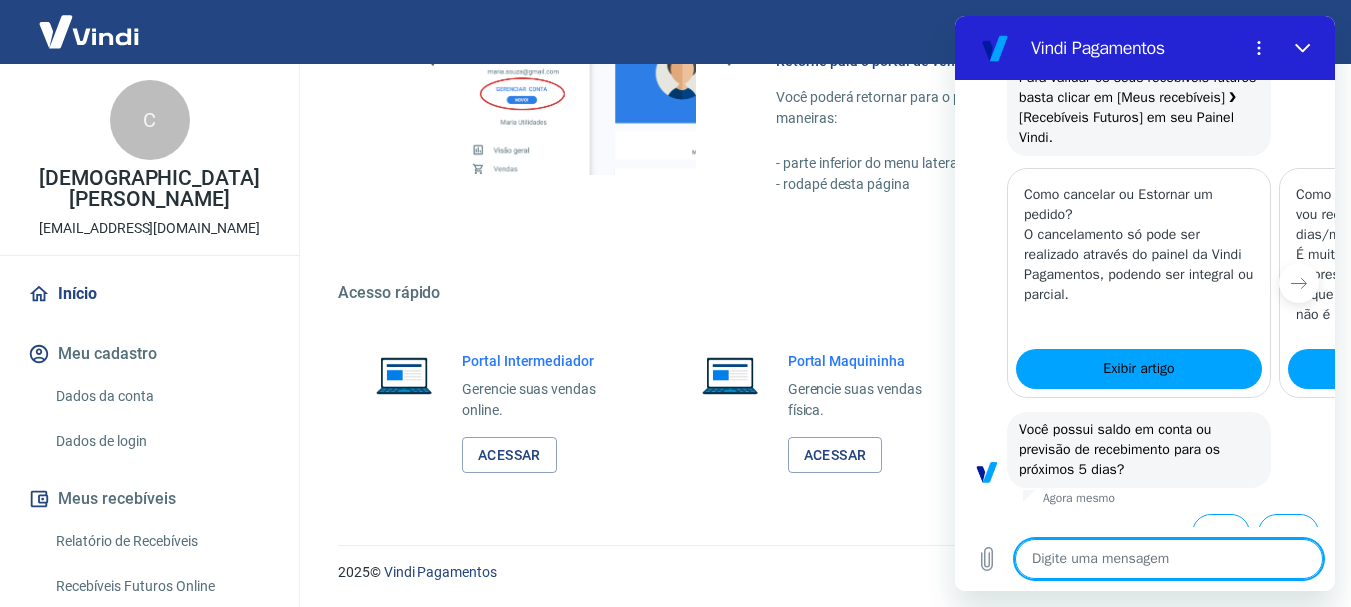 scroll, scrollTop: 2010, scrollLeft: 0, axis: vertical 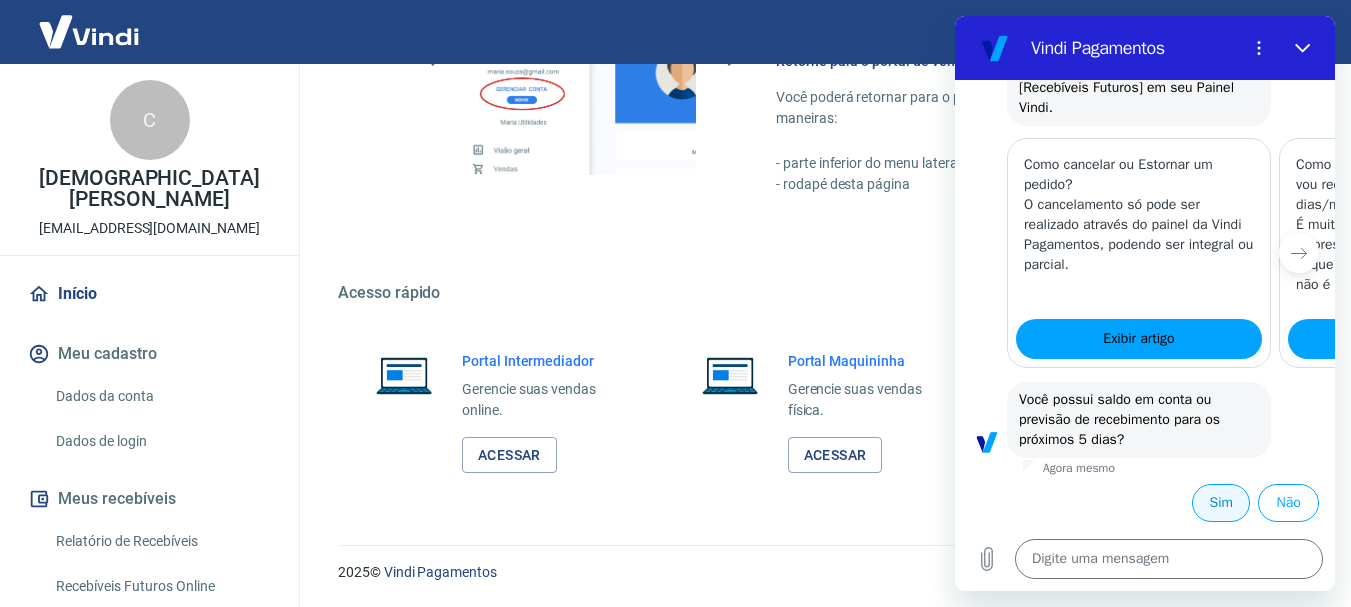 click on "Sim" at bounding box center [1221, 503] 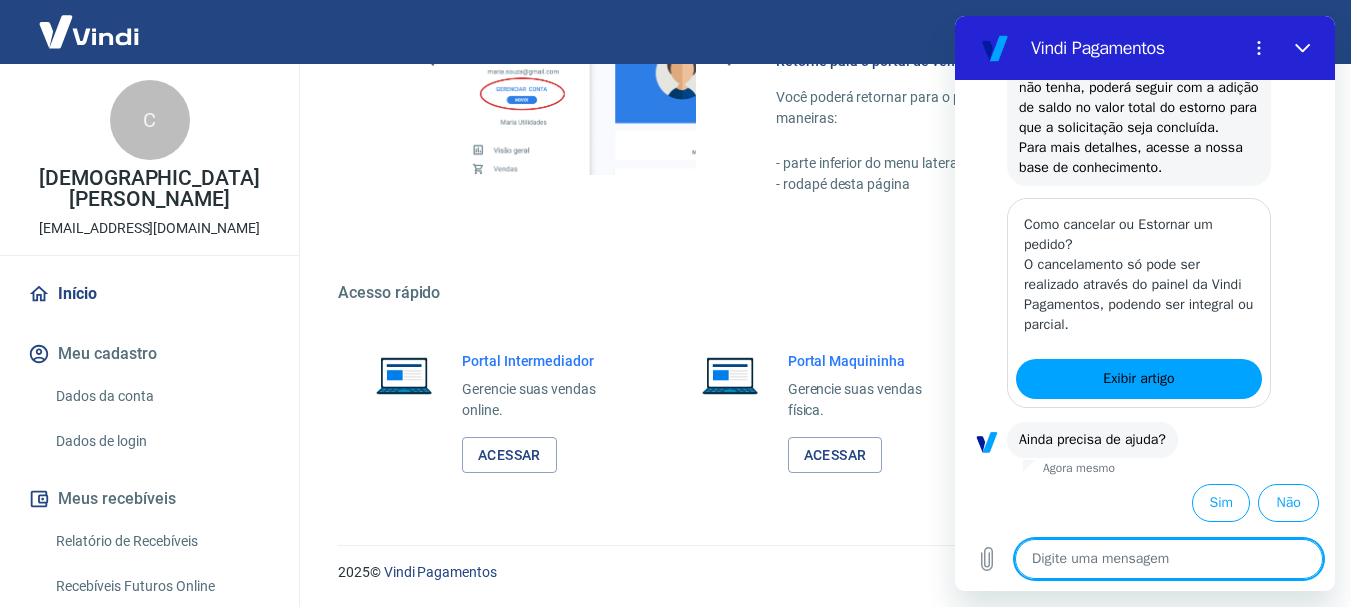 scroll, scrollTop: 2676, scrollLeft: 0, axis: vertical 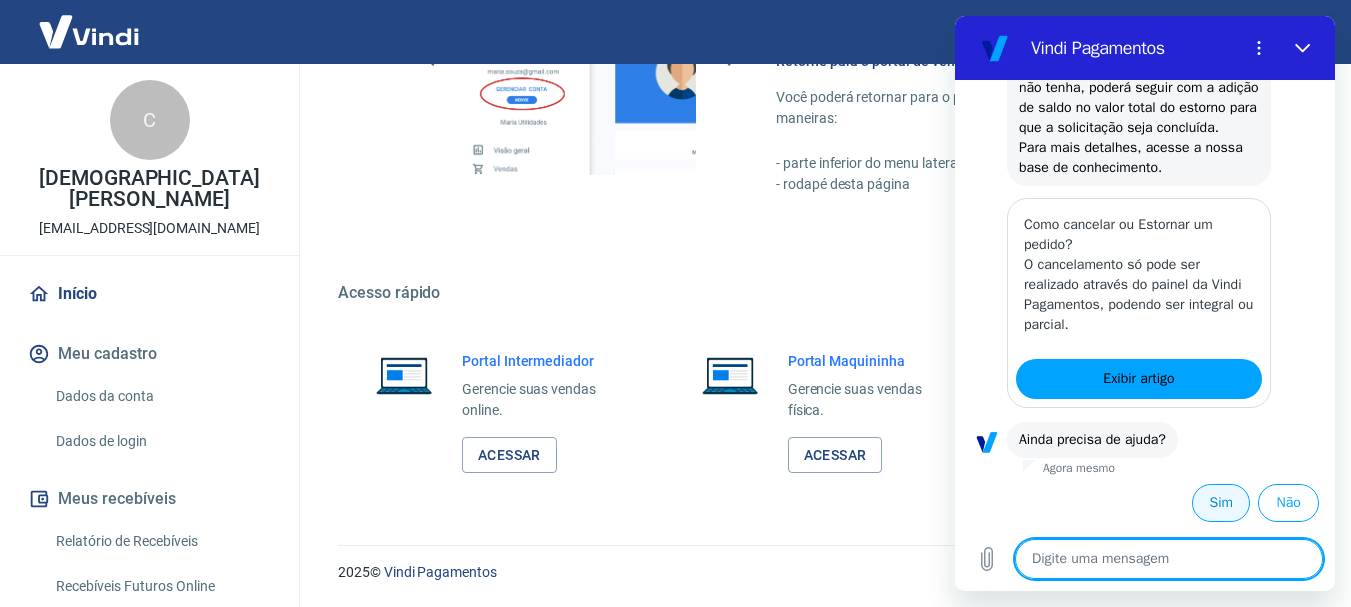click on "Sim" at bounding box center [1221, 503] 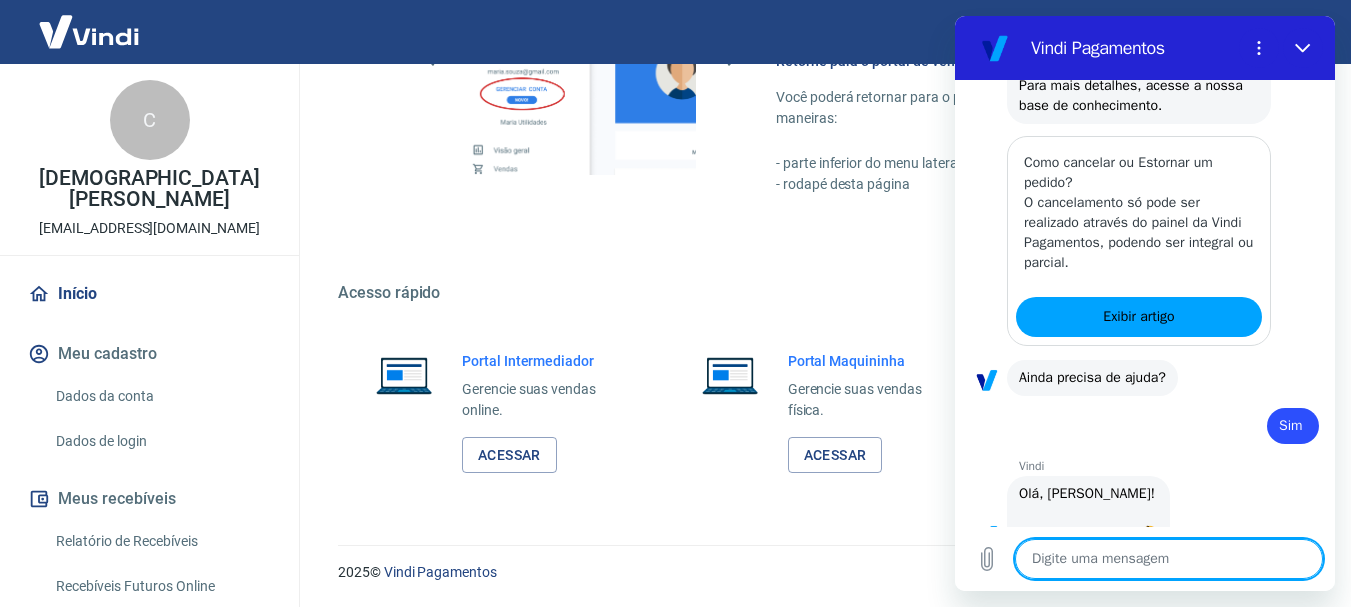 type on "x" 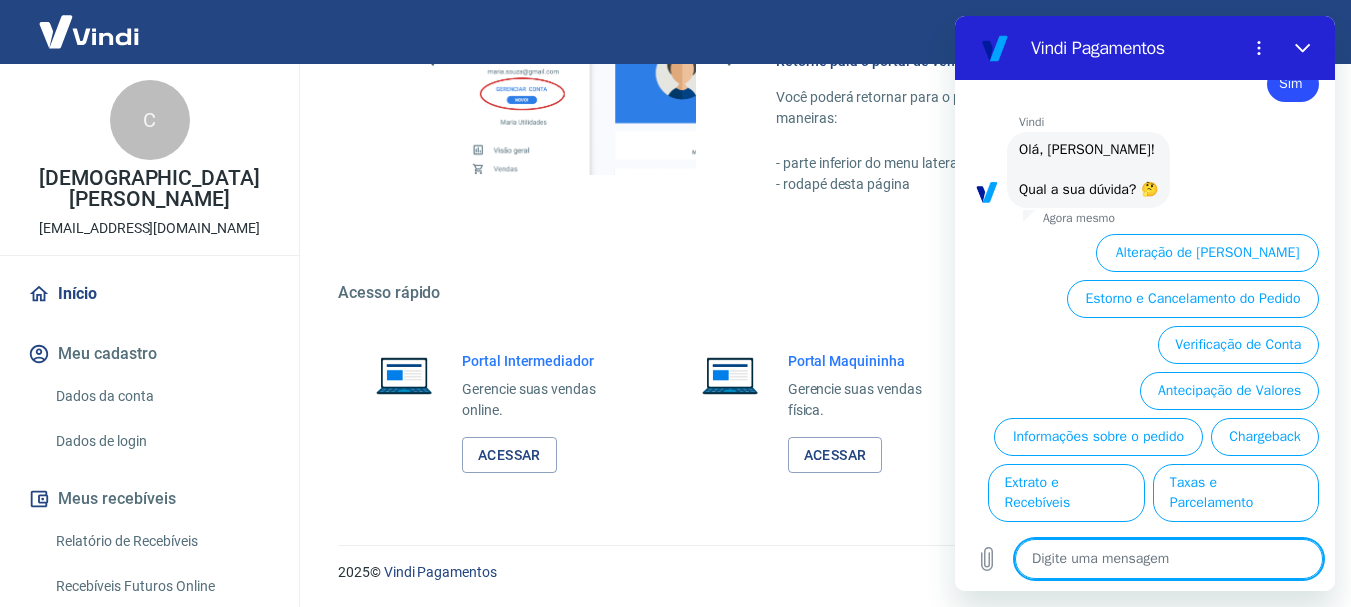 scroll, scrollTop: 3106, scrollLeft: 0, axis: vertical 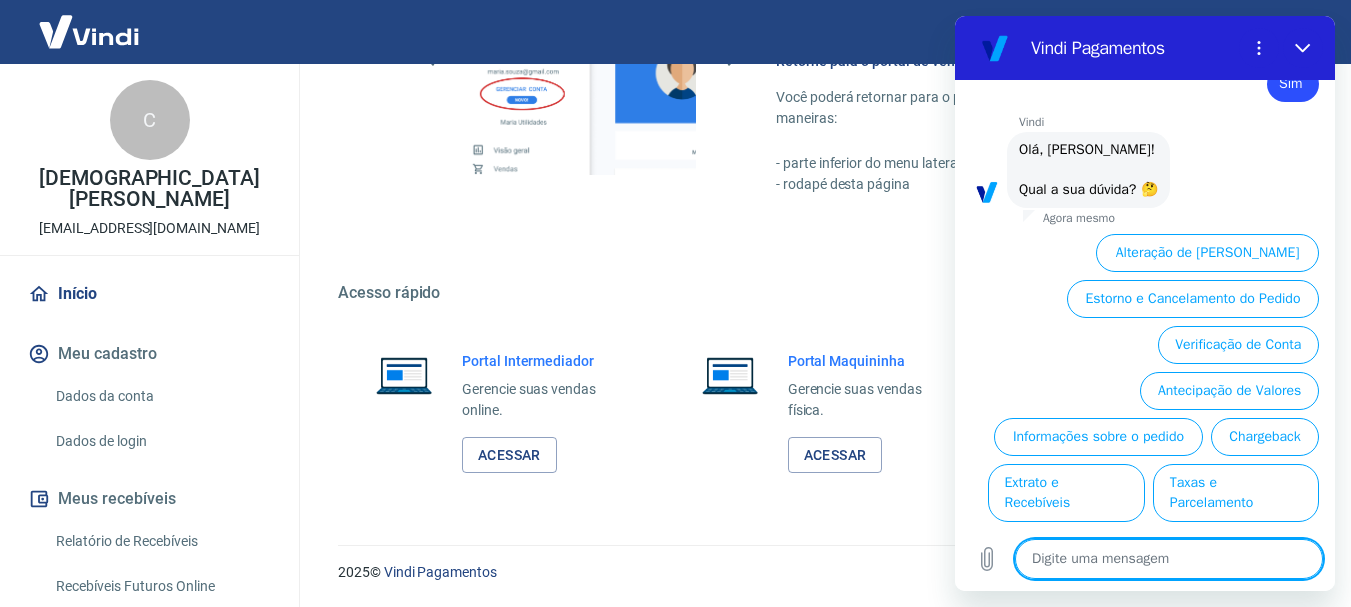 click at bounding box center (1169, 559) 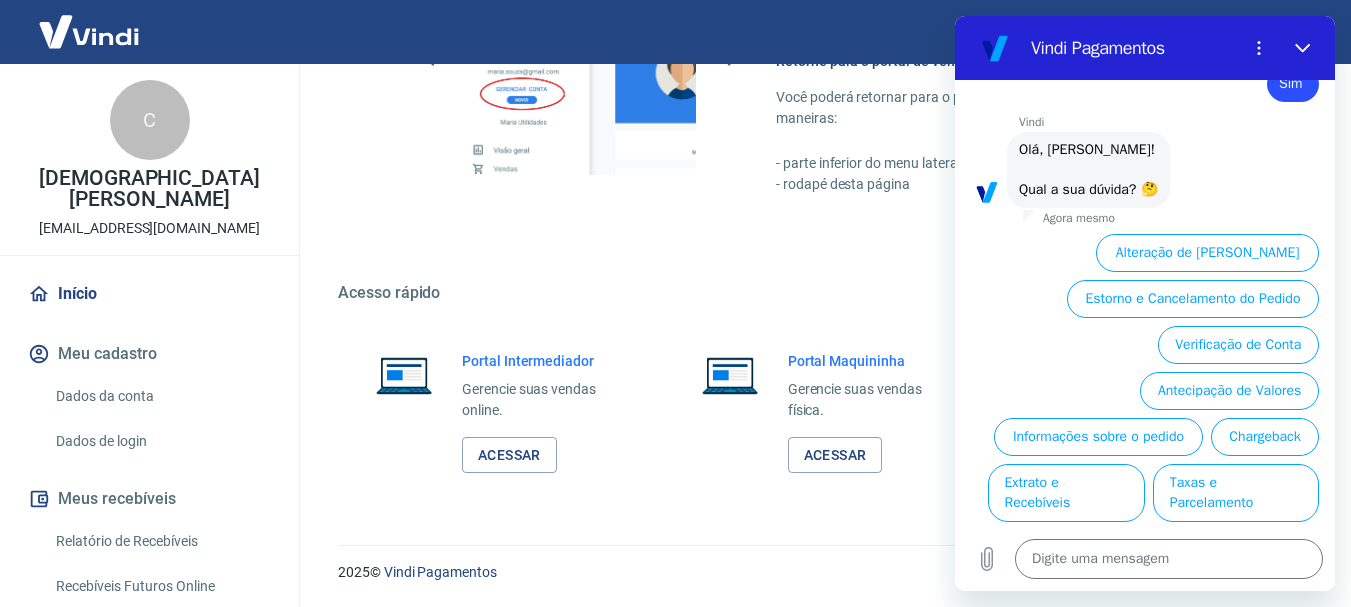 click on "Digite uma mensagem x" at bounding box center (1145, 559) 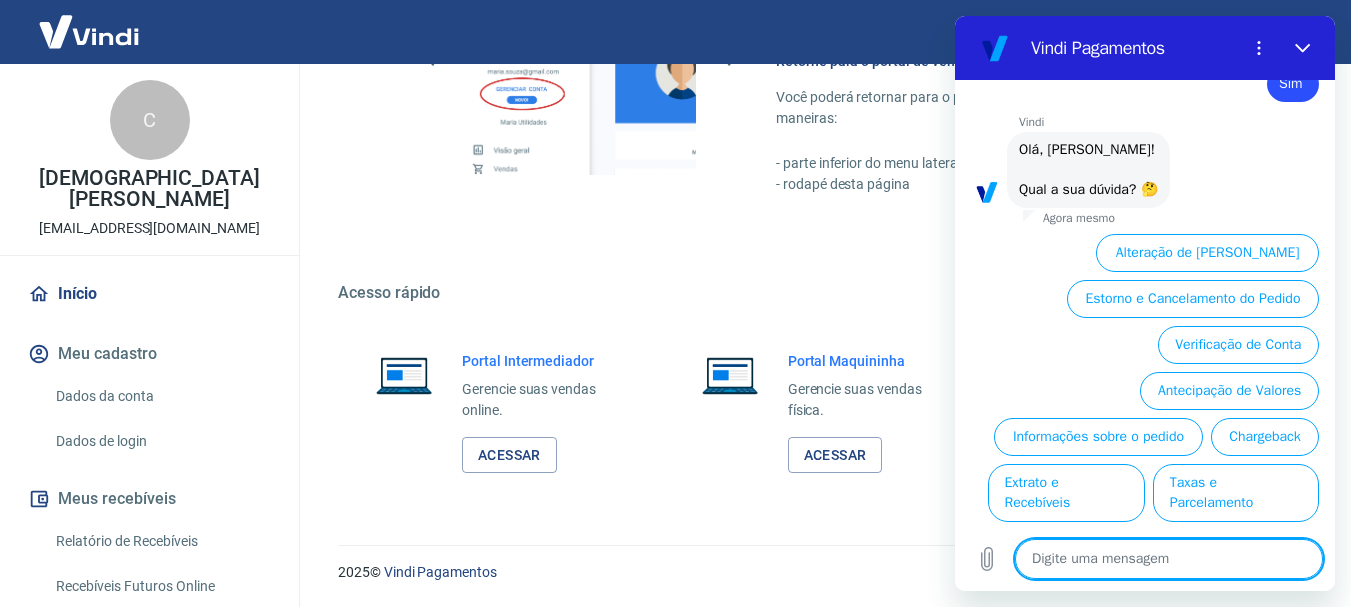 click at bounding box center [1169, 559] 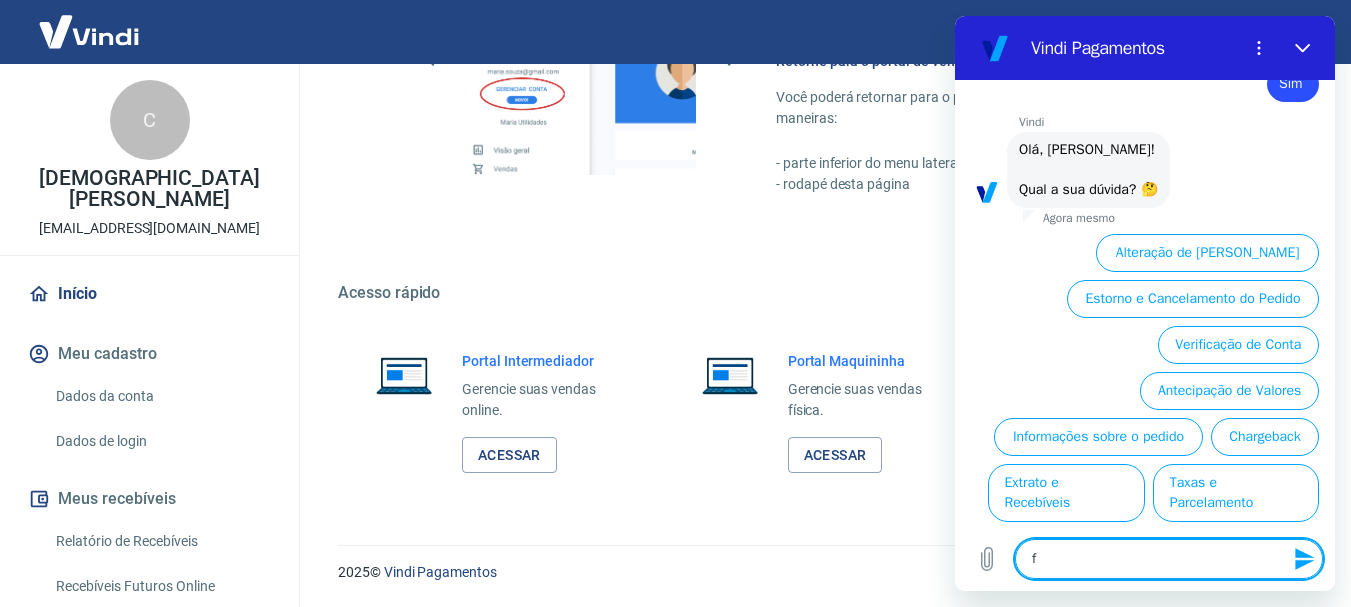 type on "fa" 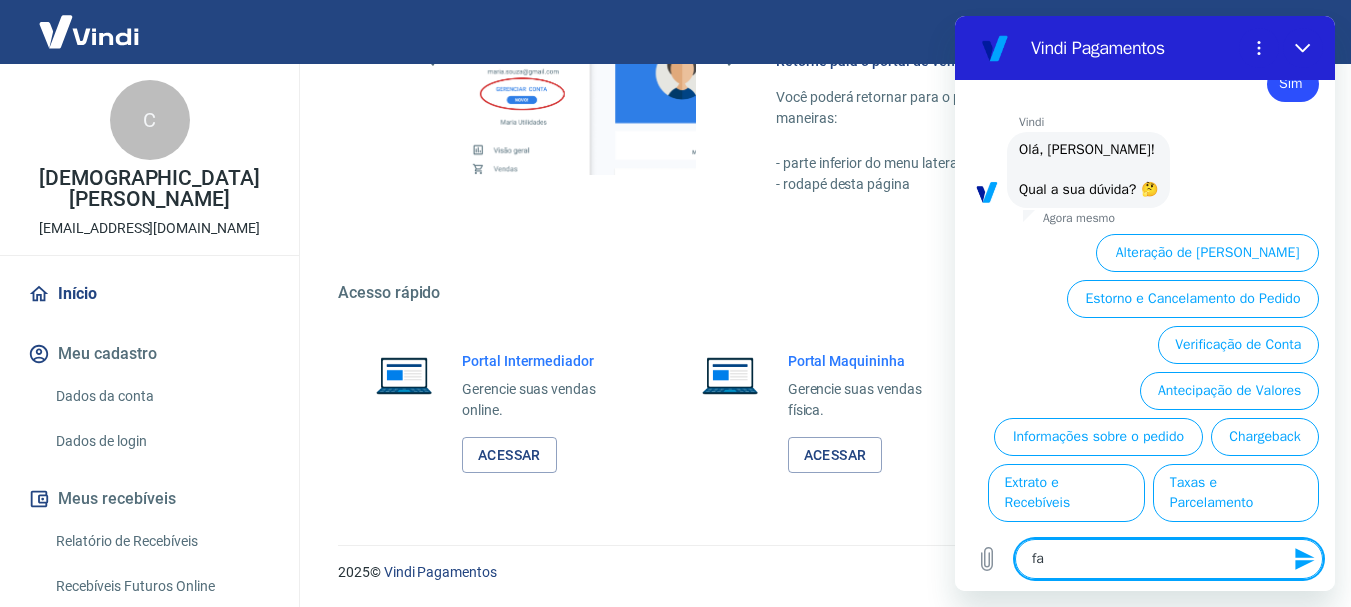 type on "fal" 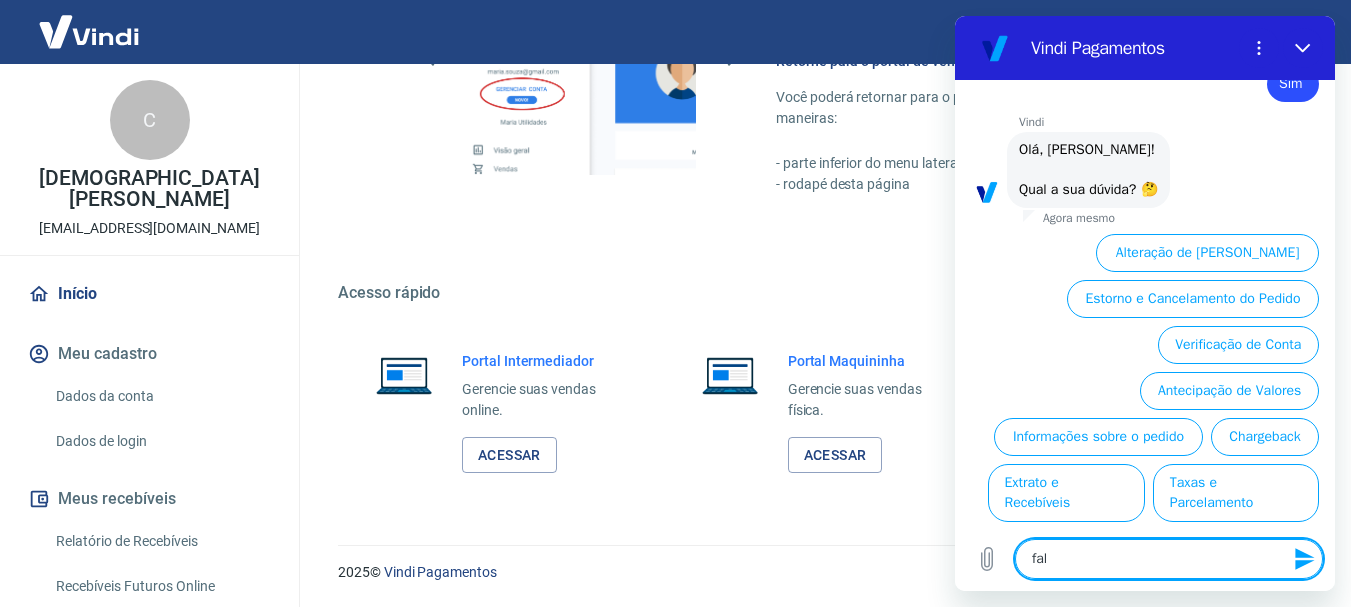 type on "fala" 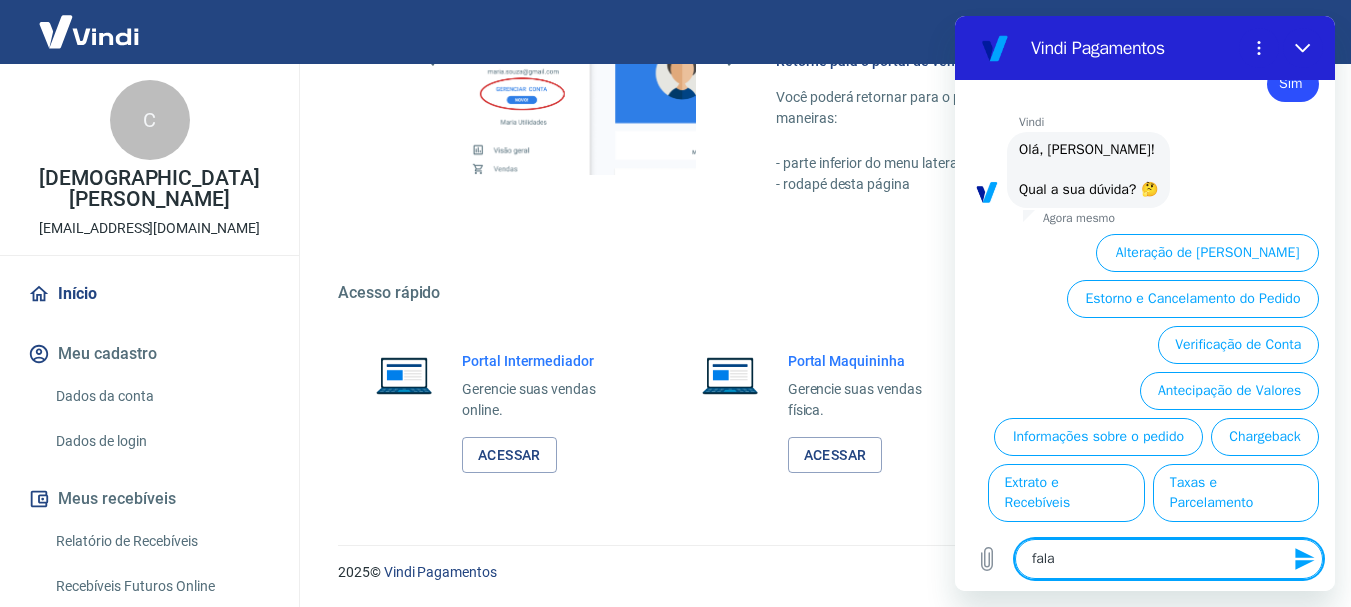 type on "falar" 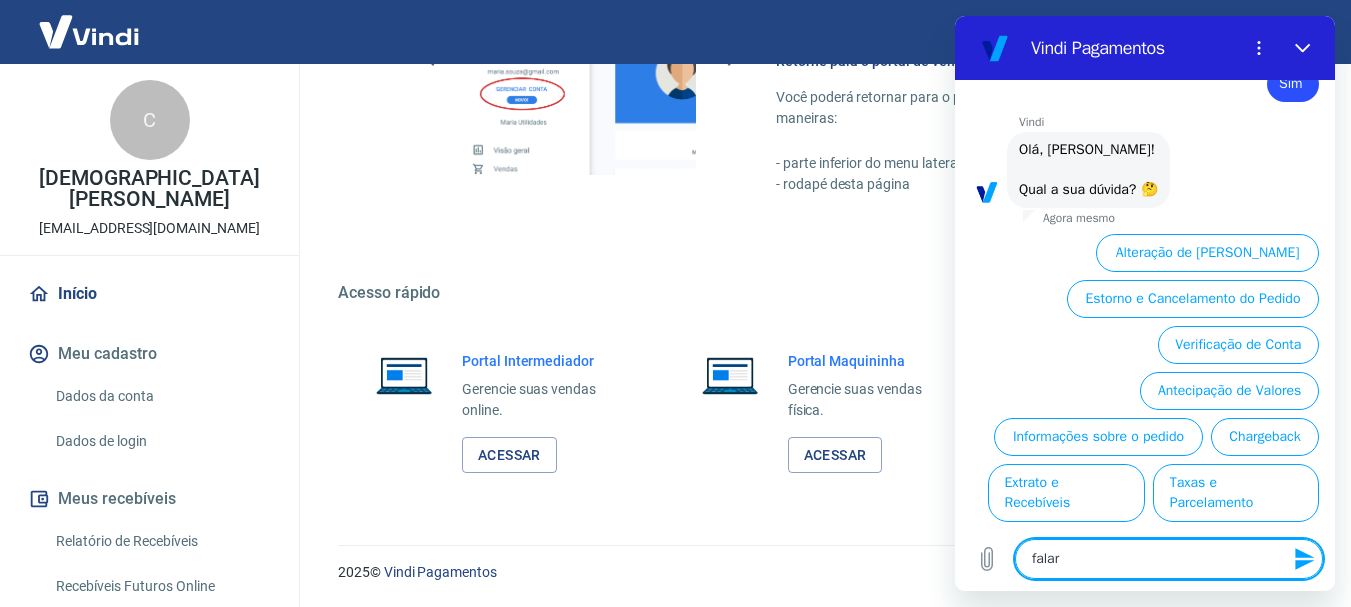 type on "falar" 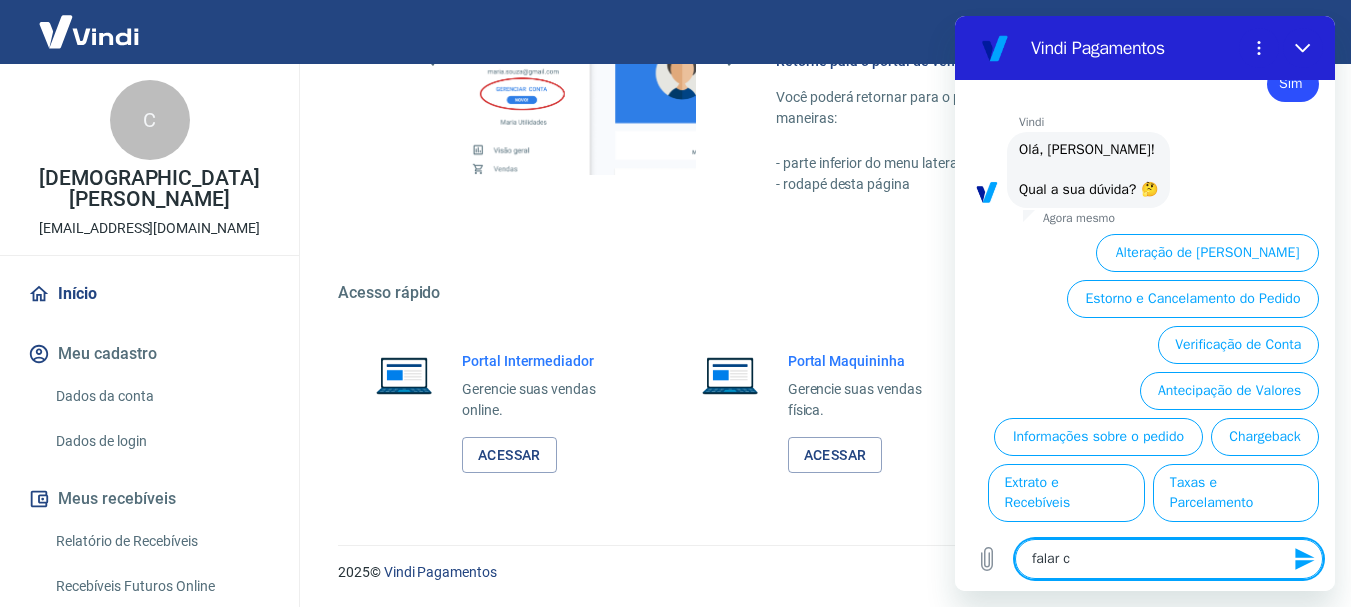 type on "falar co" 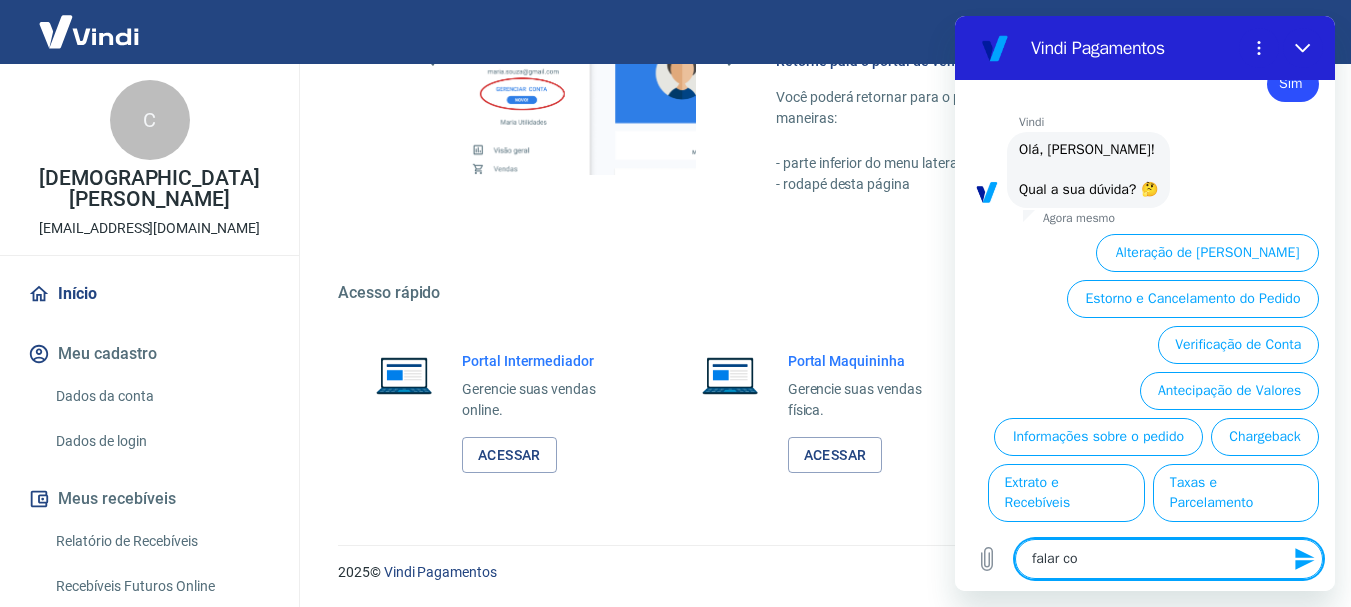 type on "falar com" 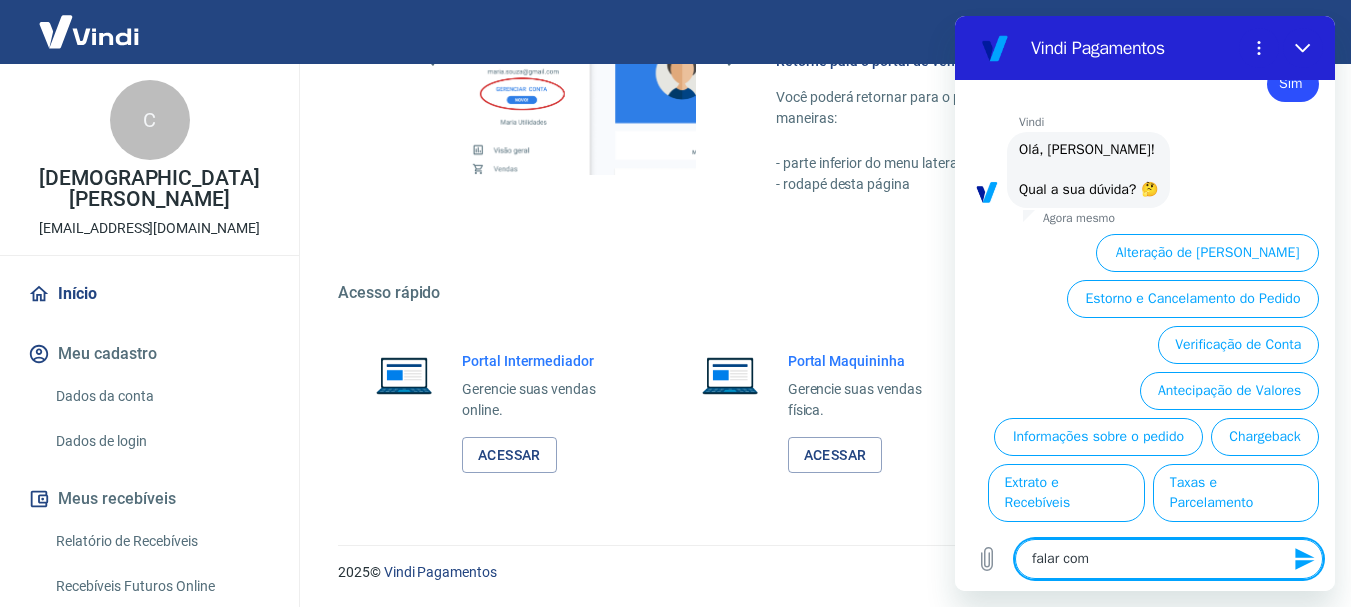 type on "falar com" 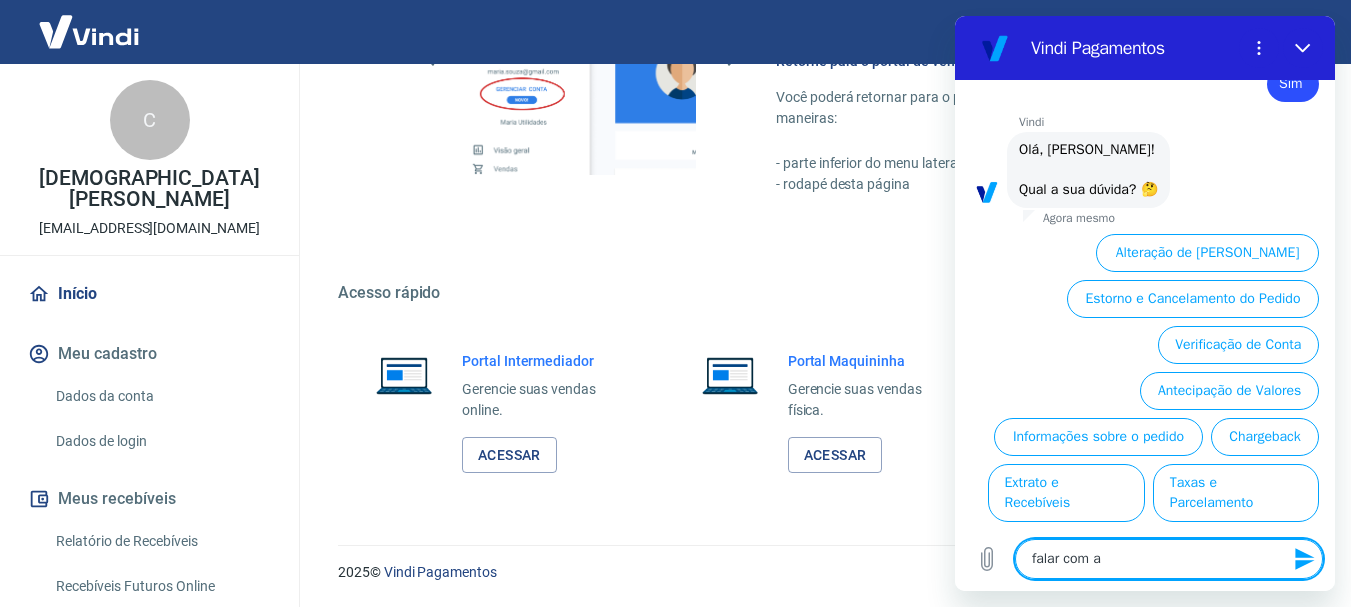 type on "falar com al" 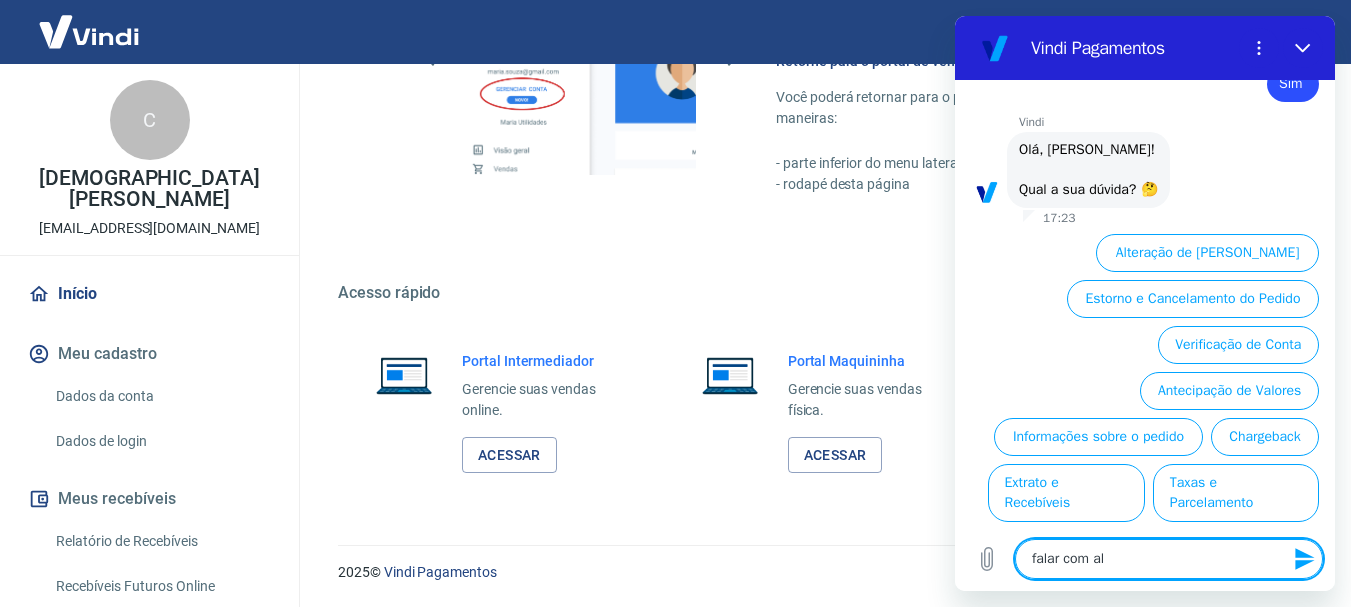 type on "falar com alg" 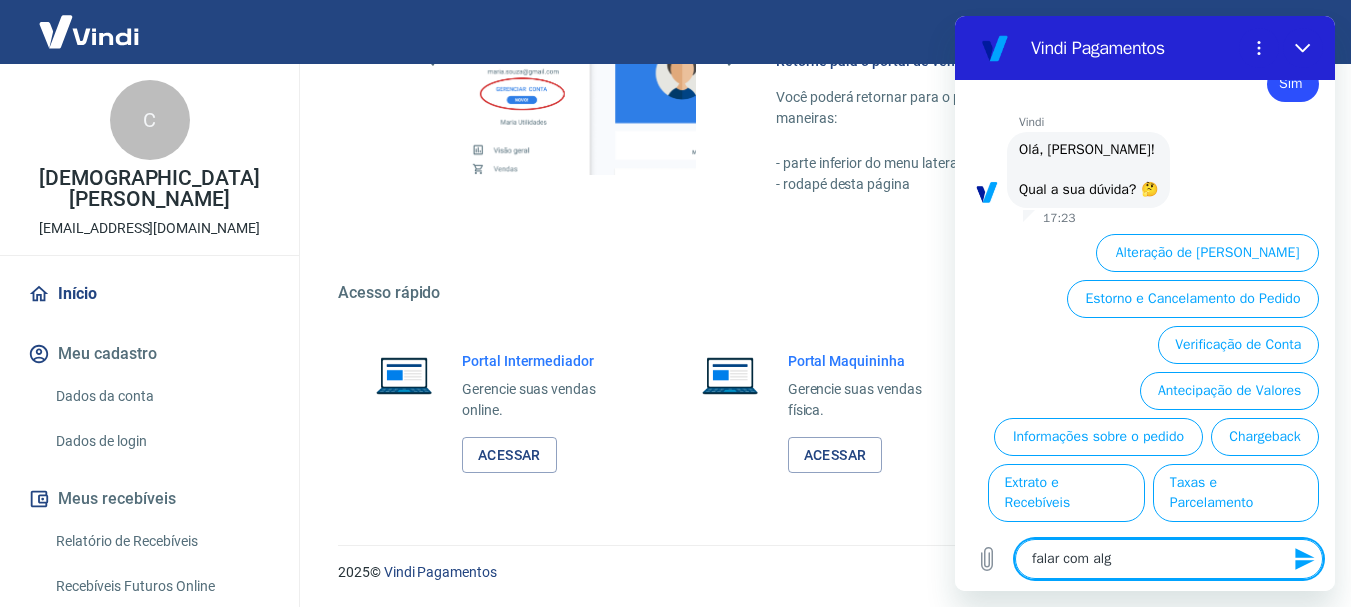 type on "x" 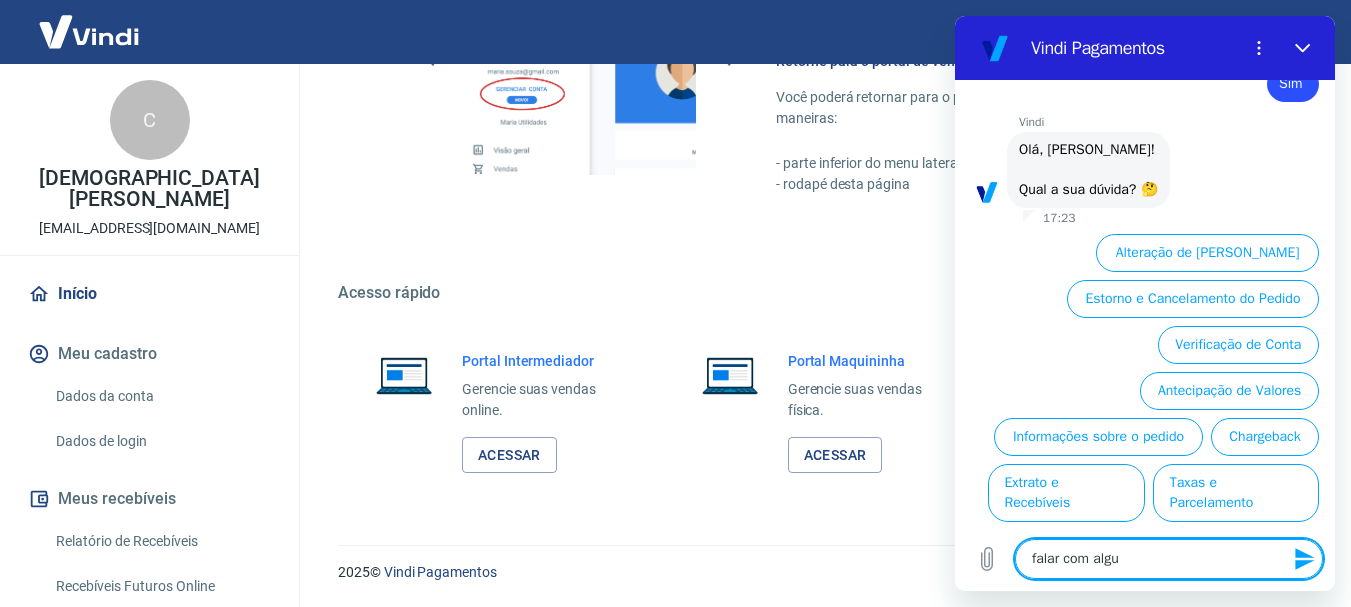 type on "x" 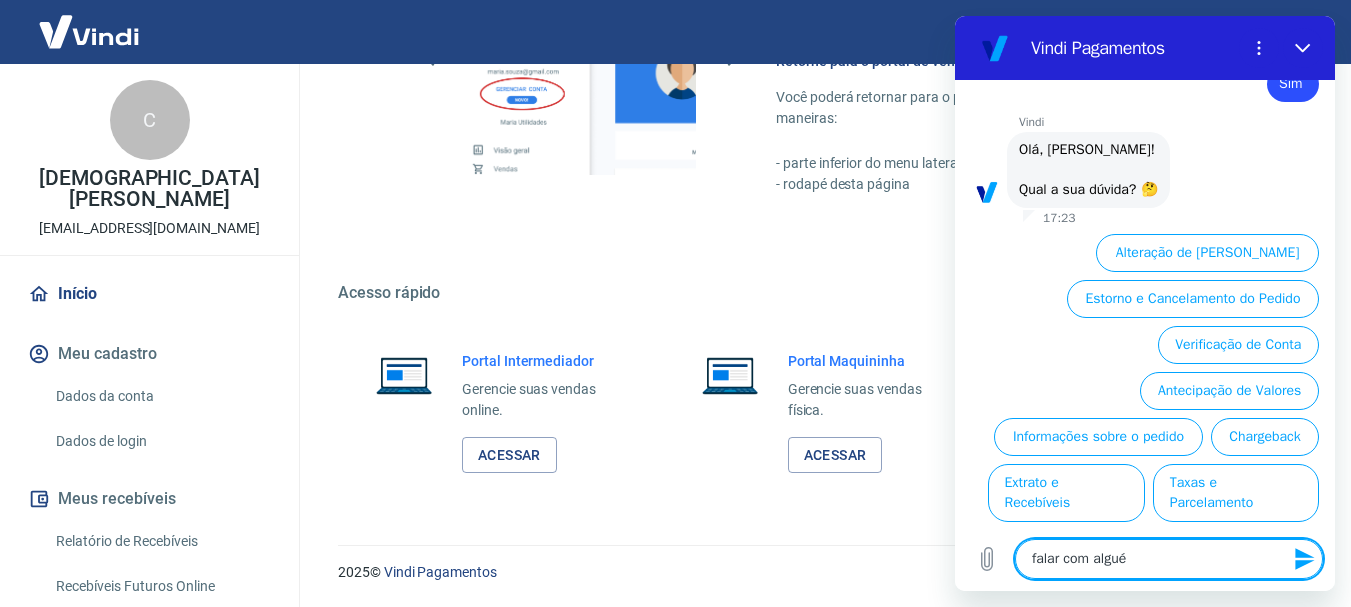 type on "falar com alguém" 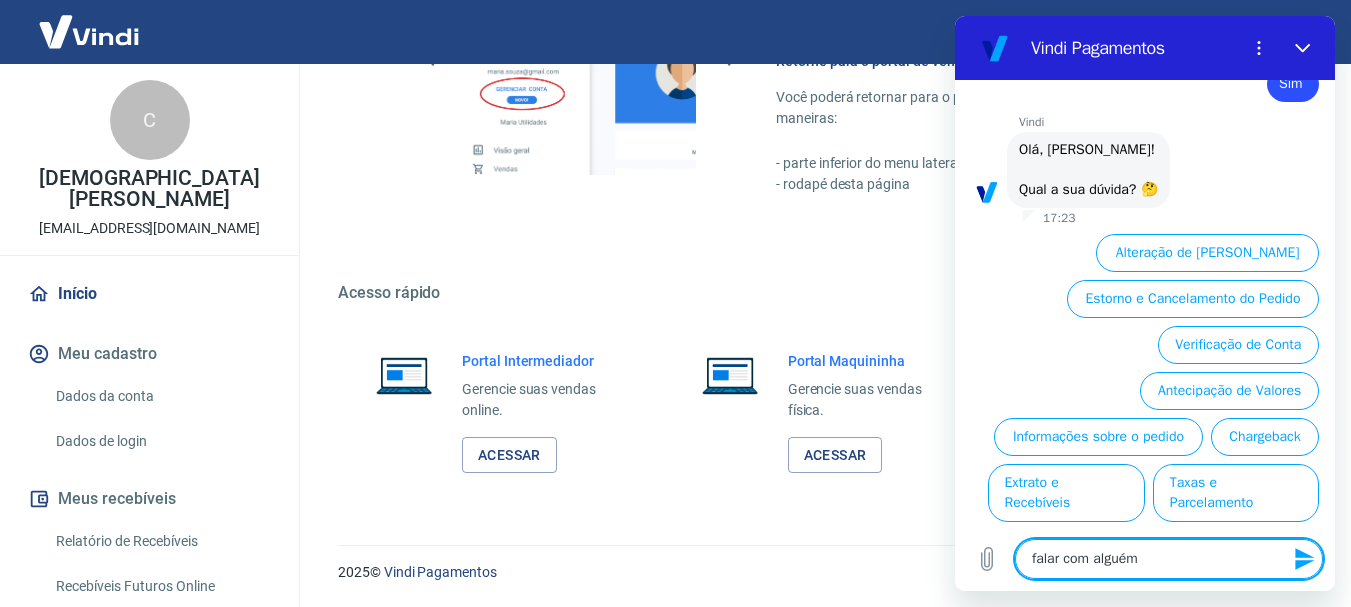 type on "falar com alguém" 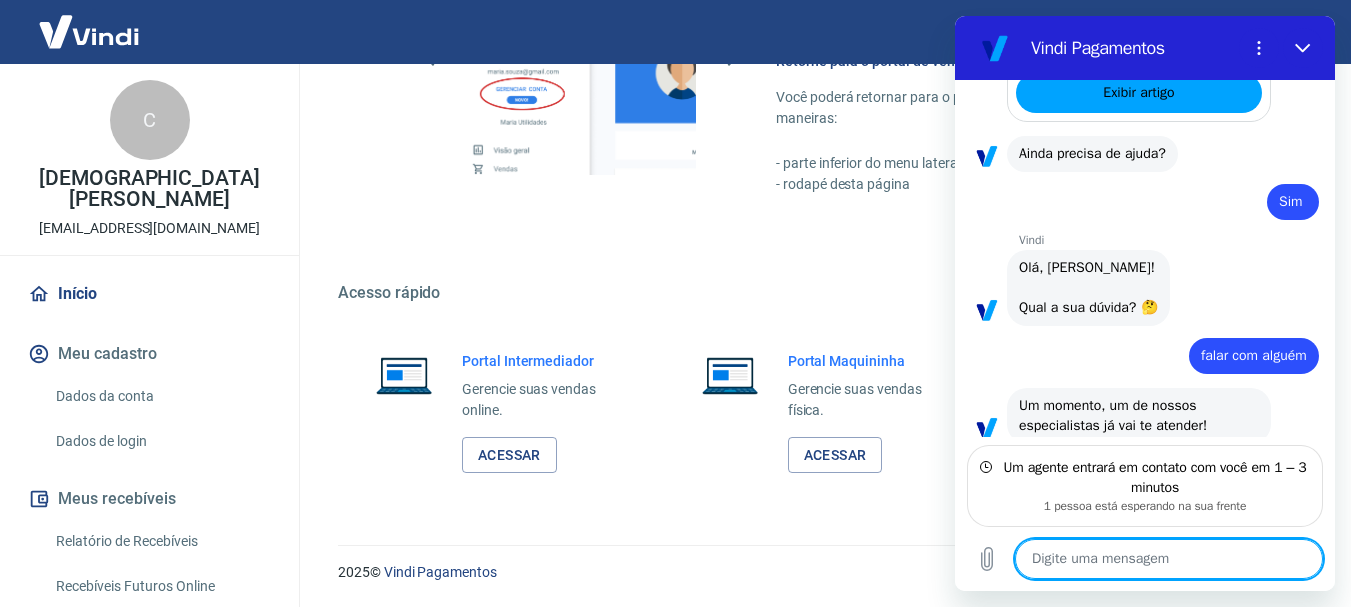 scroll, scrollTop: 2992, scrollLeft: 0, axis: vertical 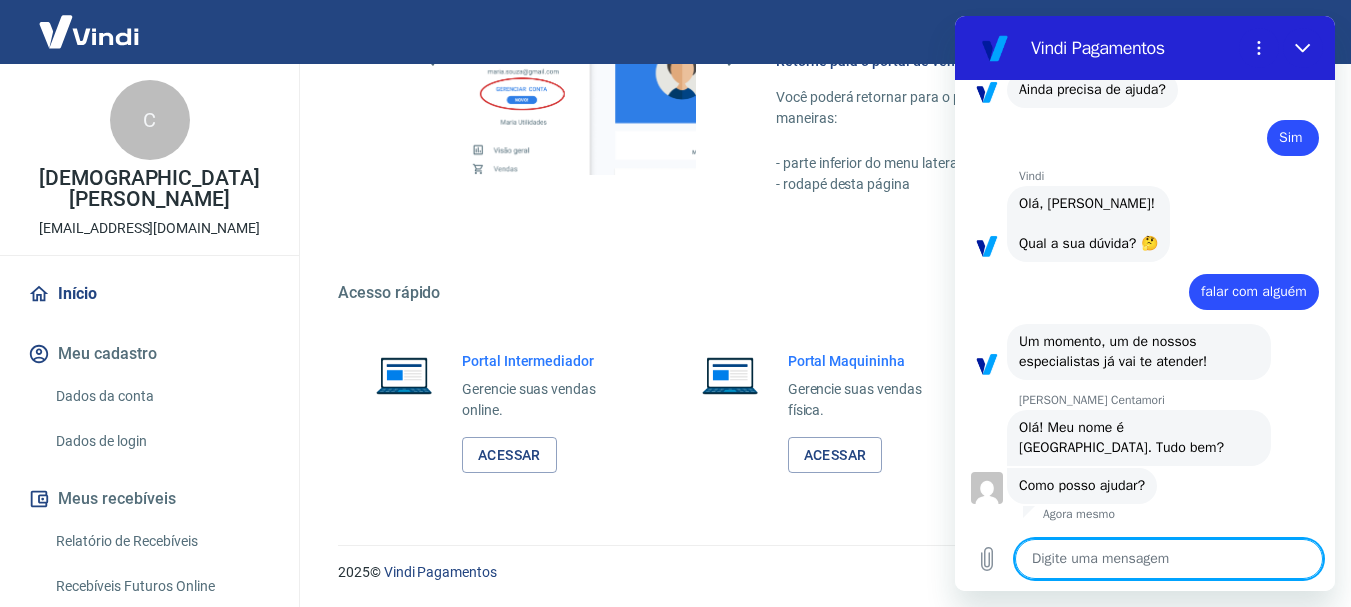 type on "x" 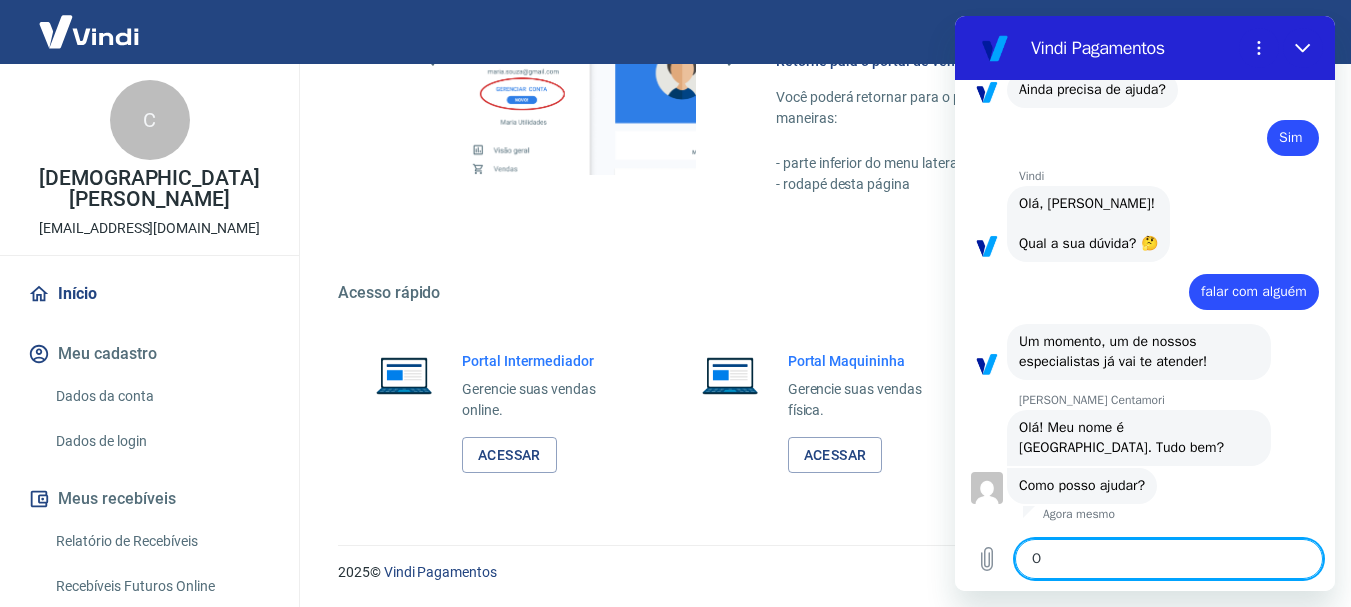 type on "Oi" 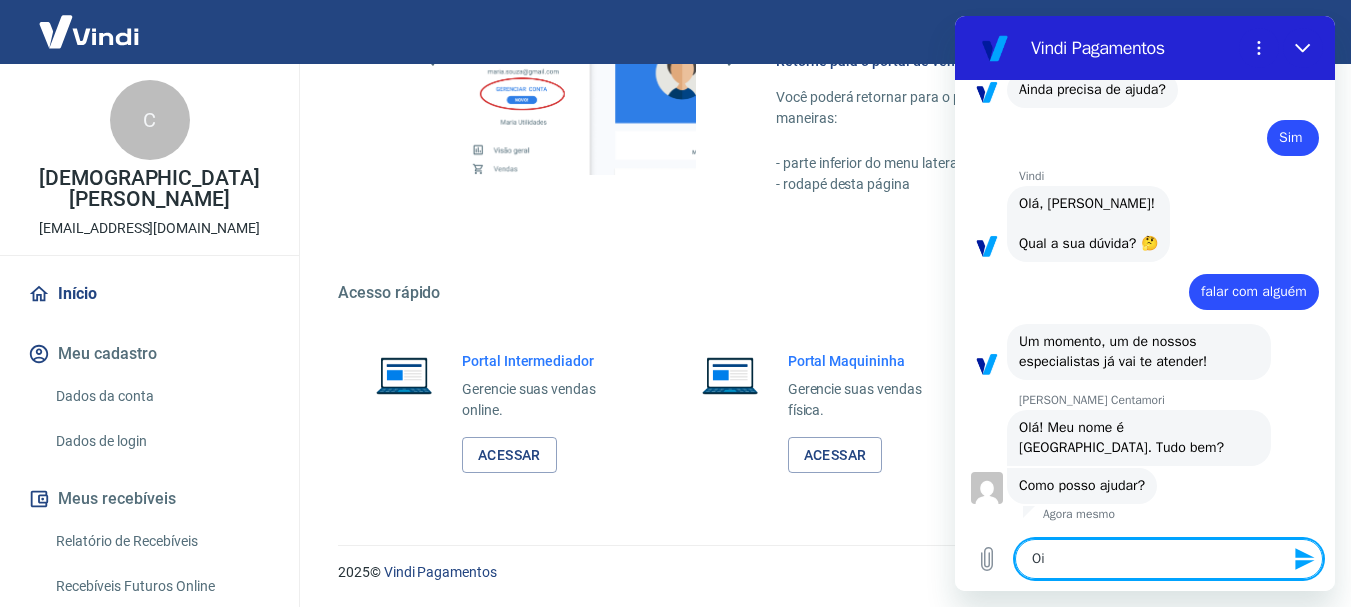 type on "Oi" 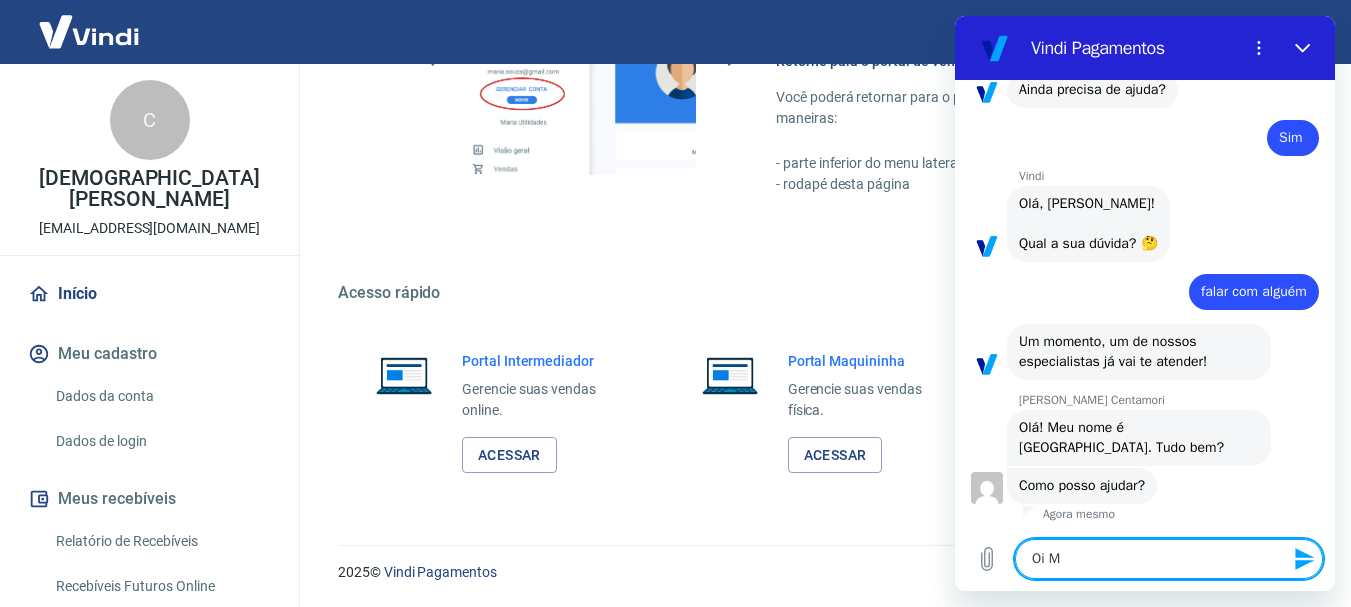type on "Oi Ma" 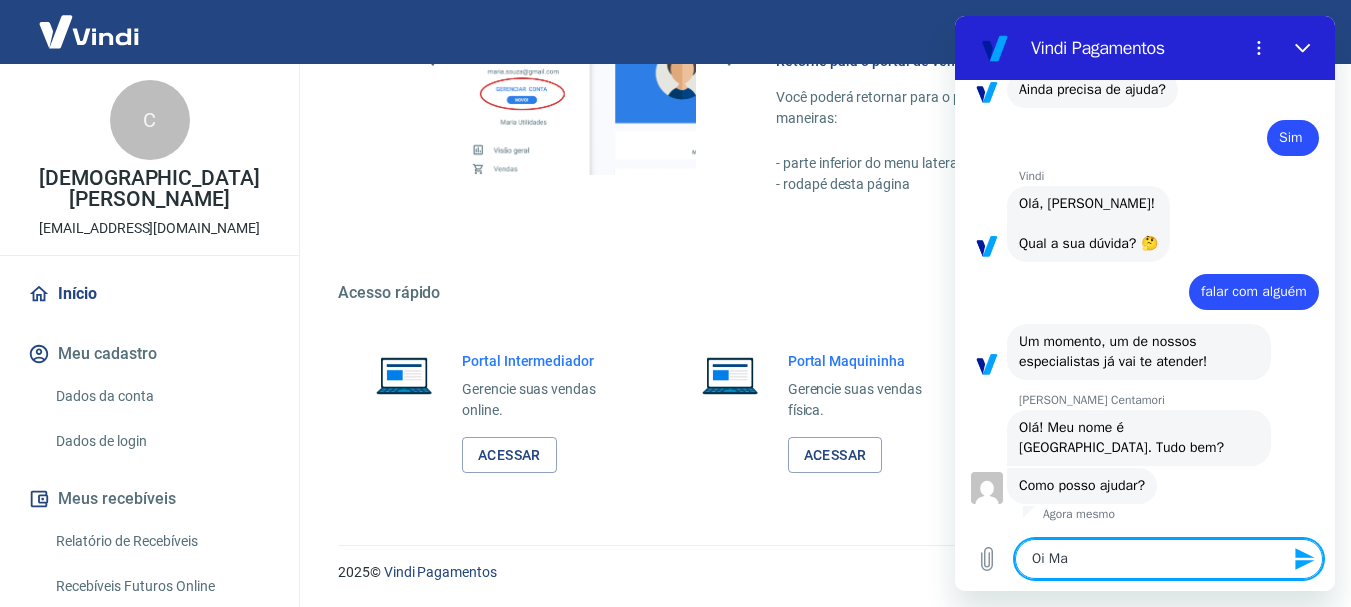 type on "Oi Mar" 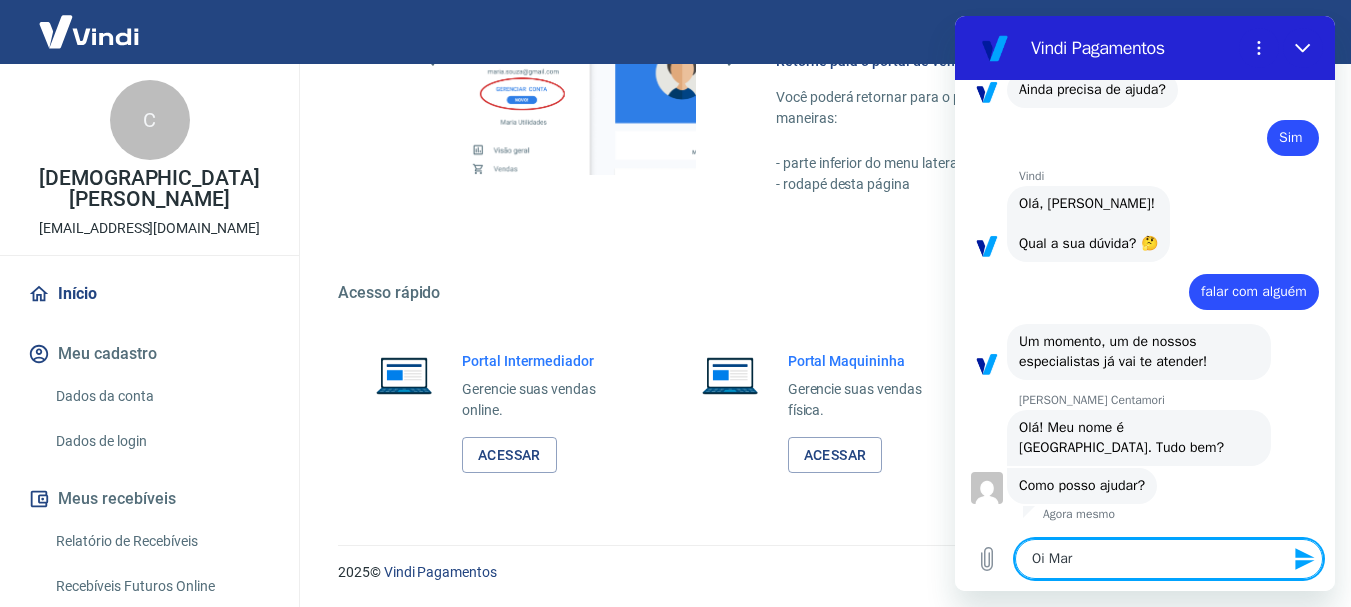 type on "Oi Mari" 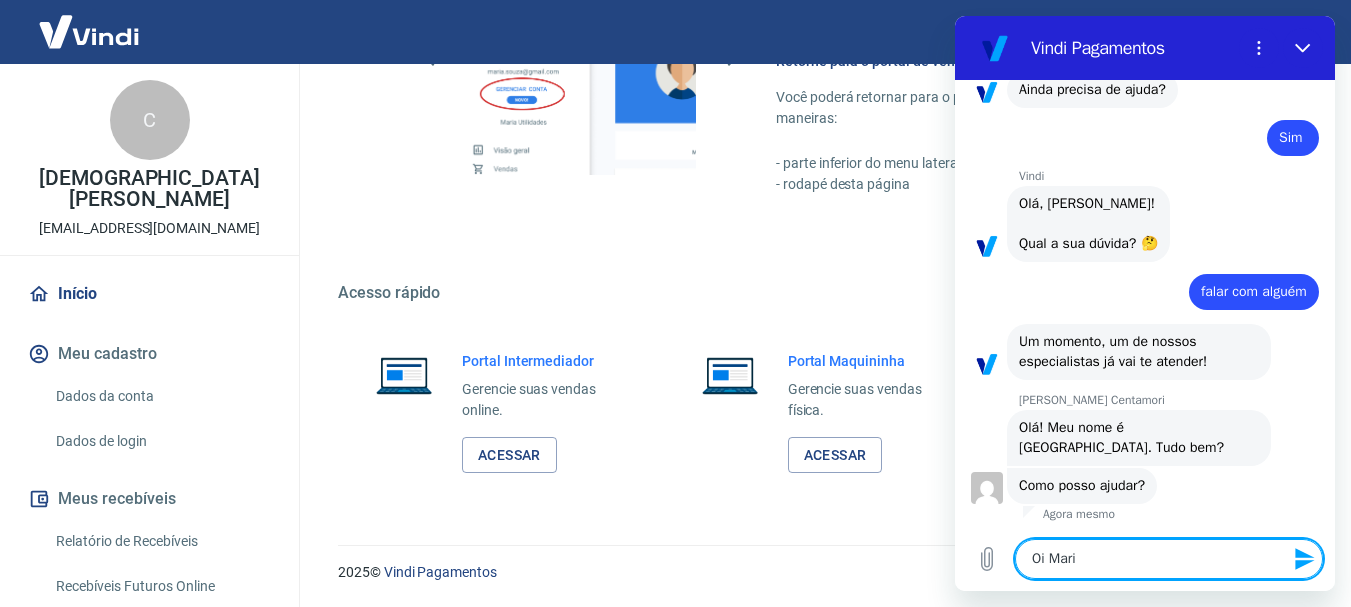 type on "x" 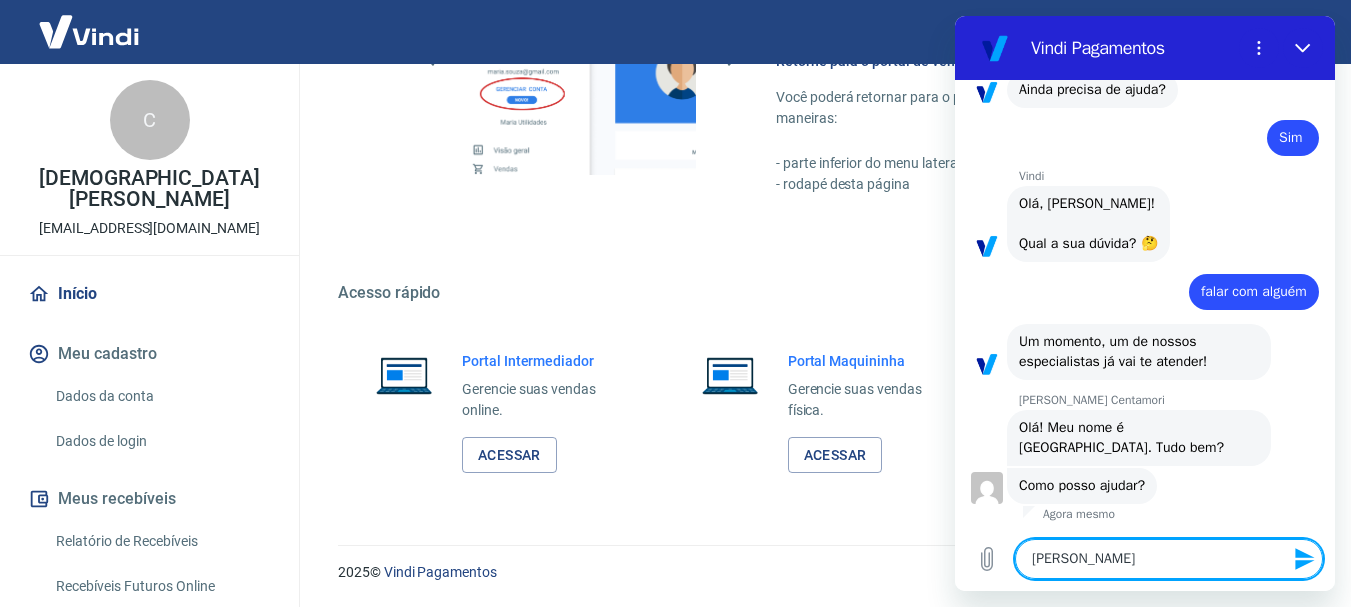 type on "x" 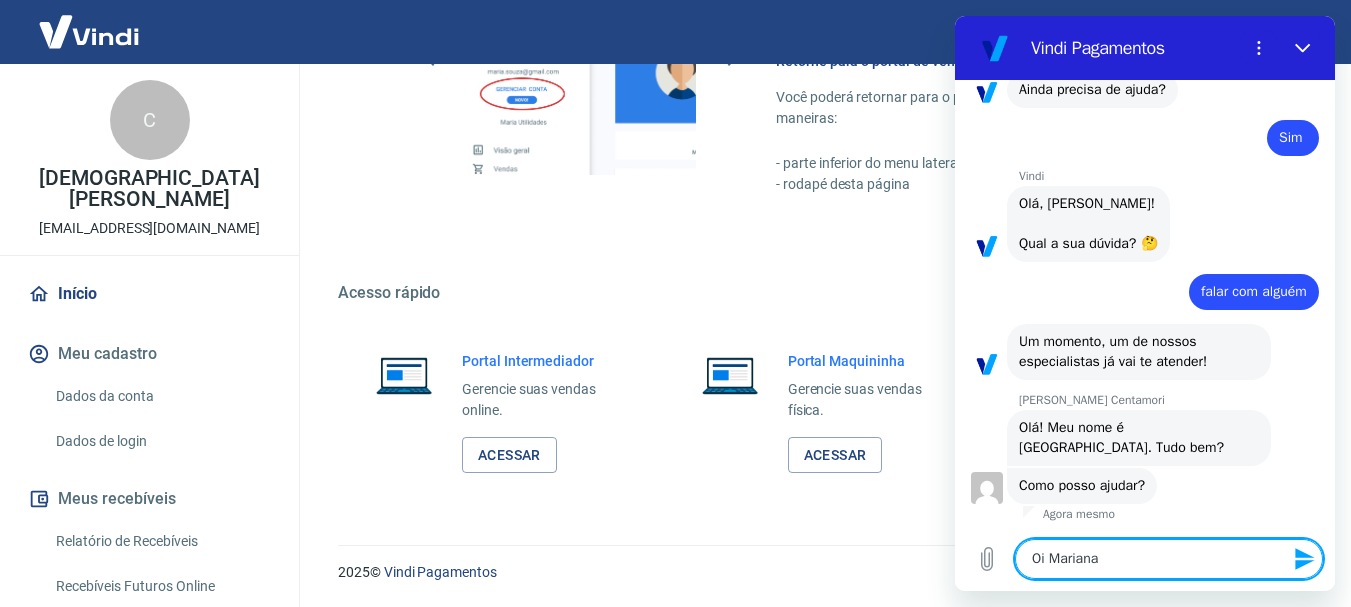 type on "[PERSON_NAME]" 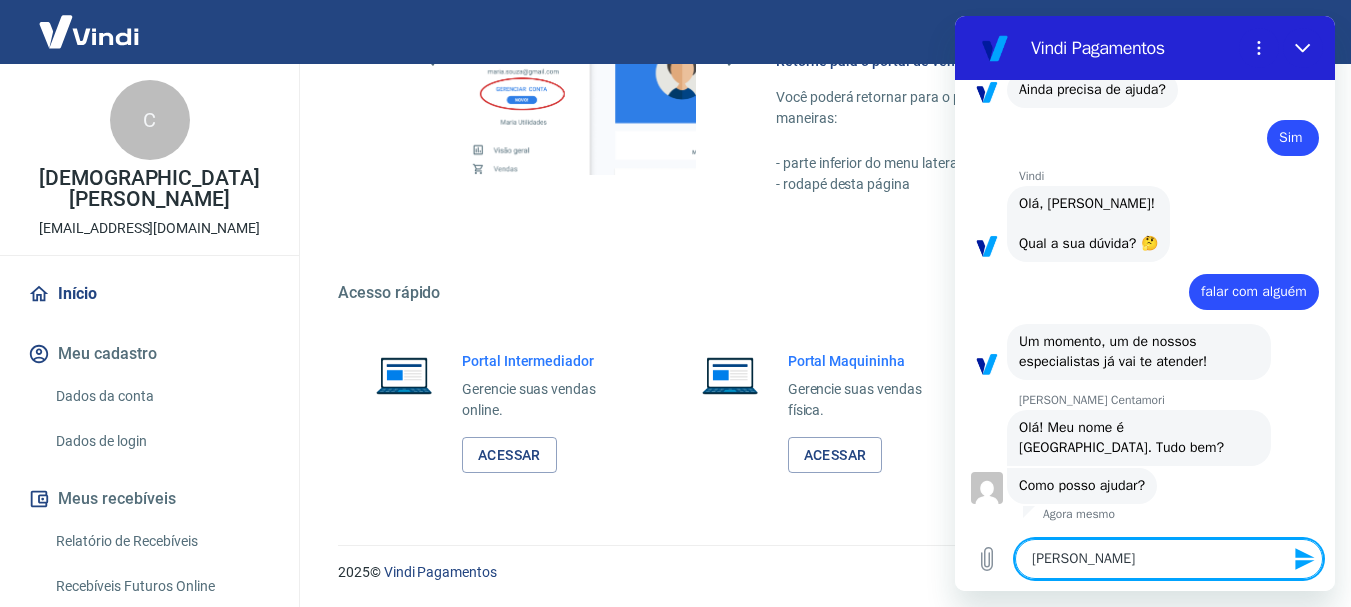type on "Oi Mariana" 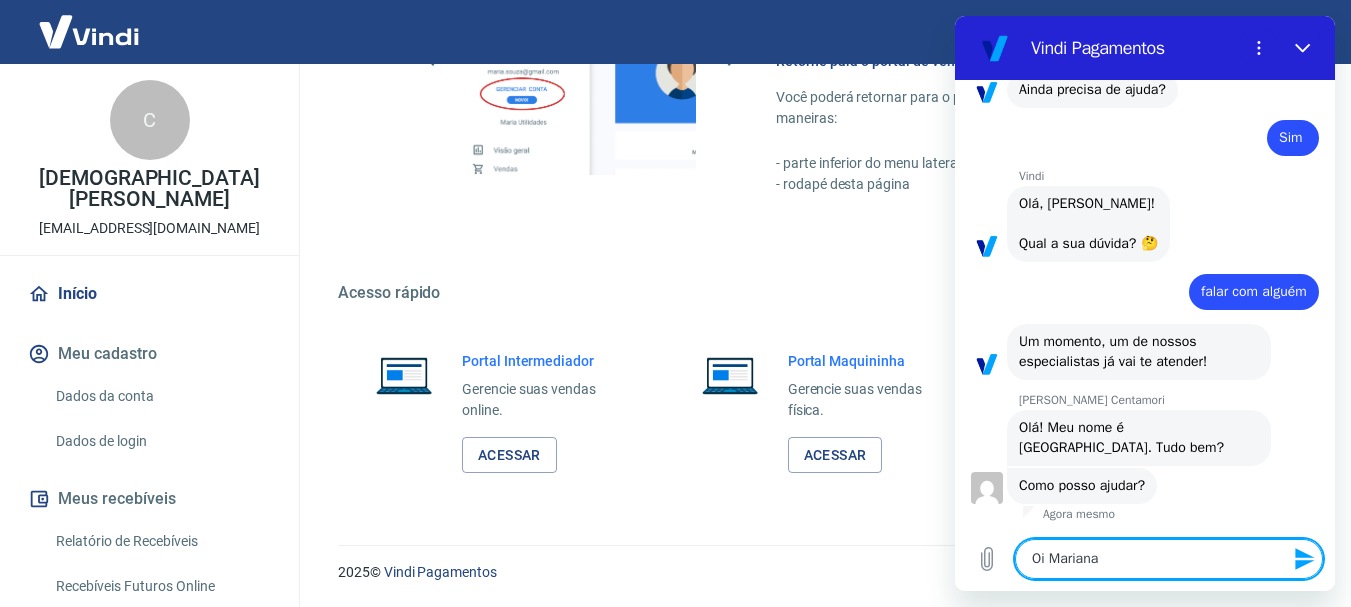 type on "Oi [PERSON_NAME]!" 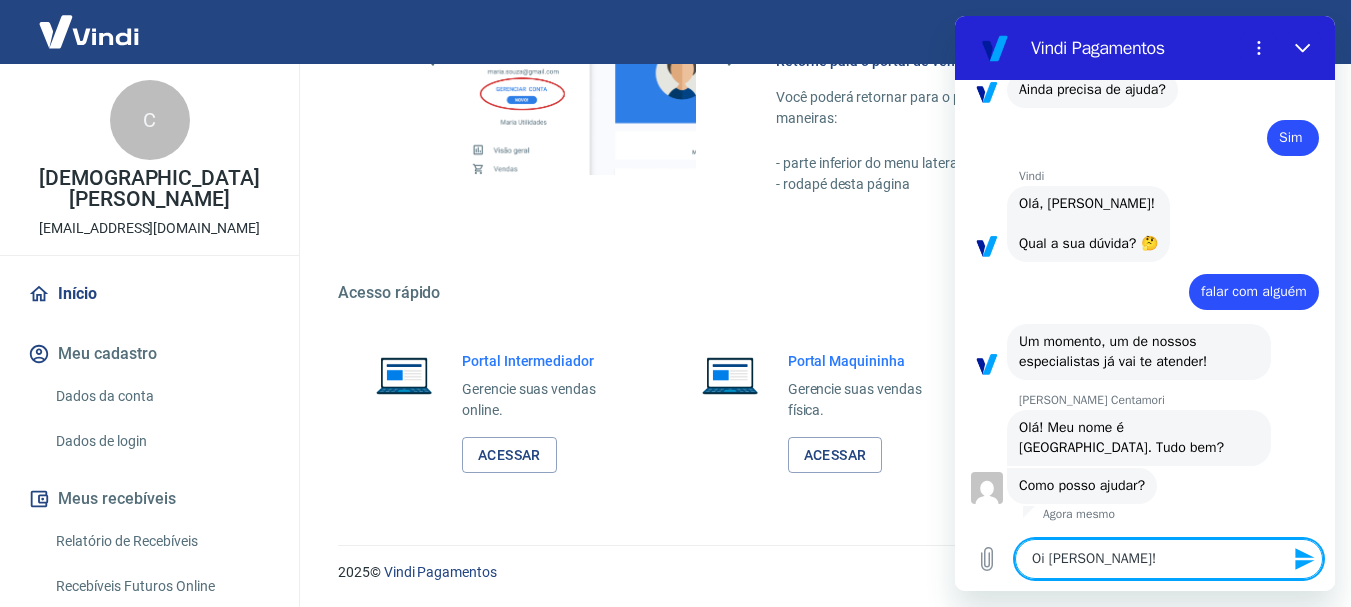 type on "Oi [PERSON_NAME]!" 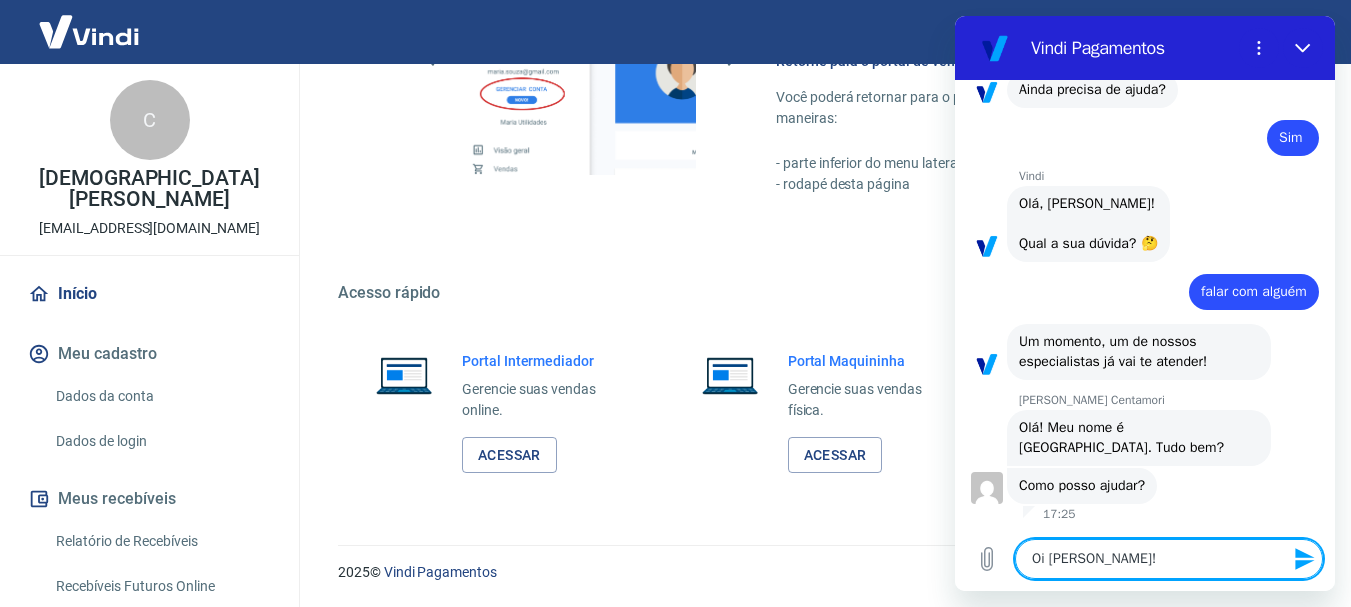 type on "Oi [PERSON_NAME]! T" 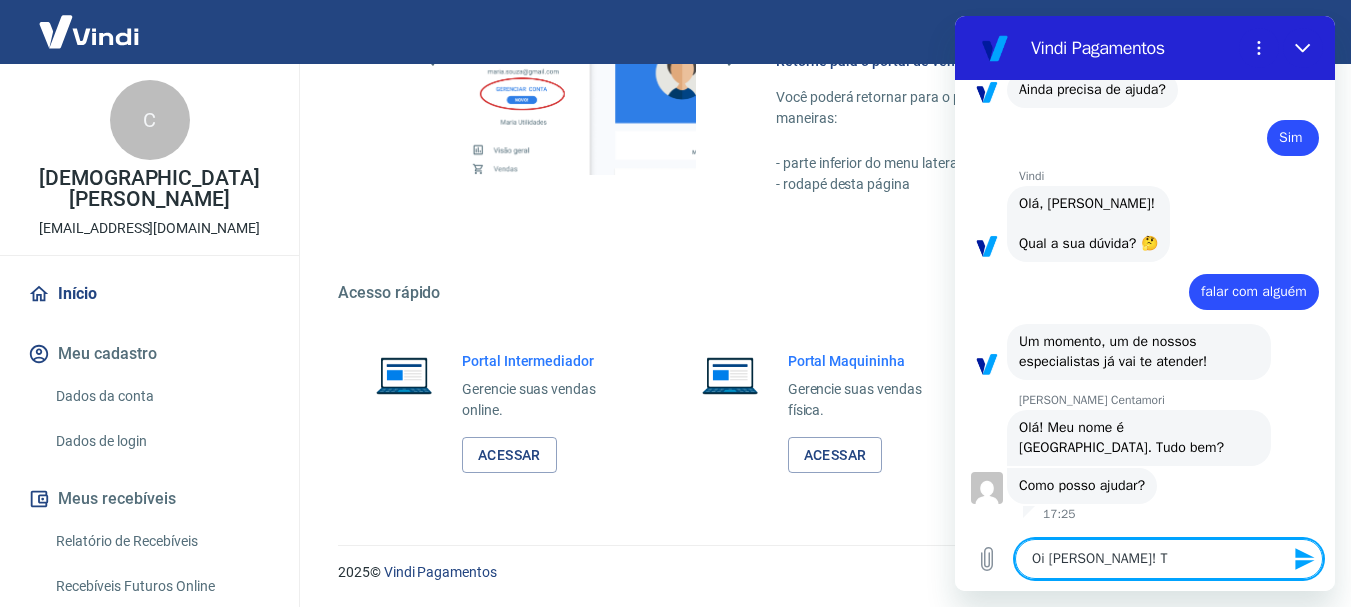 type on "Oi [PERSON_NAME]! Tu" 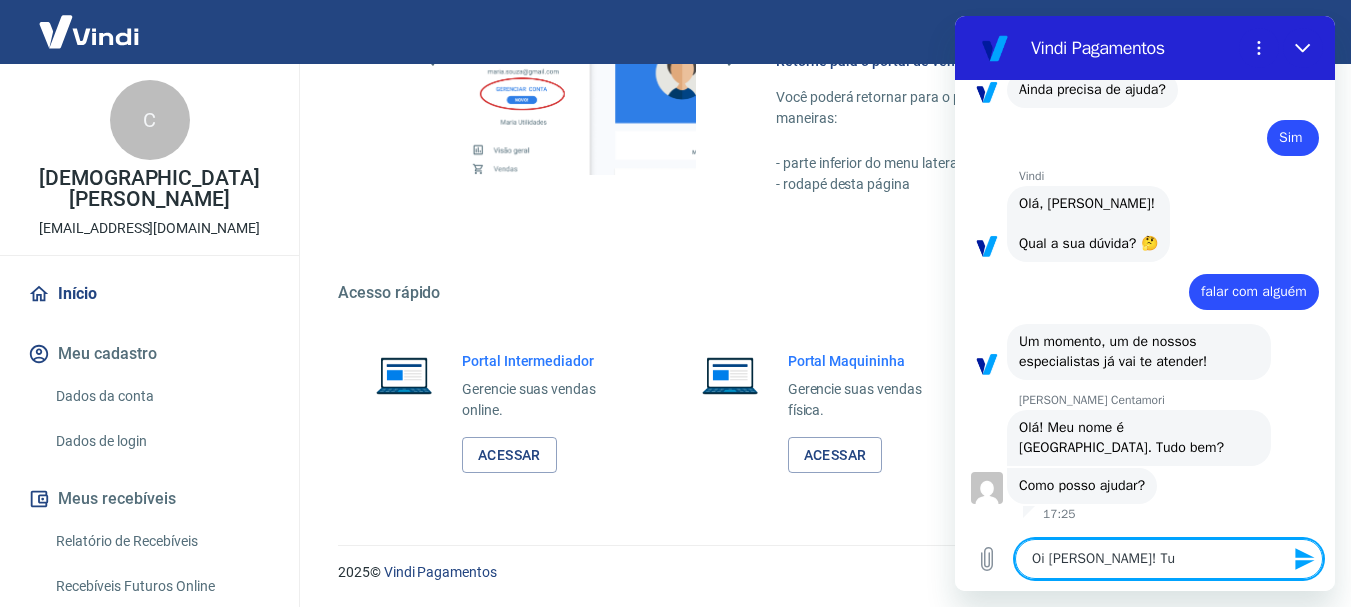 type on "Oi [PERSON_NAME]! Tud" 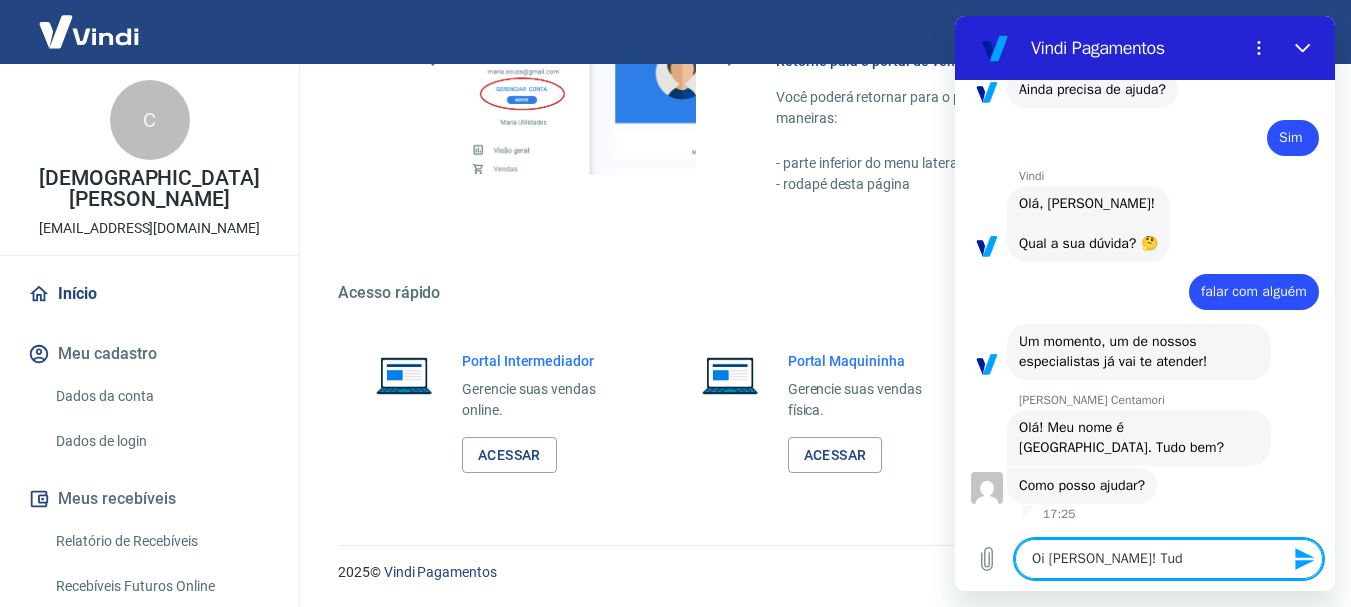type on "Oi [PERSON_NAME]! Tudo" 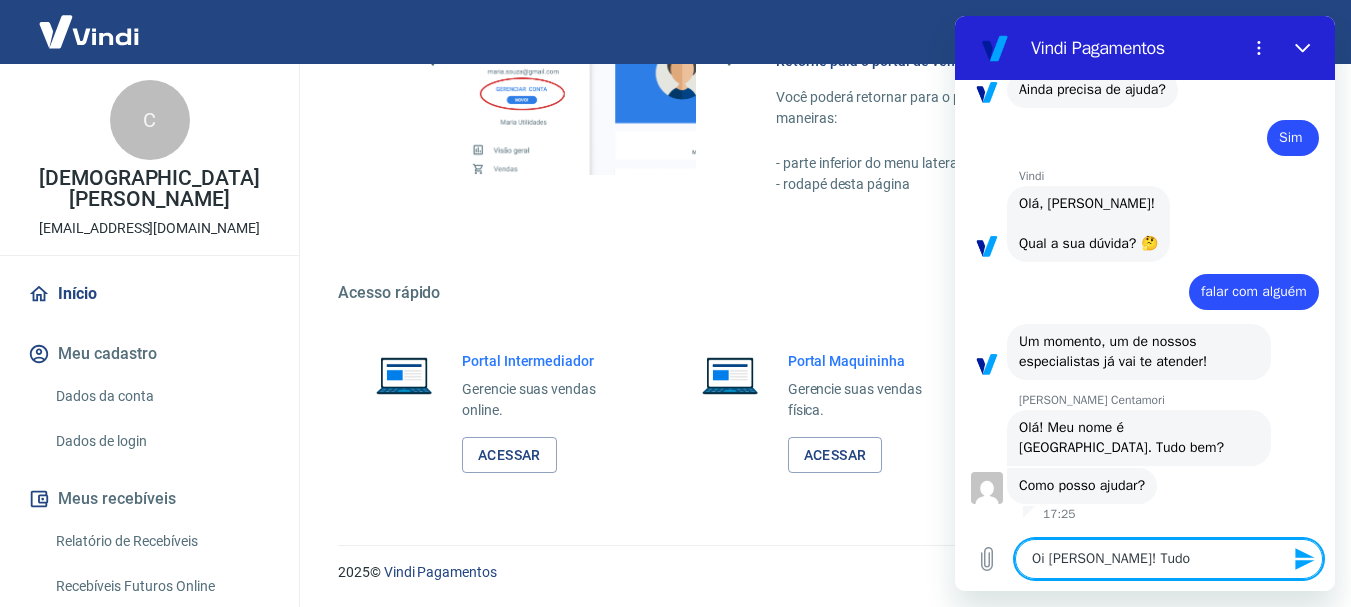 type on "Oi [PERSON_NAME]! Tudo" 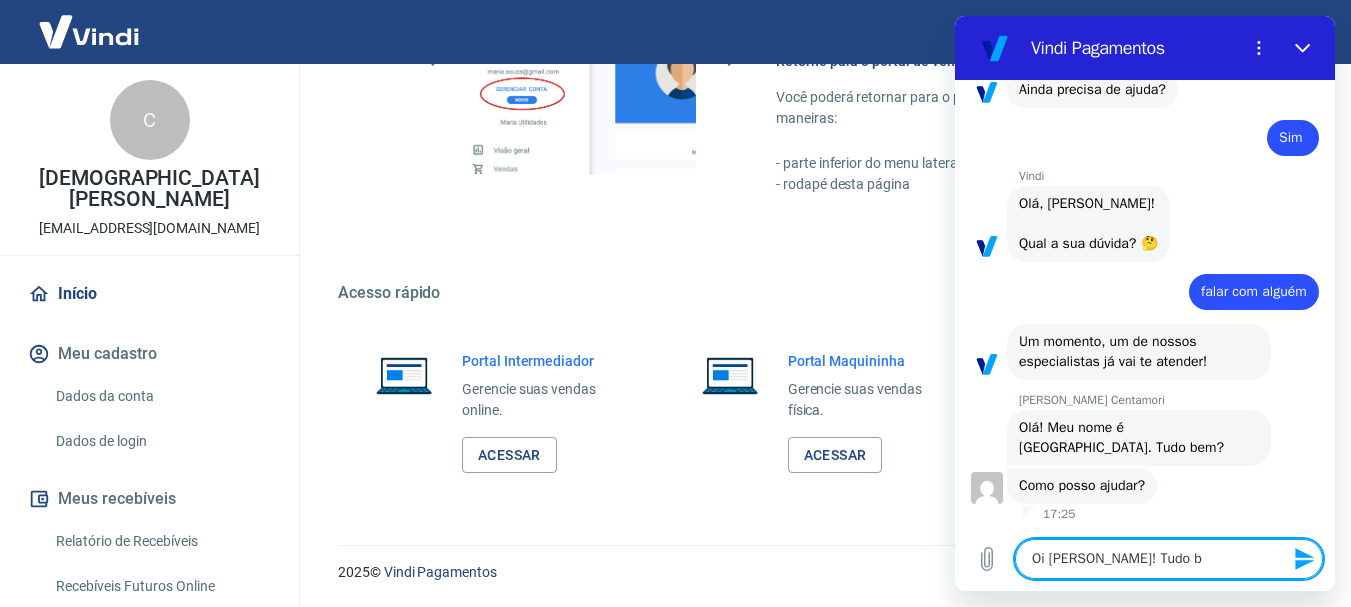type on "Oi [PERSON_NAME]! Tudo be" 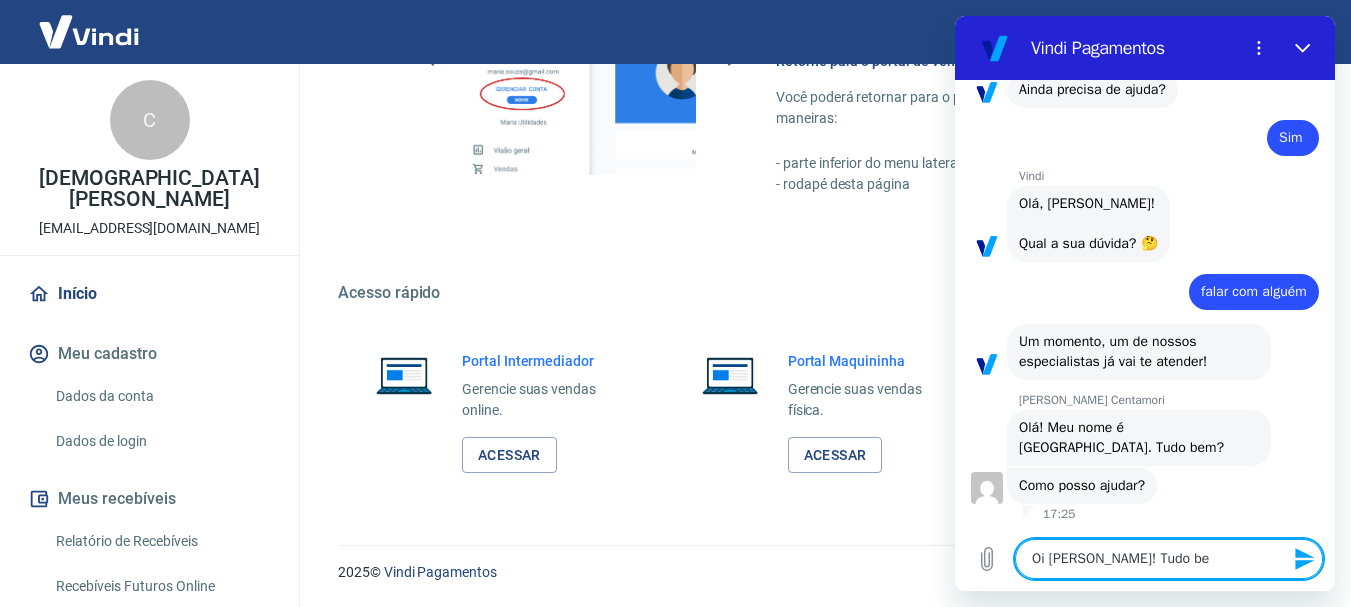 type on "Oi [PERSON_NAME]! Tudo bem" 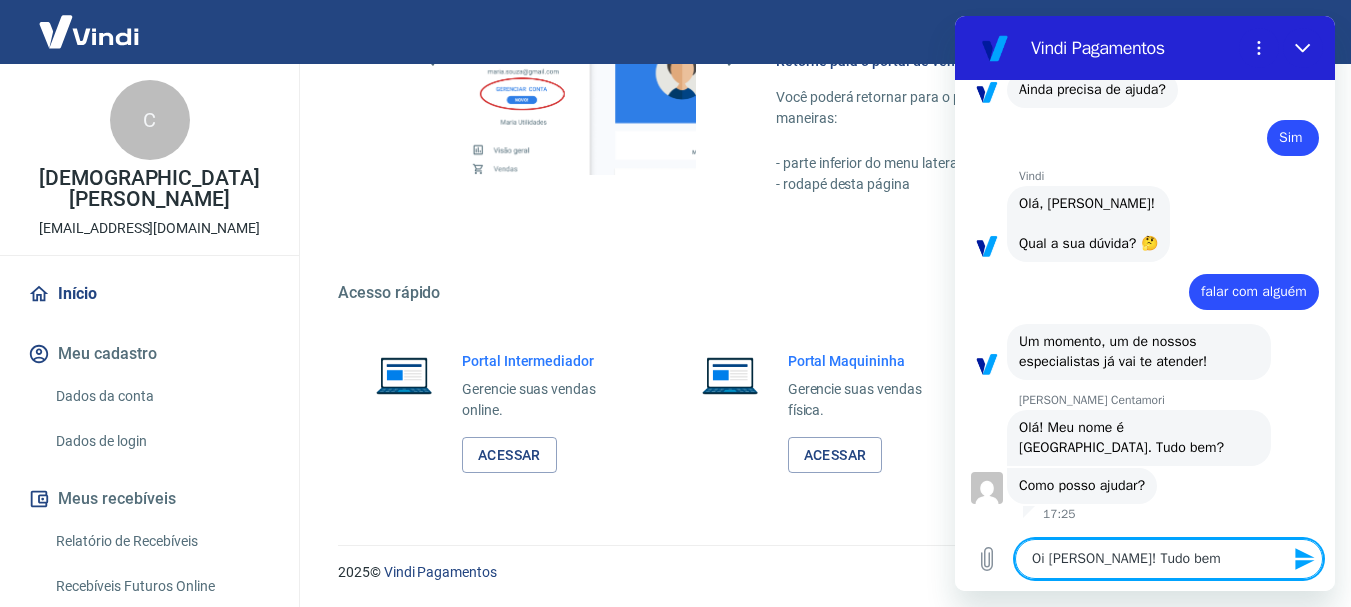 type on "x" 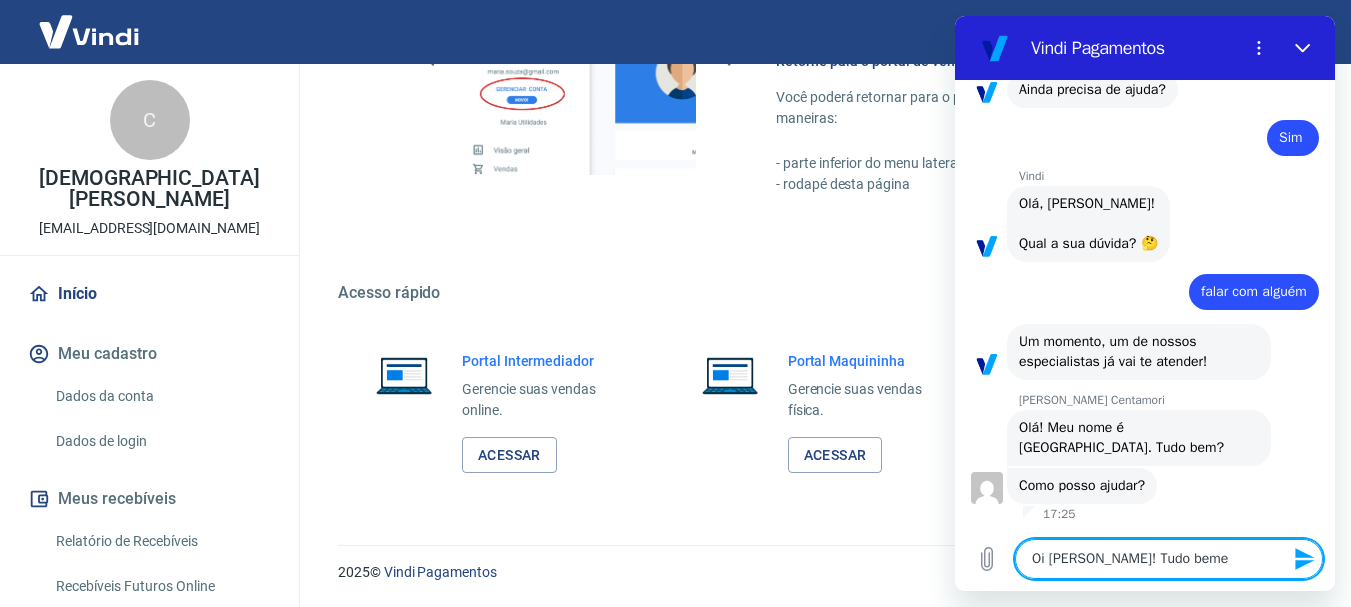 type on "Oi [PERSON_NAME]! Tudo beme" 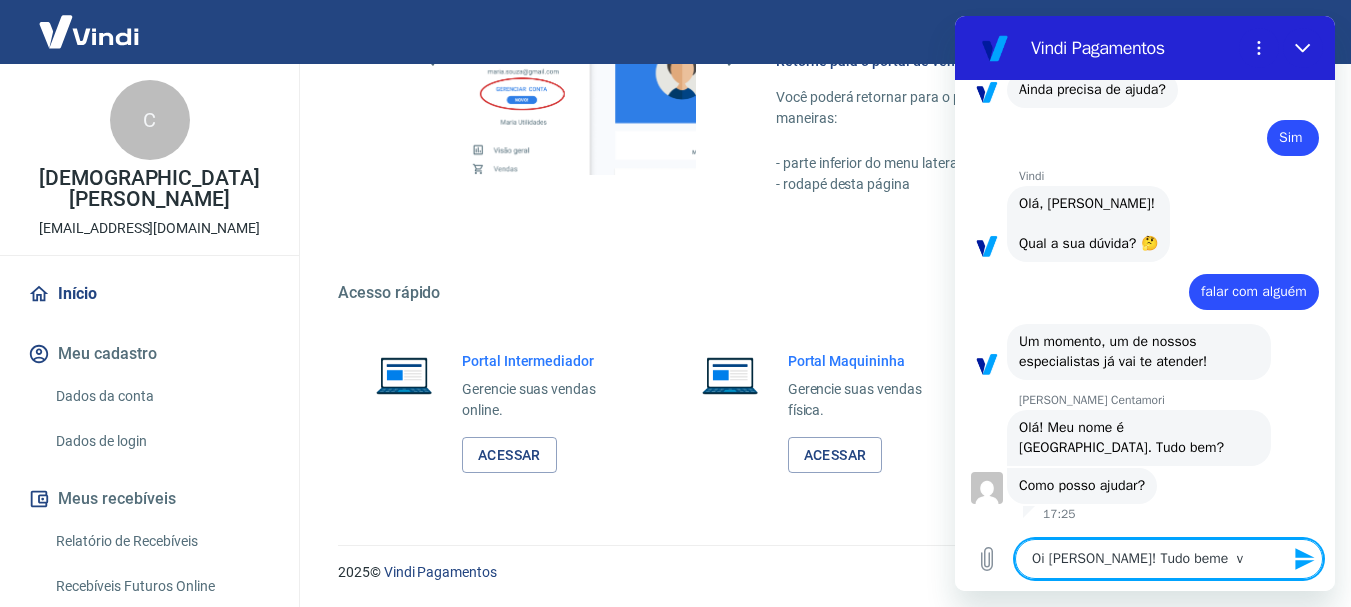 type on "Oi [PERSON_NAME]! Tudo beme  vc" 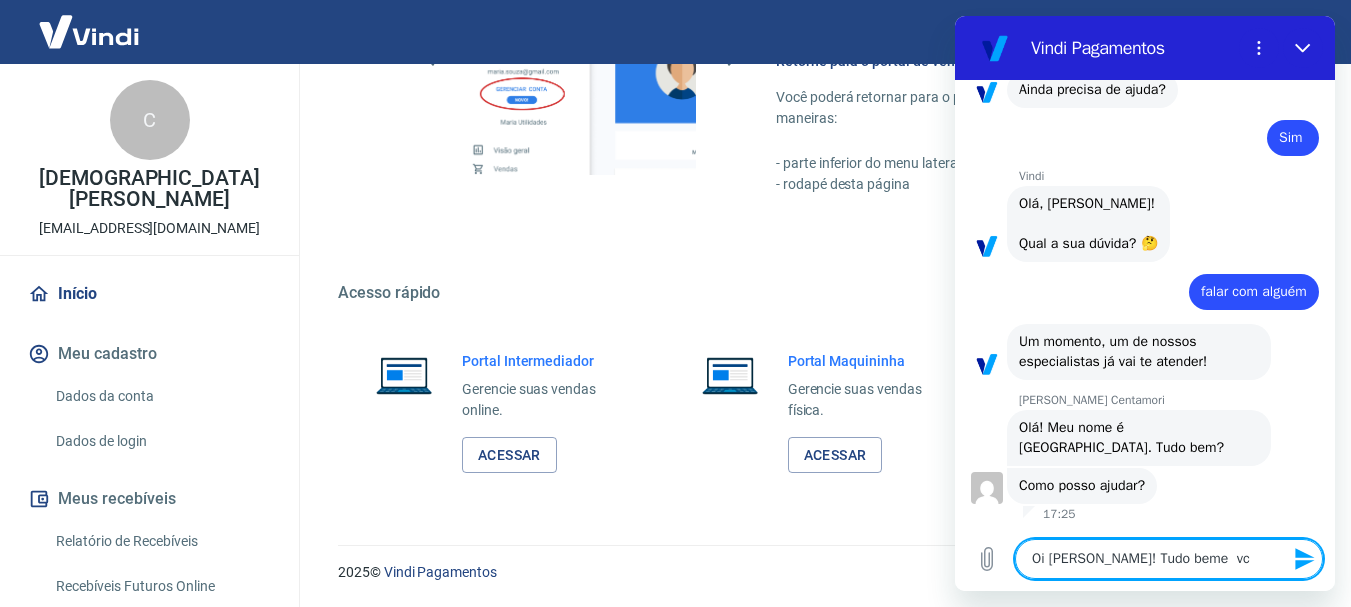 type on "Oi [PERSON_NAME]! Tudo beme  vc?" 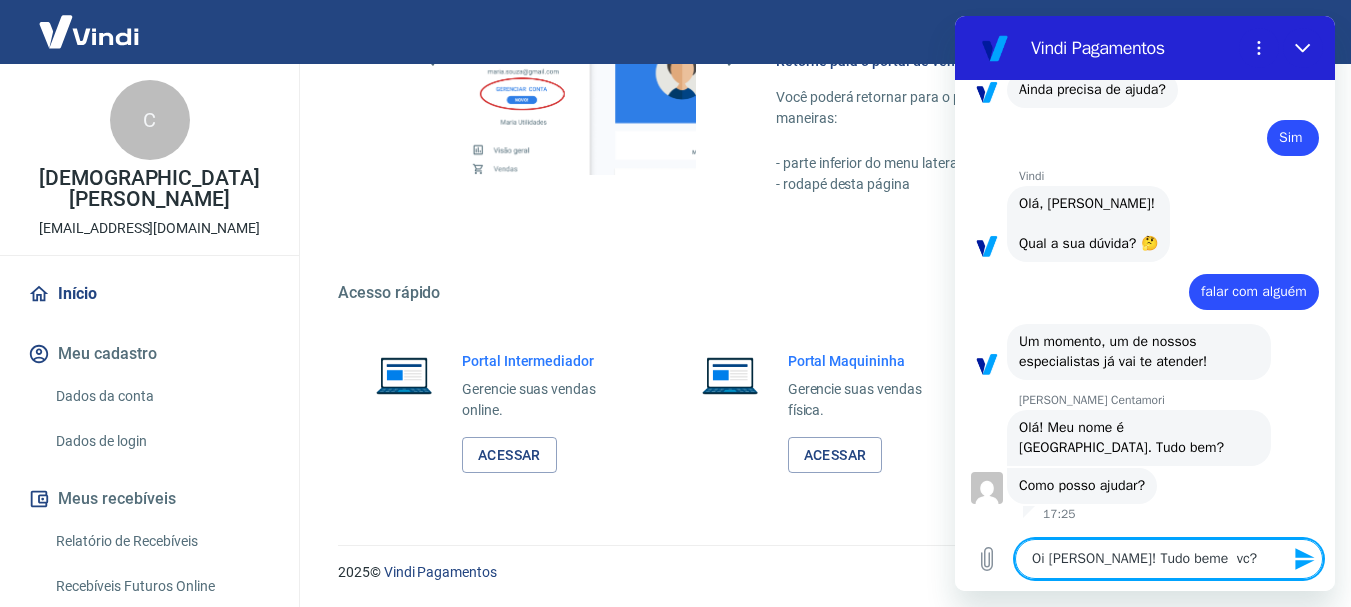 type on "Oi [PERSON_NAME]! Tudo beme  vc?" 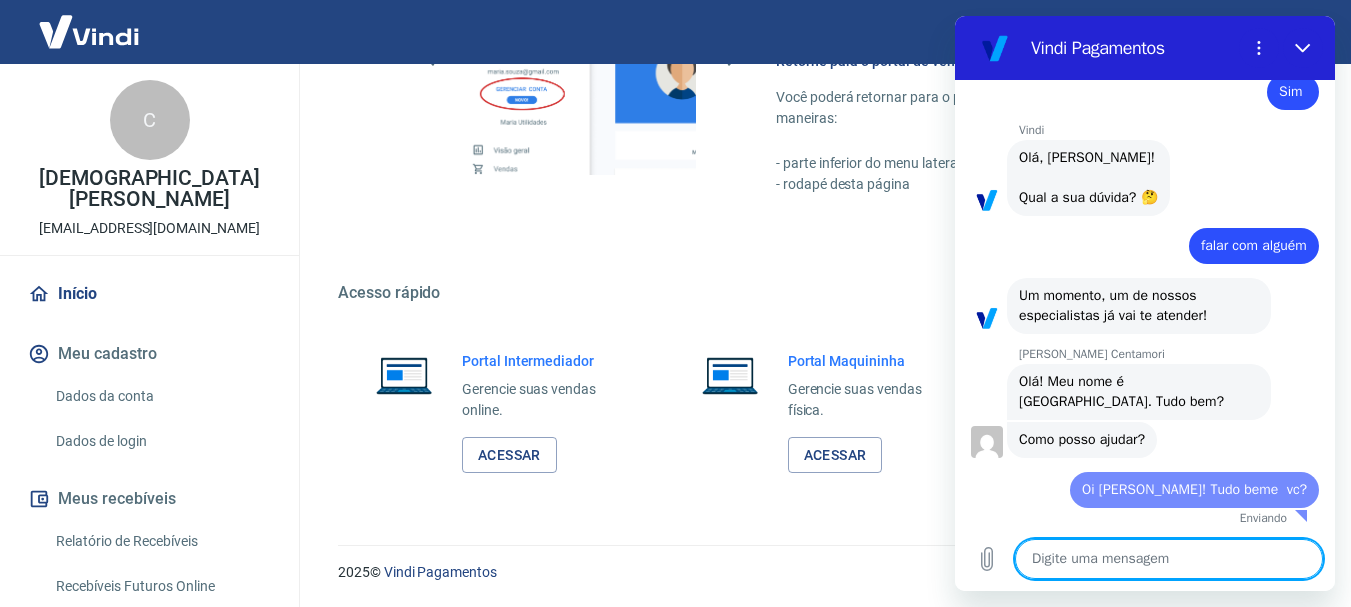 type on "x" 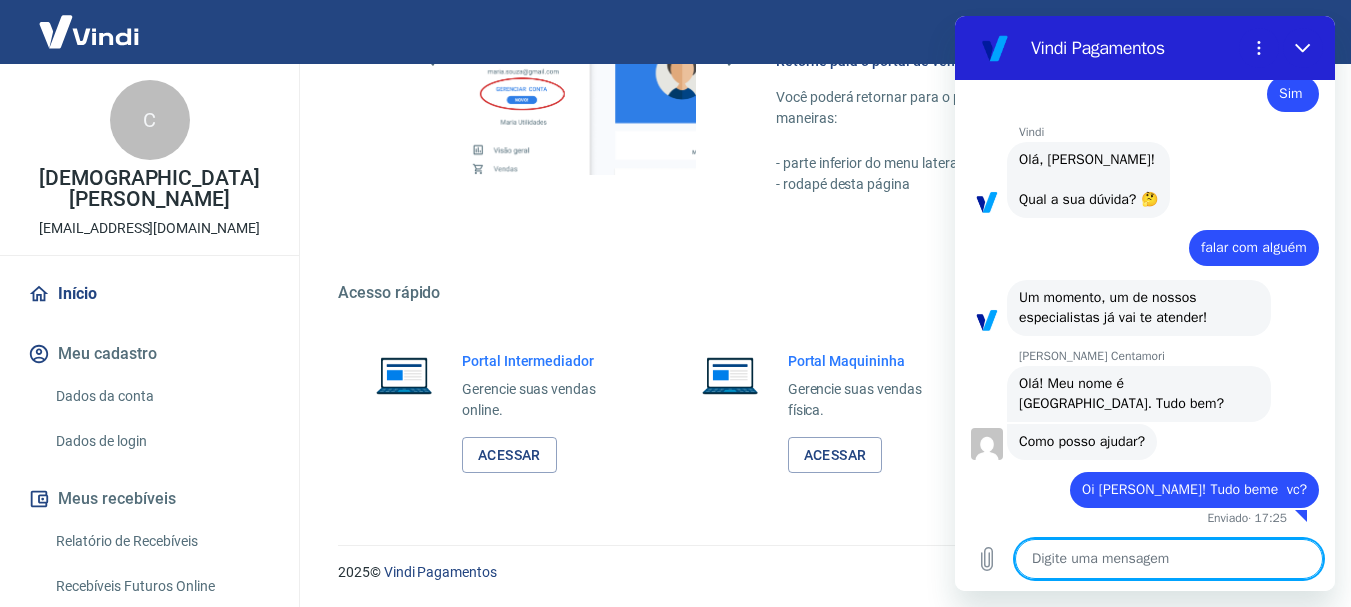 scroll, scrollTop: 3074, scrollLeft: 0, axis: vertical 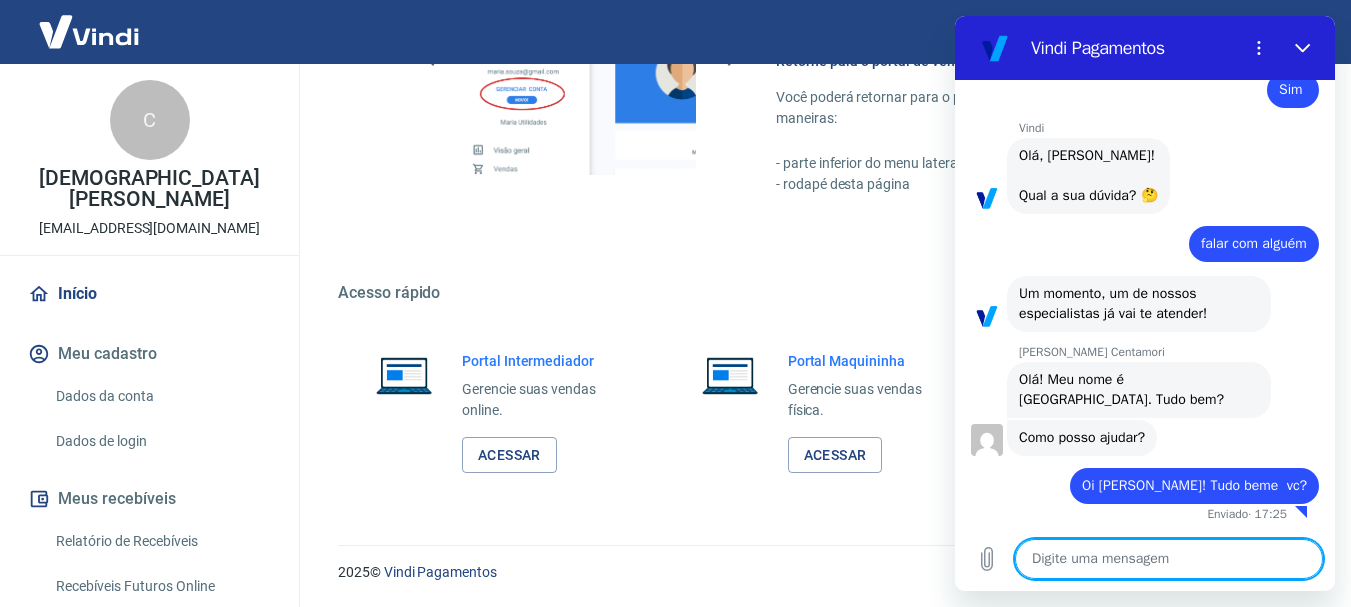 type on "e" 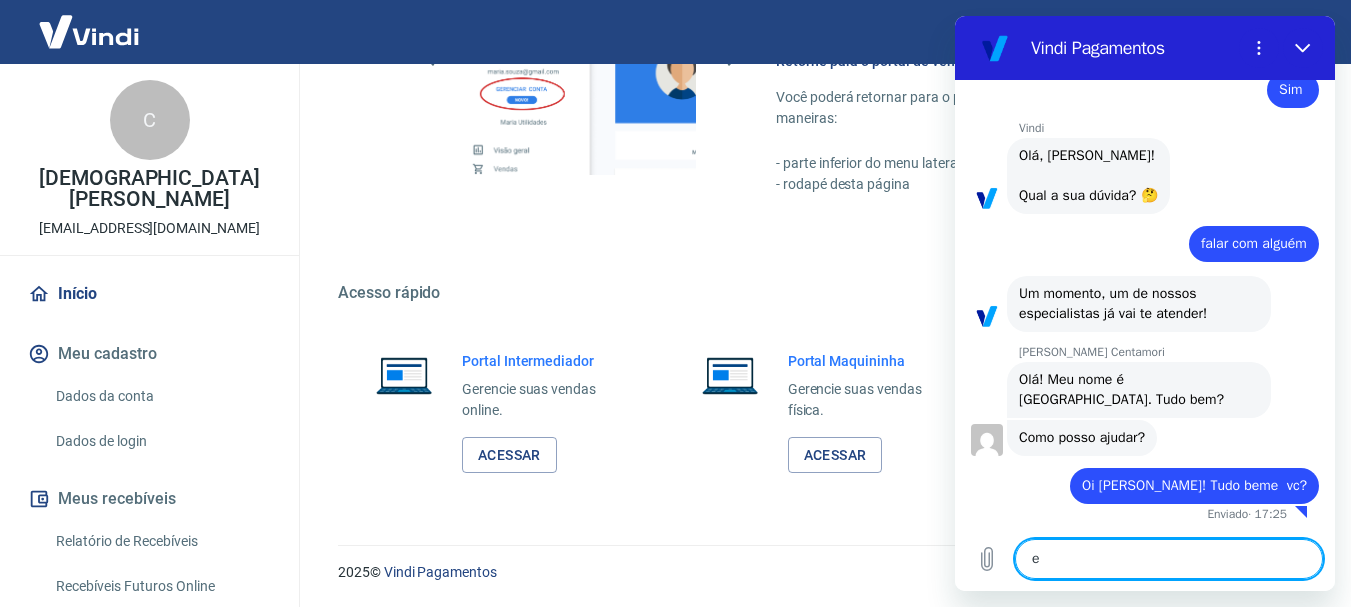 type on "x" 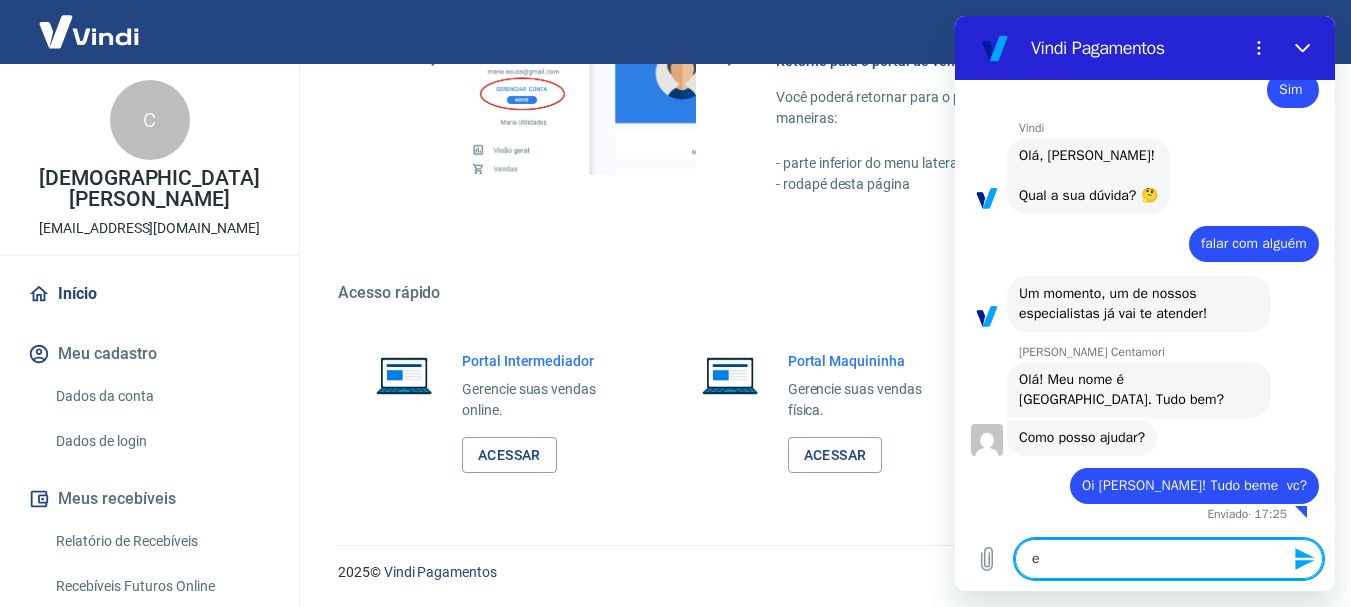 type on "es" 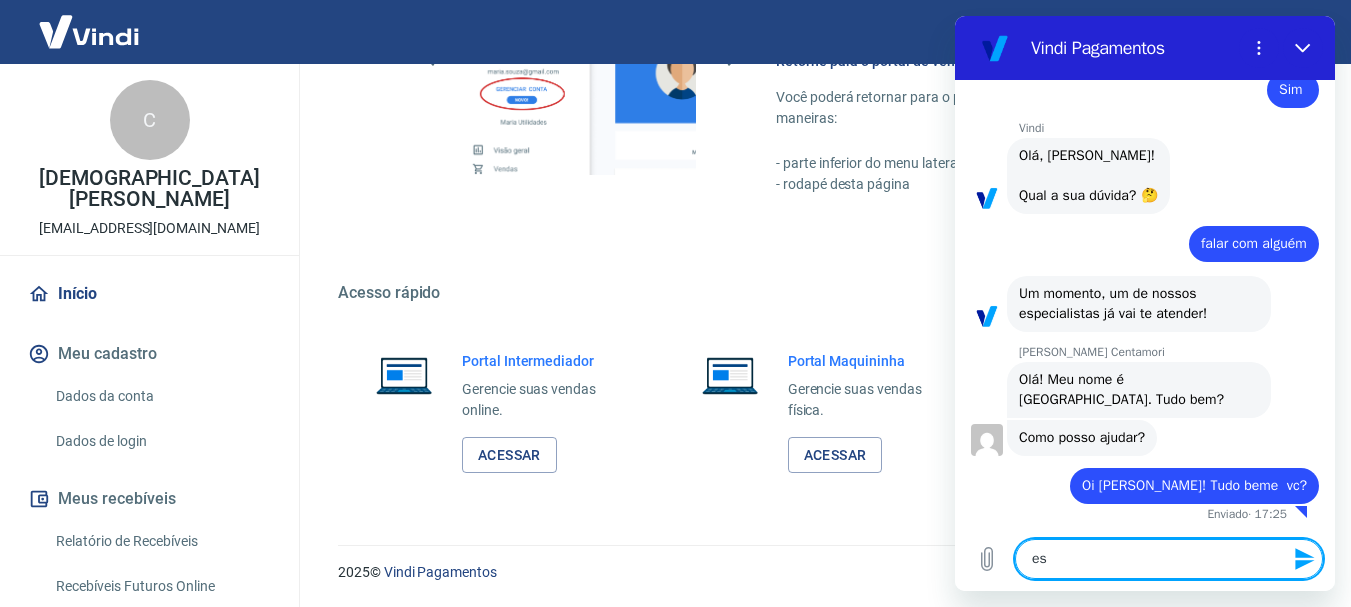 type on "est" 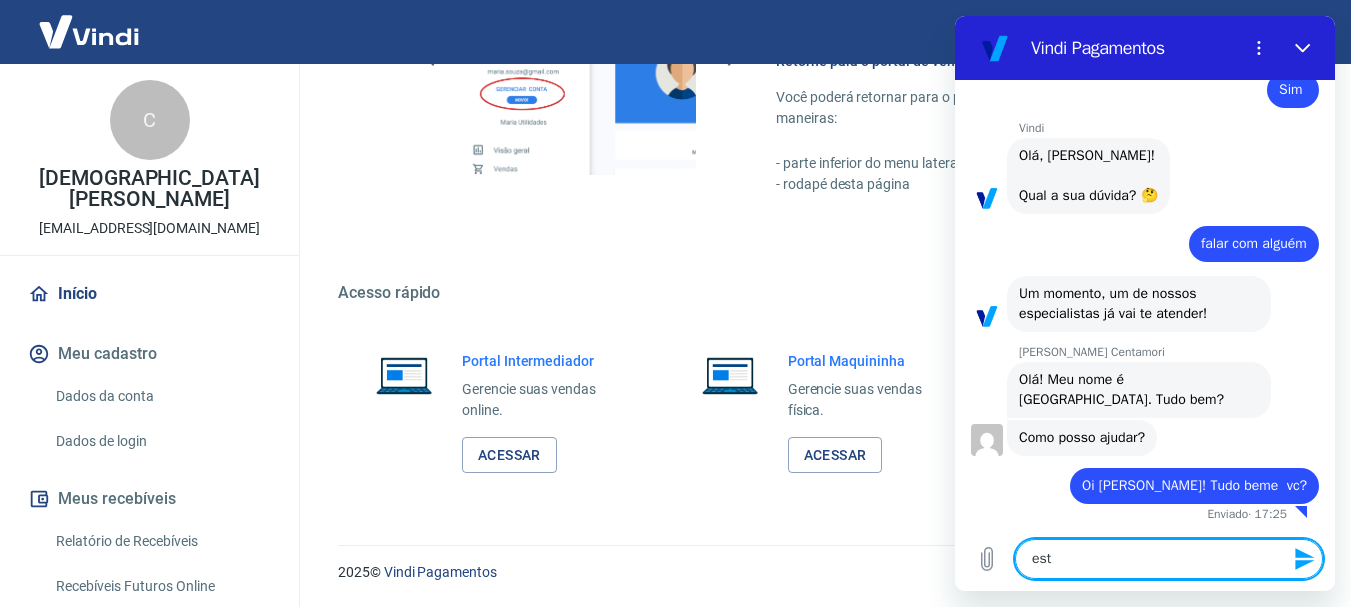 type on "esto" 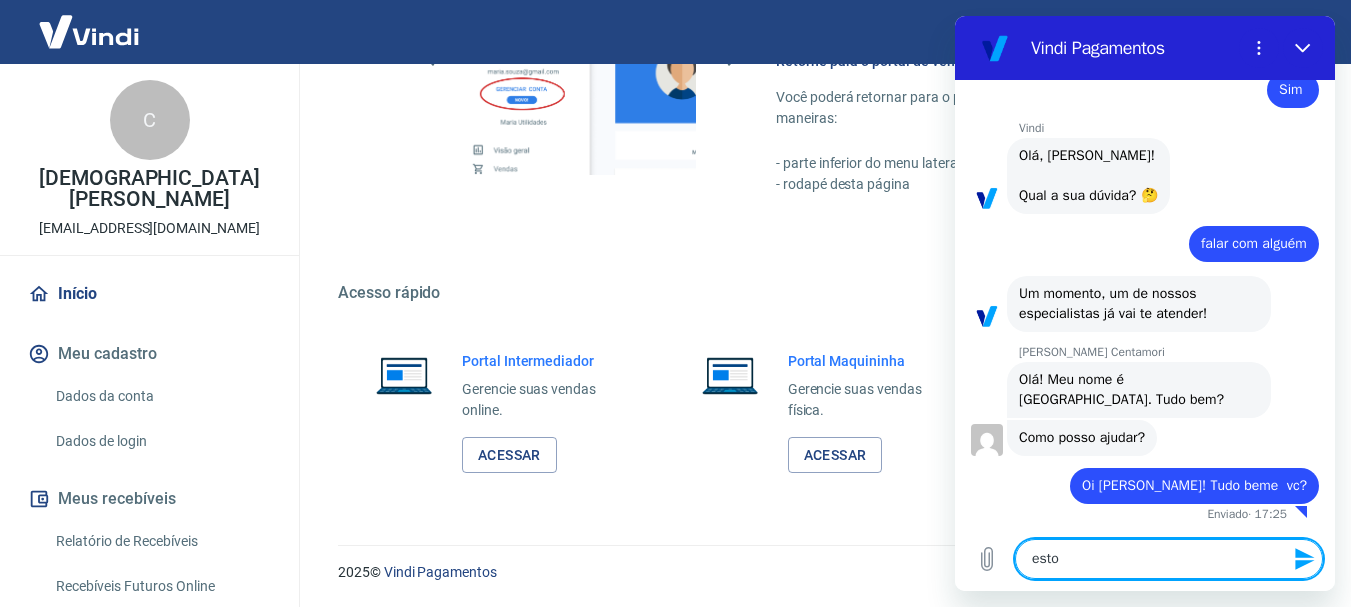 type on "estou" 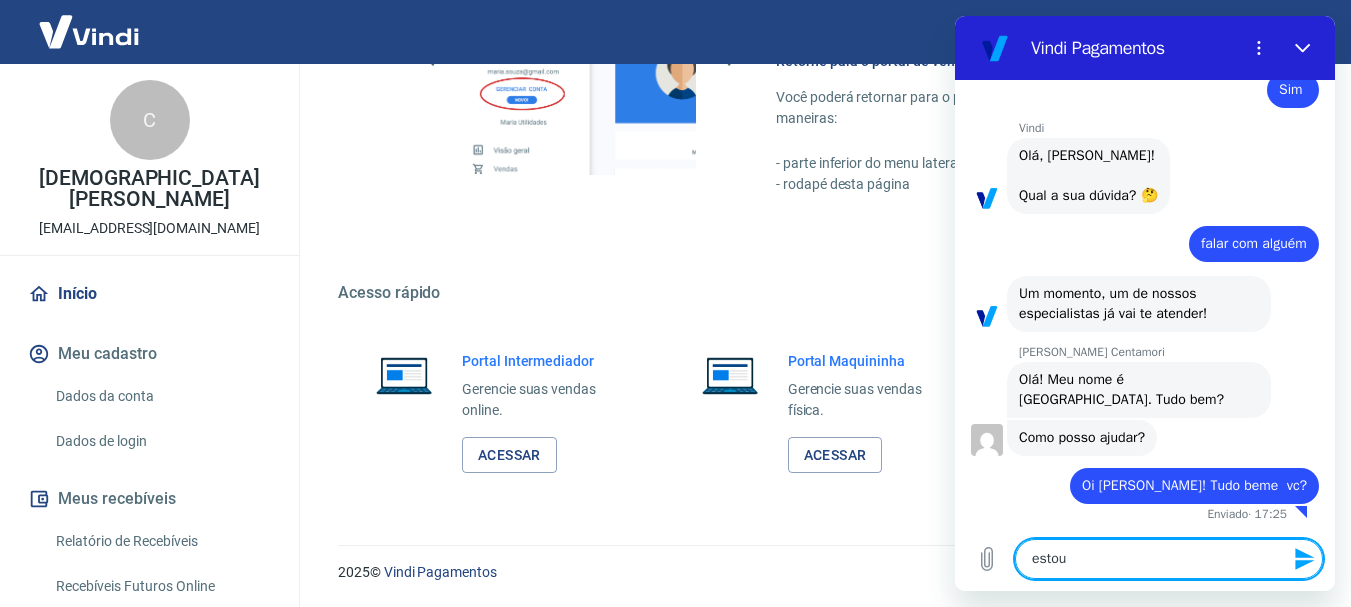 type on "estou" 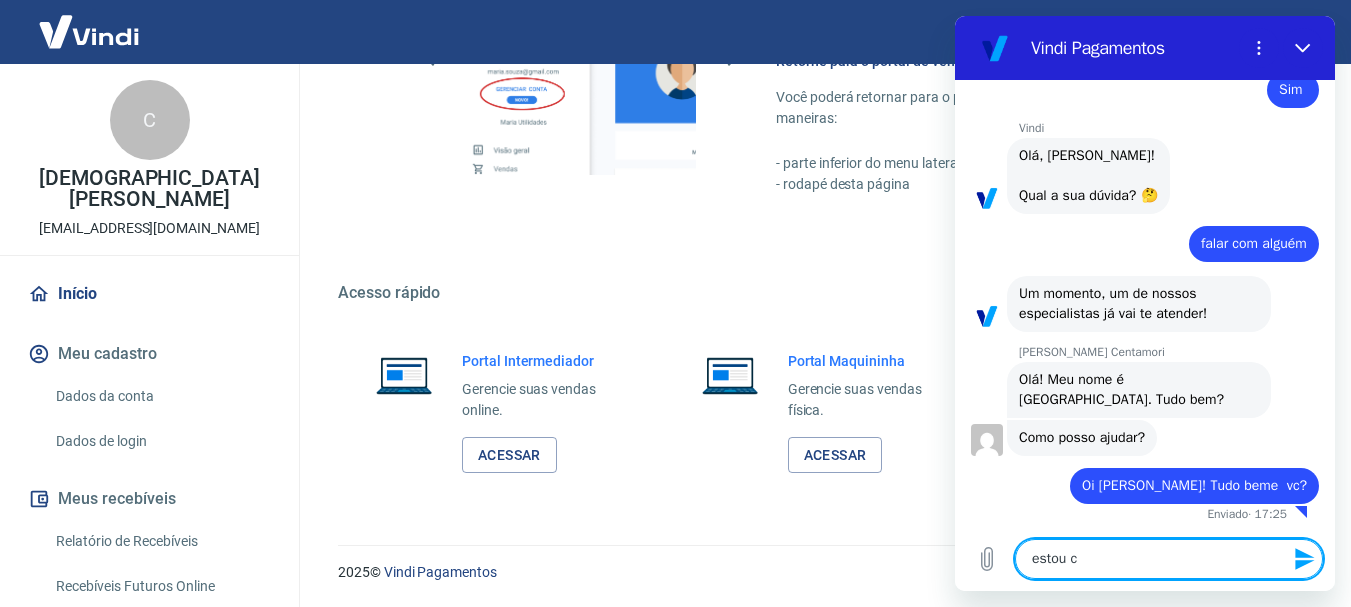 type on "estou co" 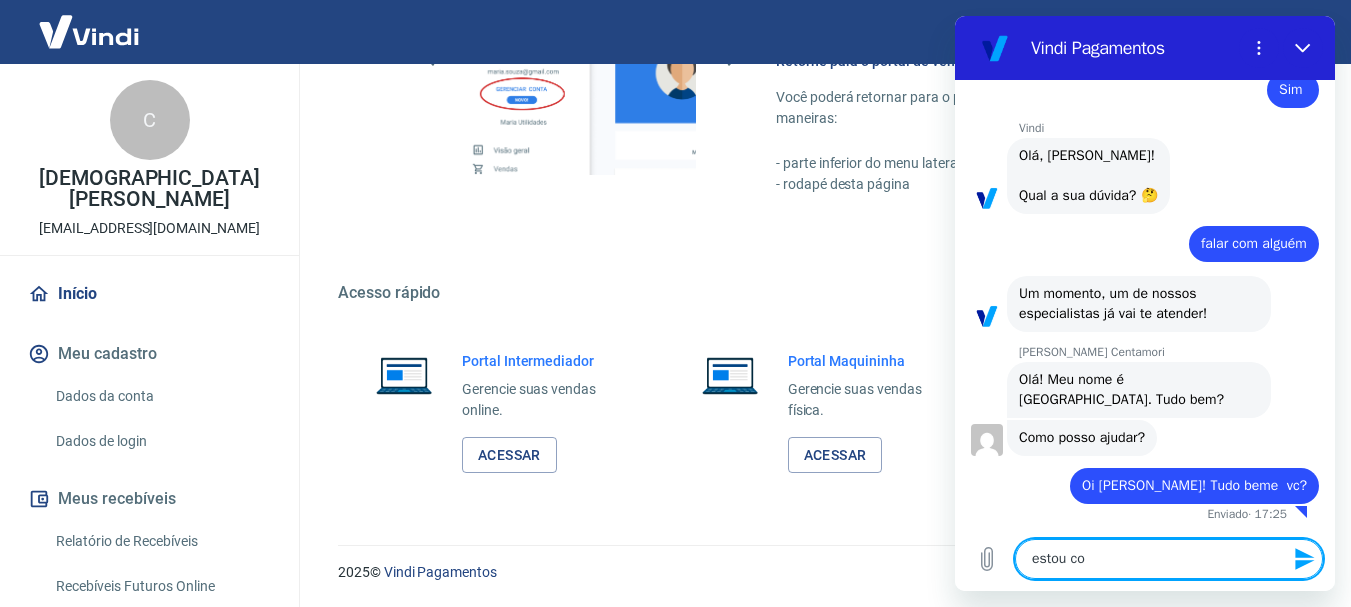 type on "x" 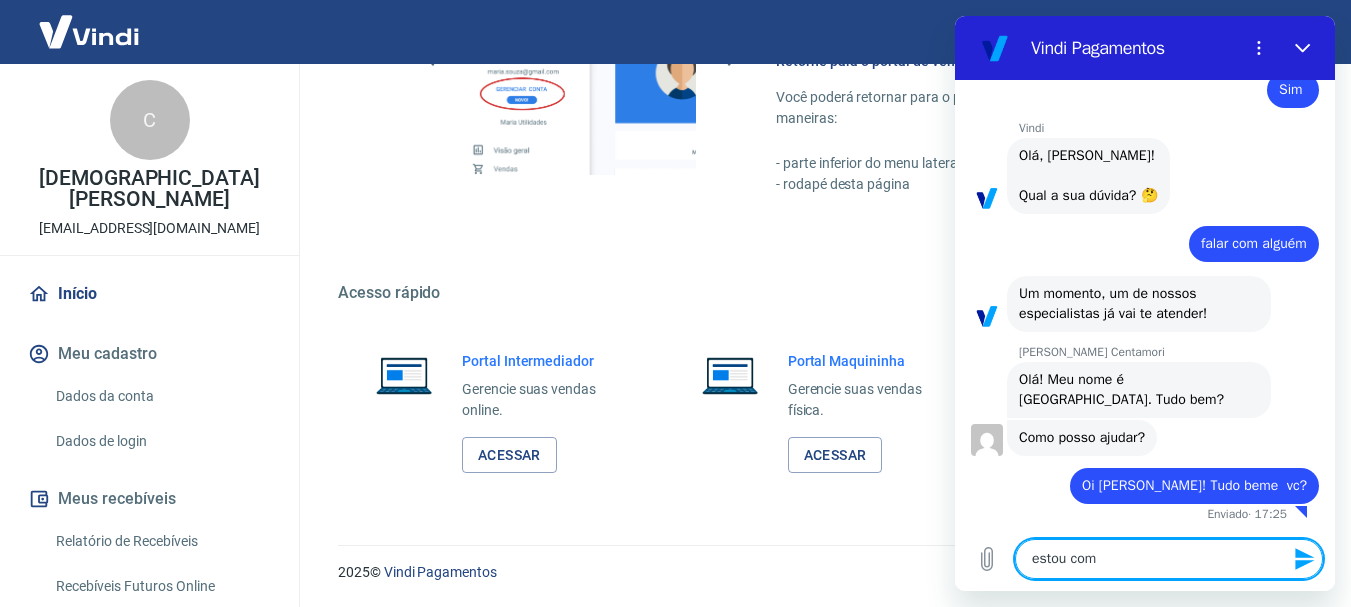 type on "estou coma" 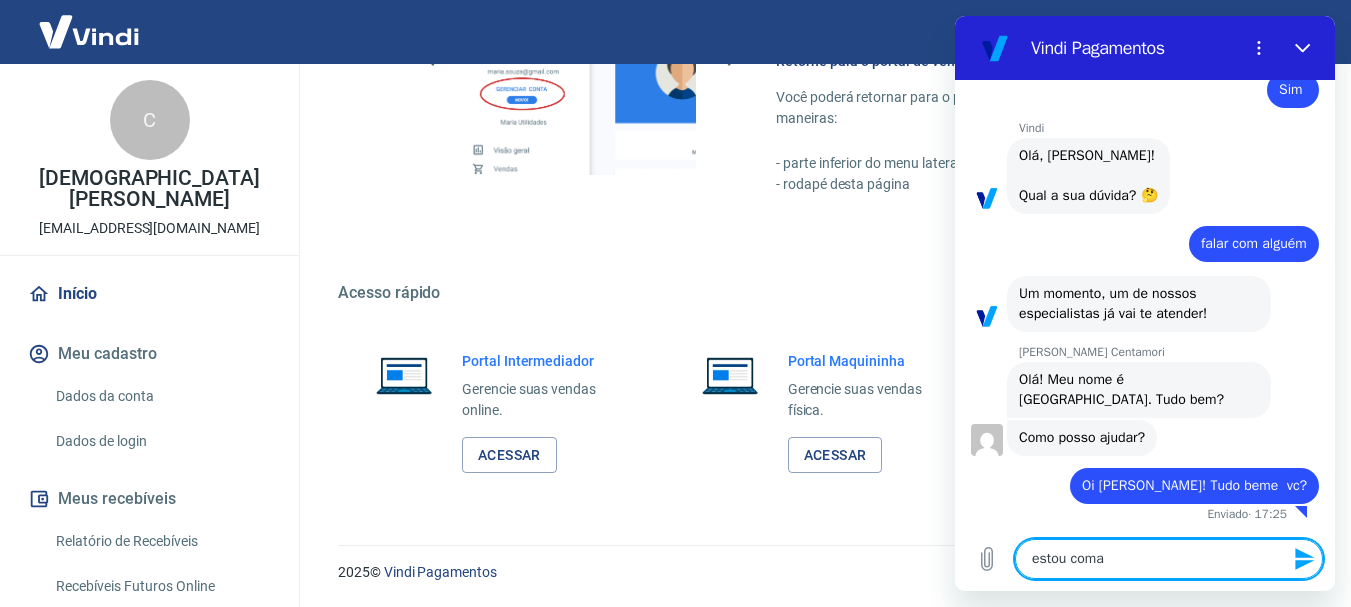 type on "estou coma" 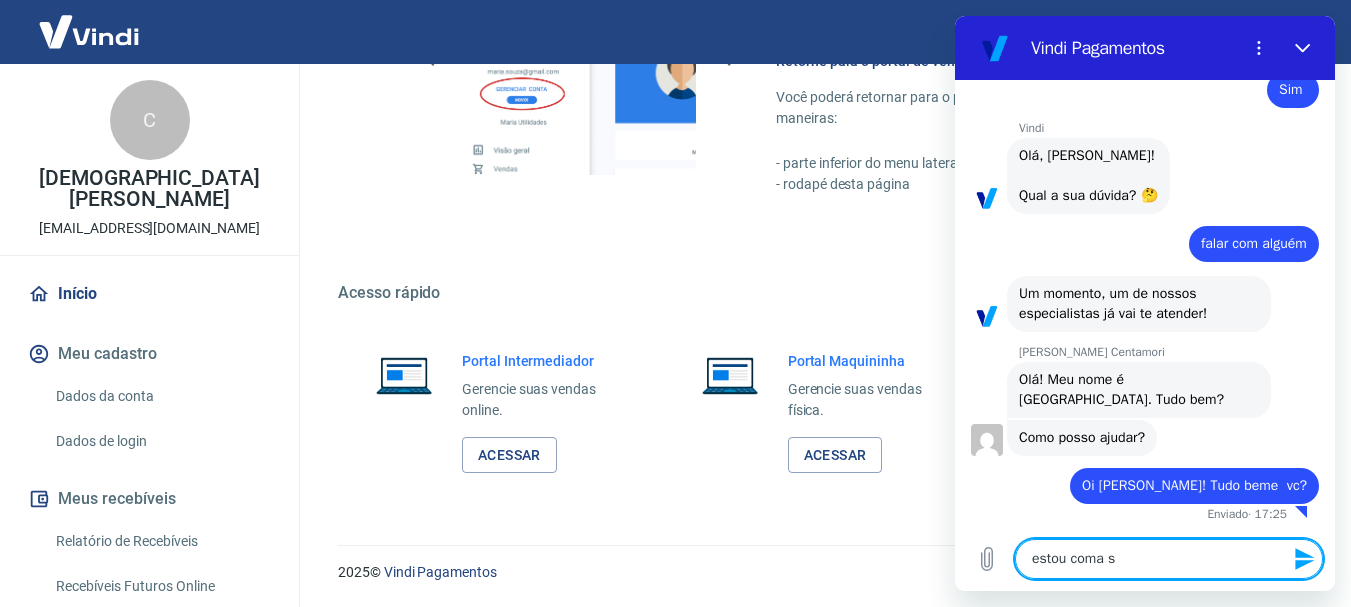 type on "estou coma se" 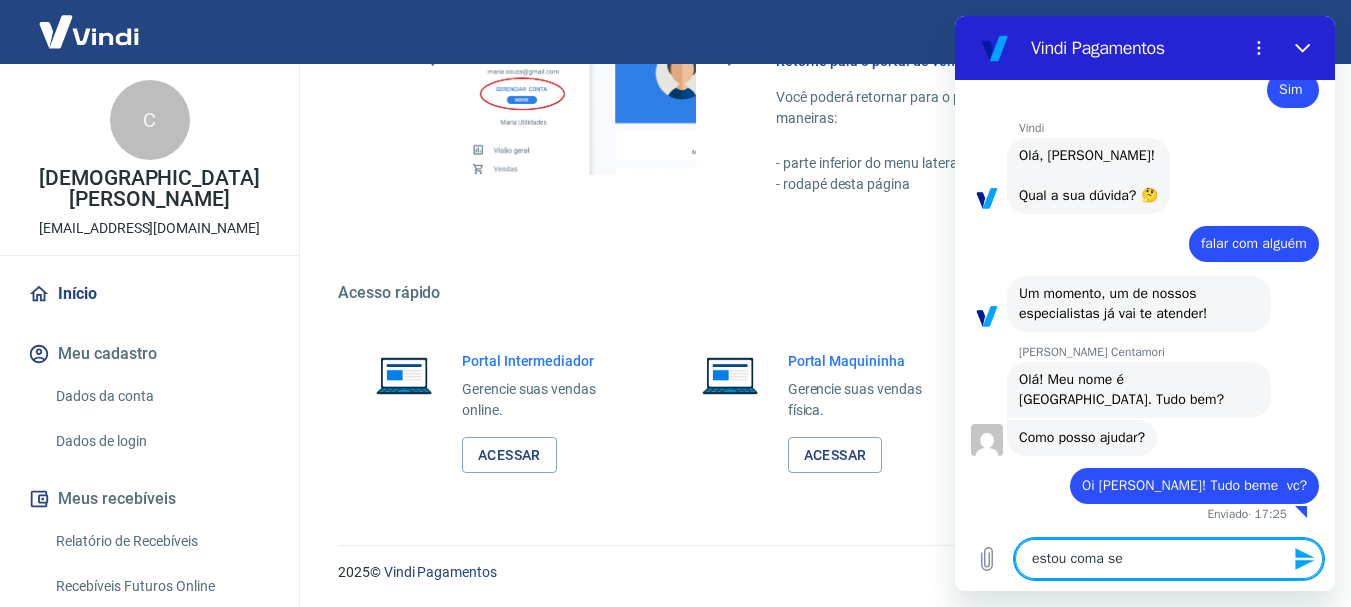 type on "estou coma seg" 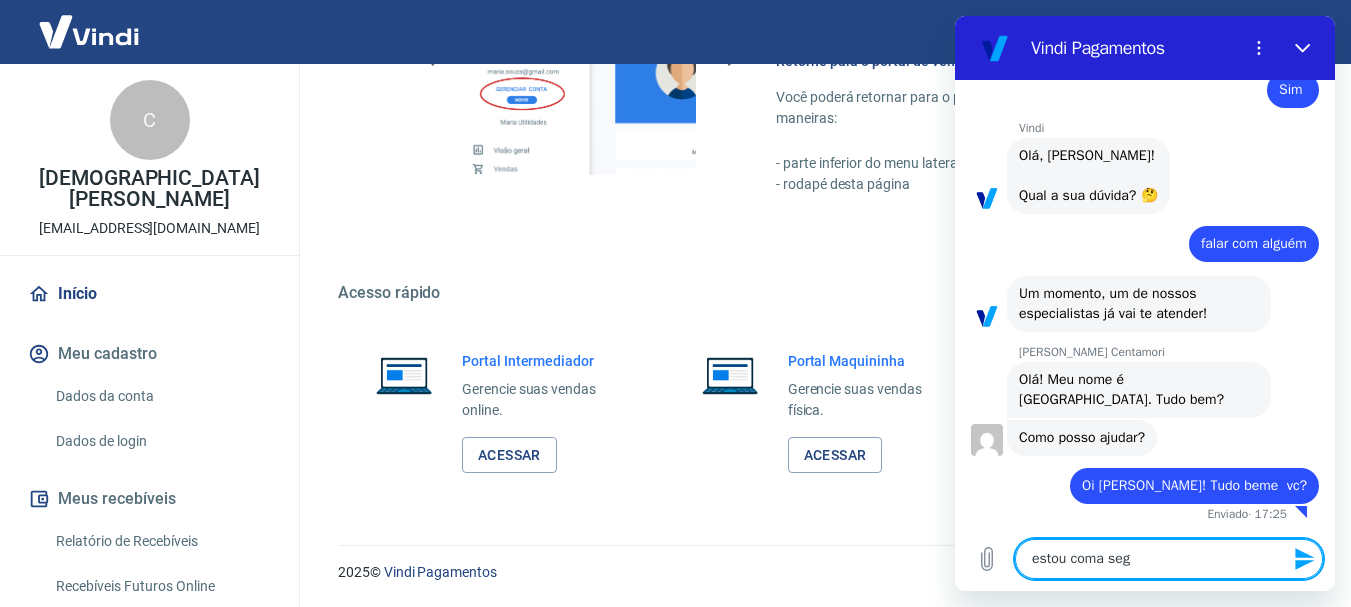 type on "estou coma segu" 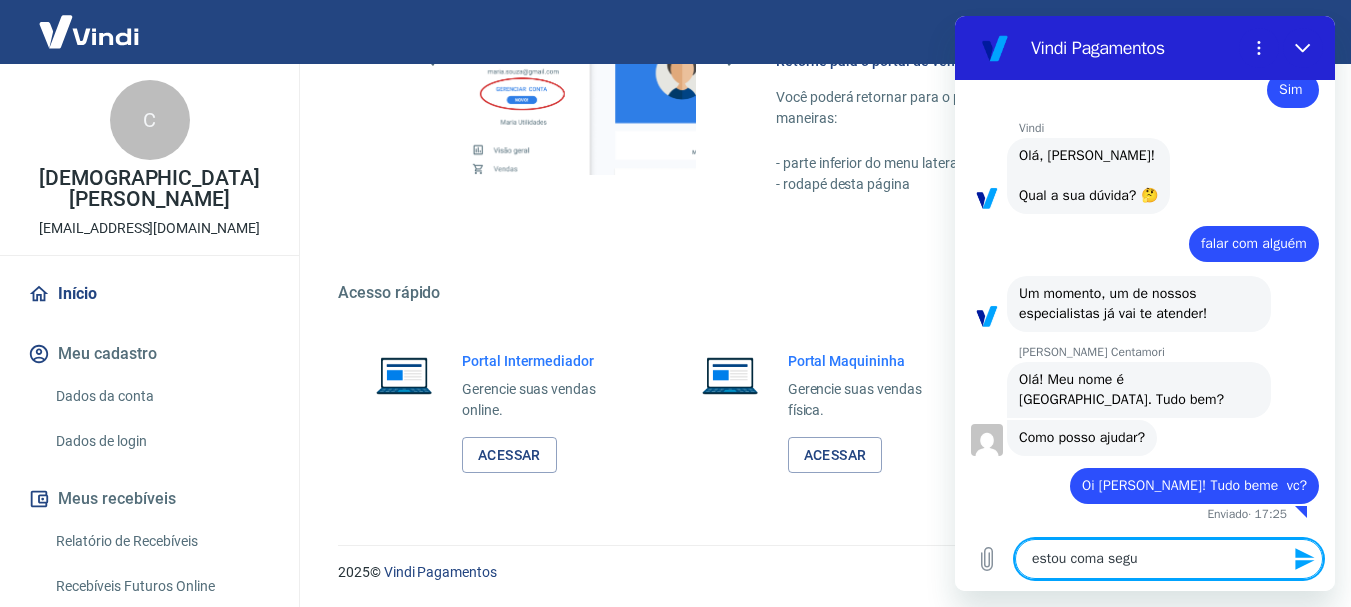 type on "estou coma segun" 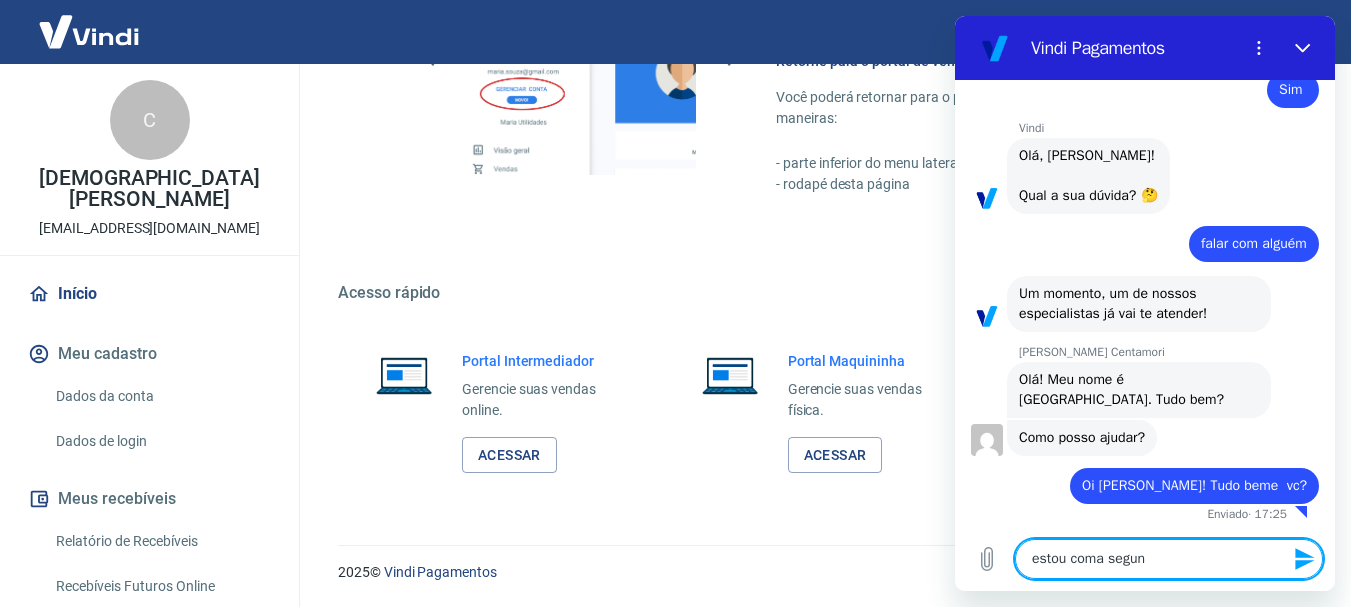 type on "x" 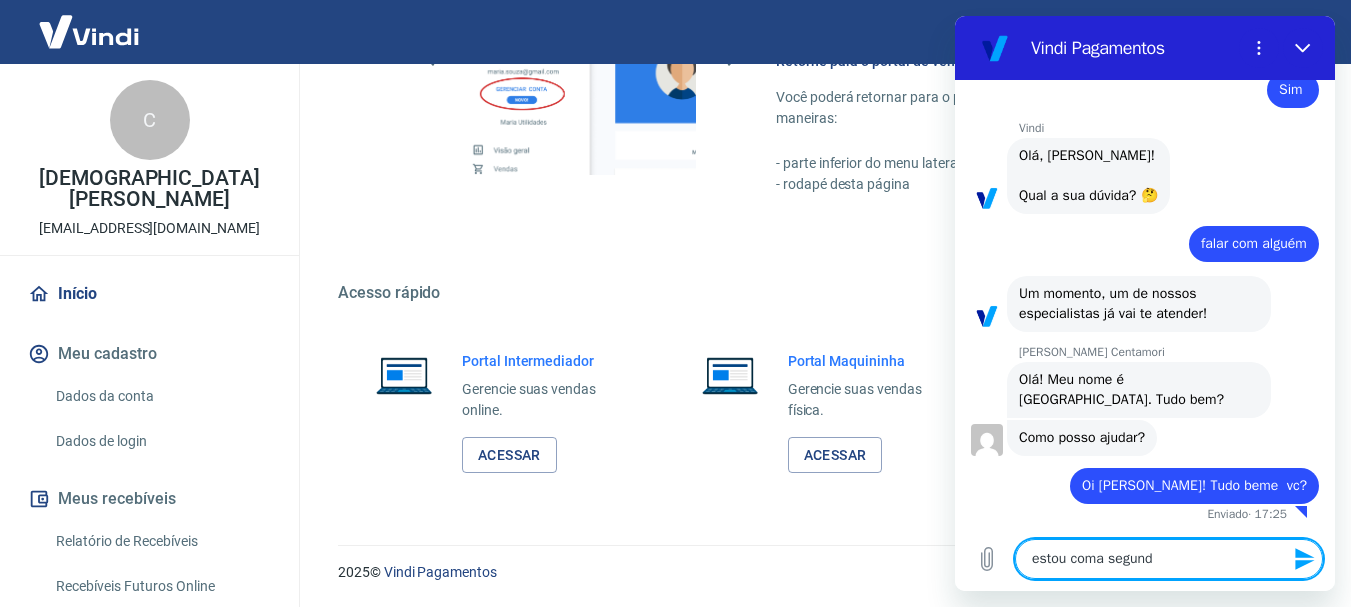 type on "estou coma segunda" 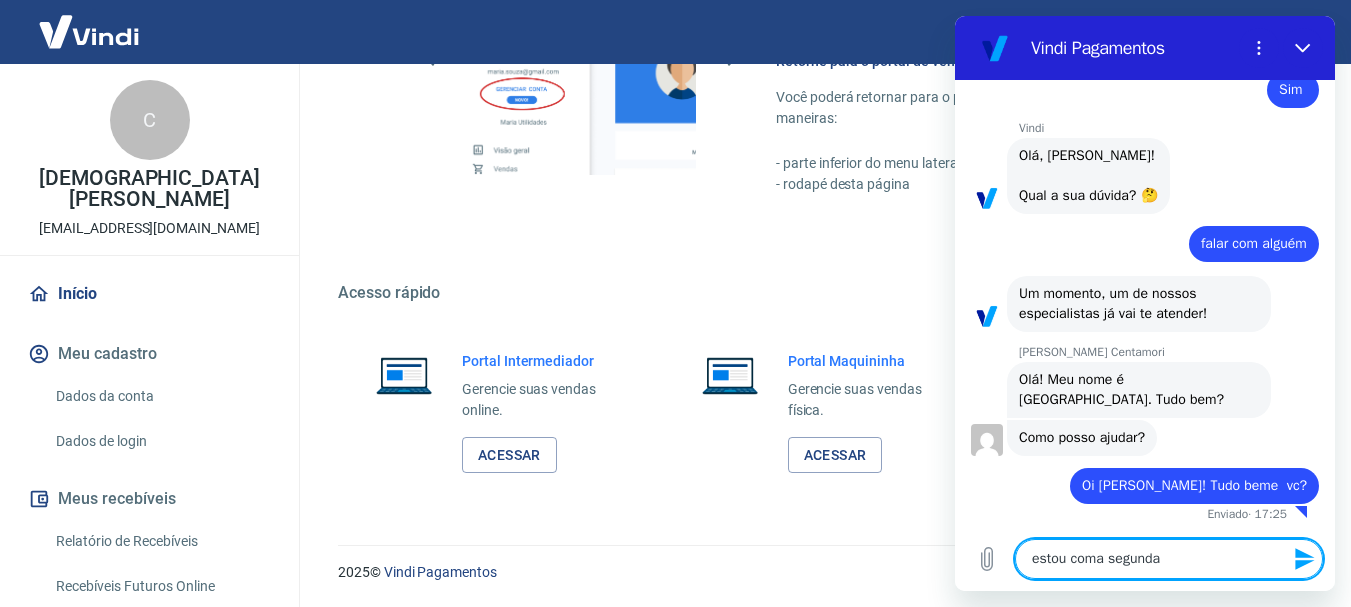 type on "estou coma segunda" 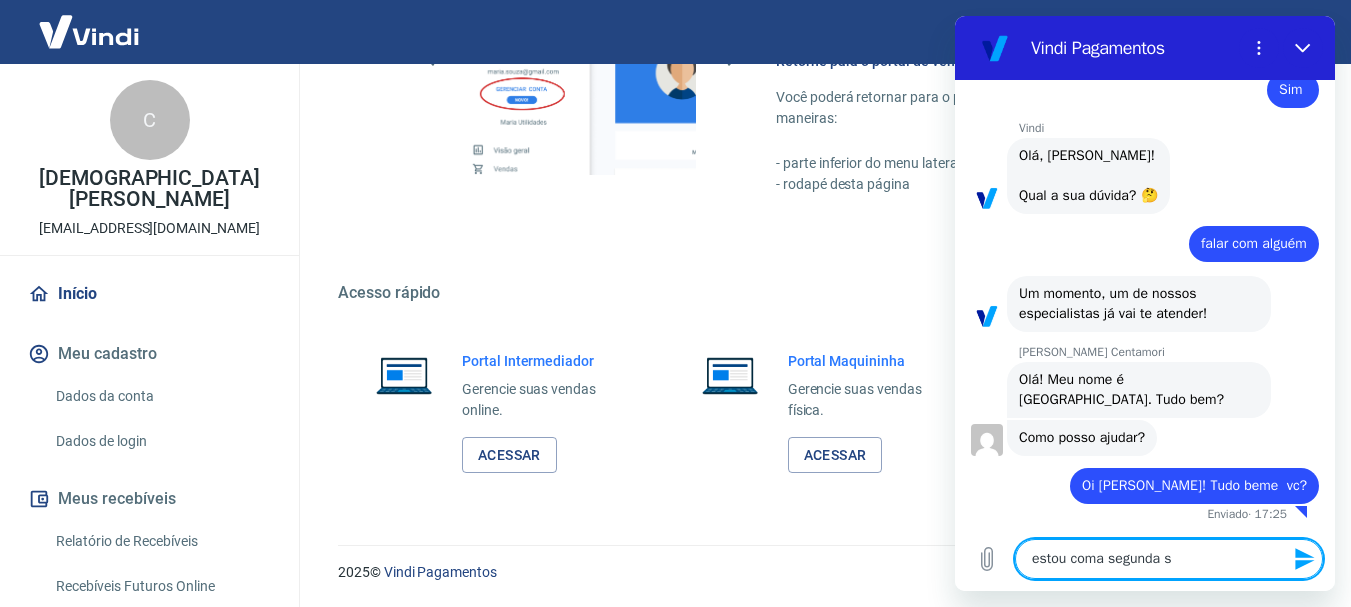 type on "estou coma segunda so" 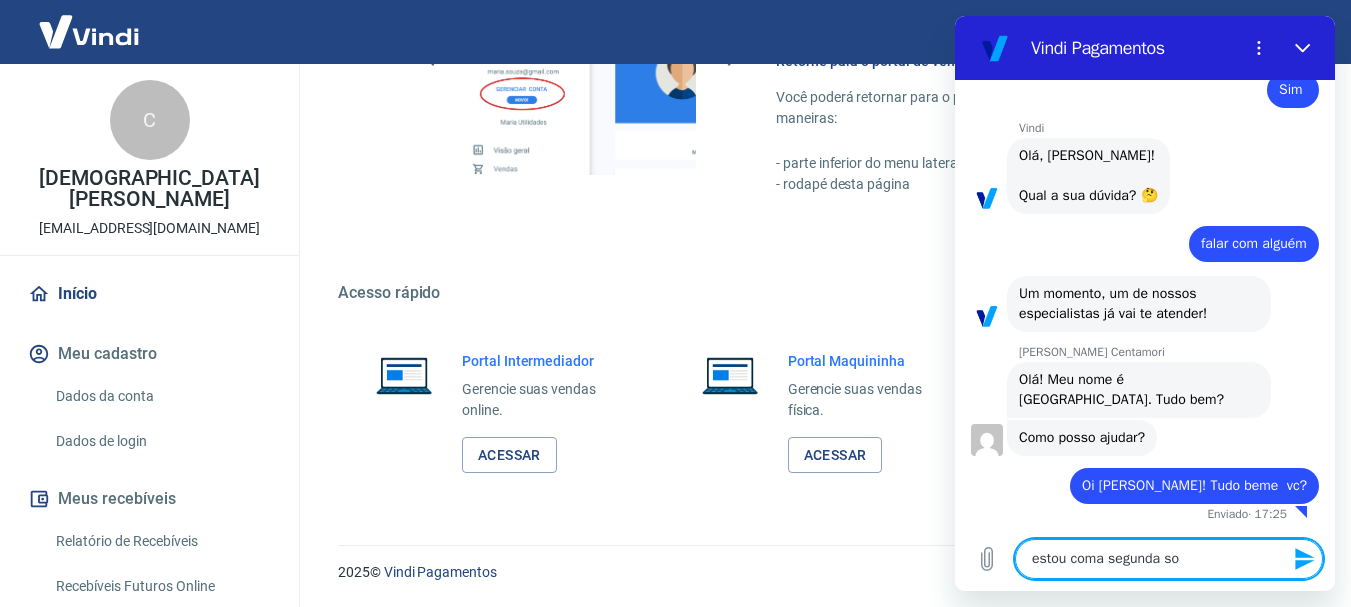 type on "estou coma segunda sol" 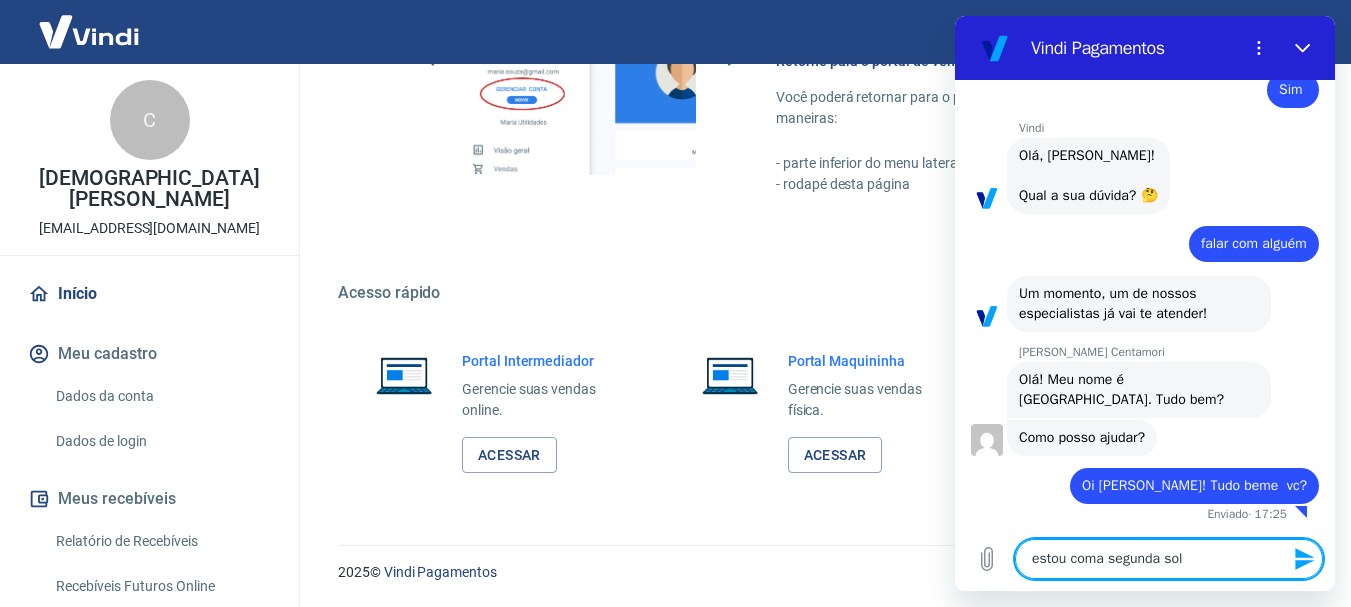 type on "estou com a segunda sol" 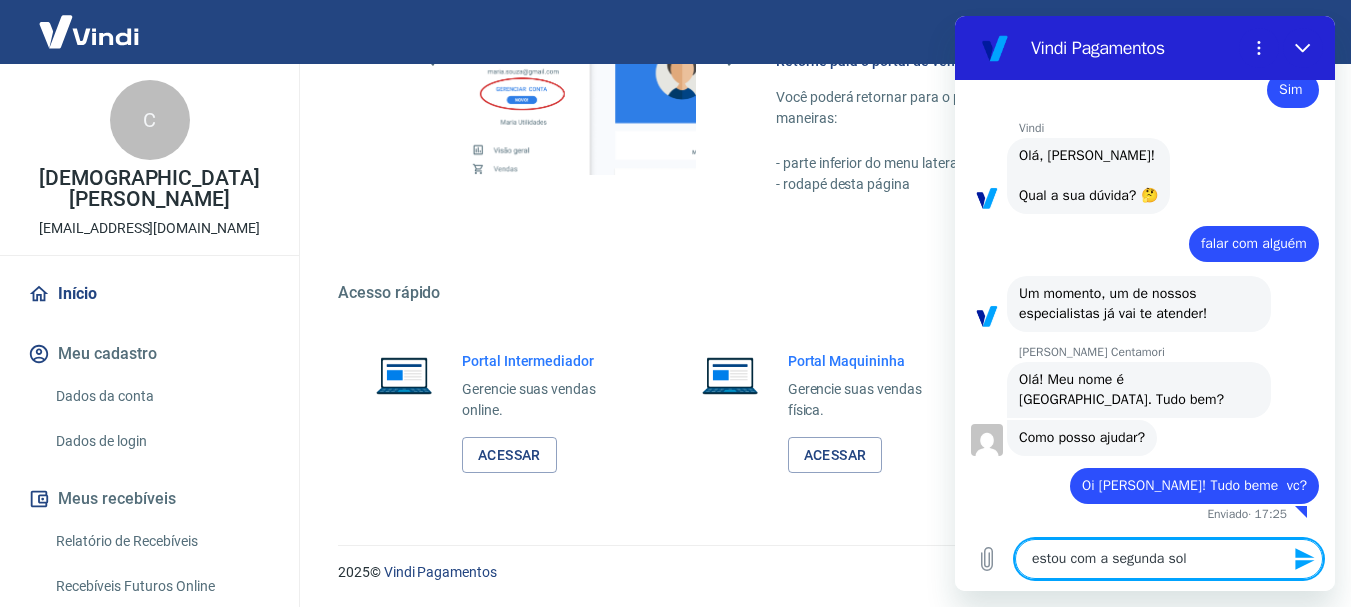 type on "x" 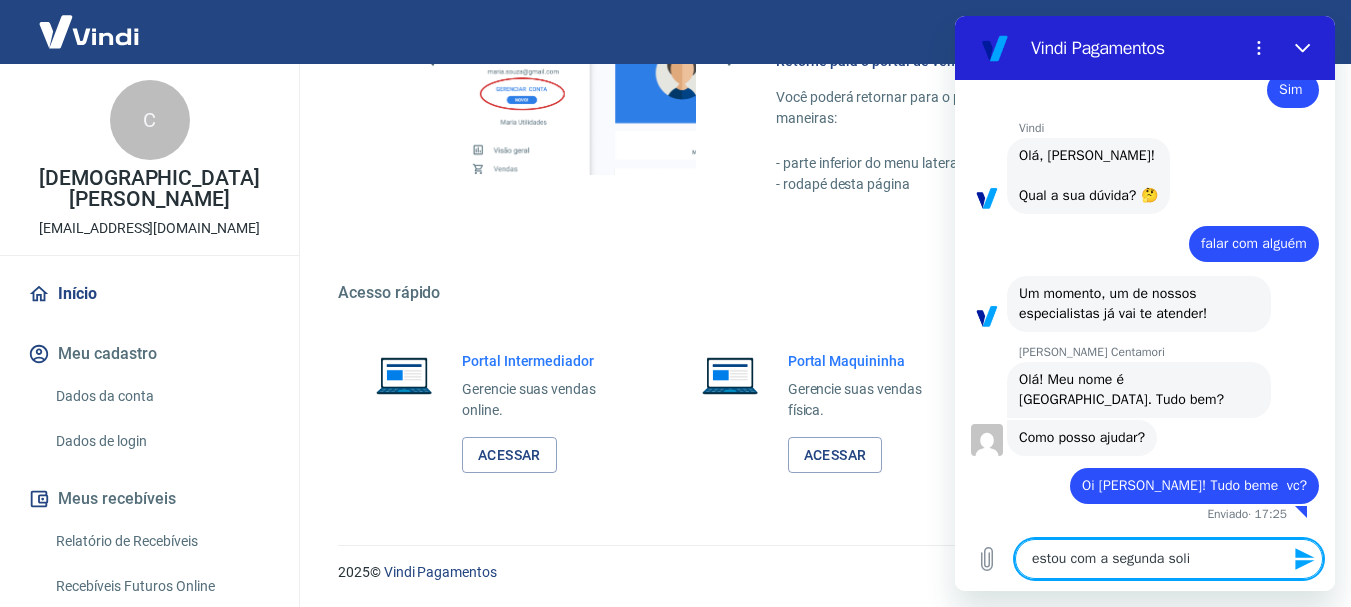 type on "estou com a segunda solic" 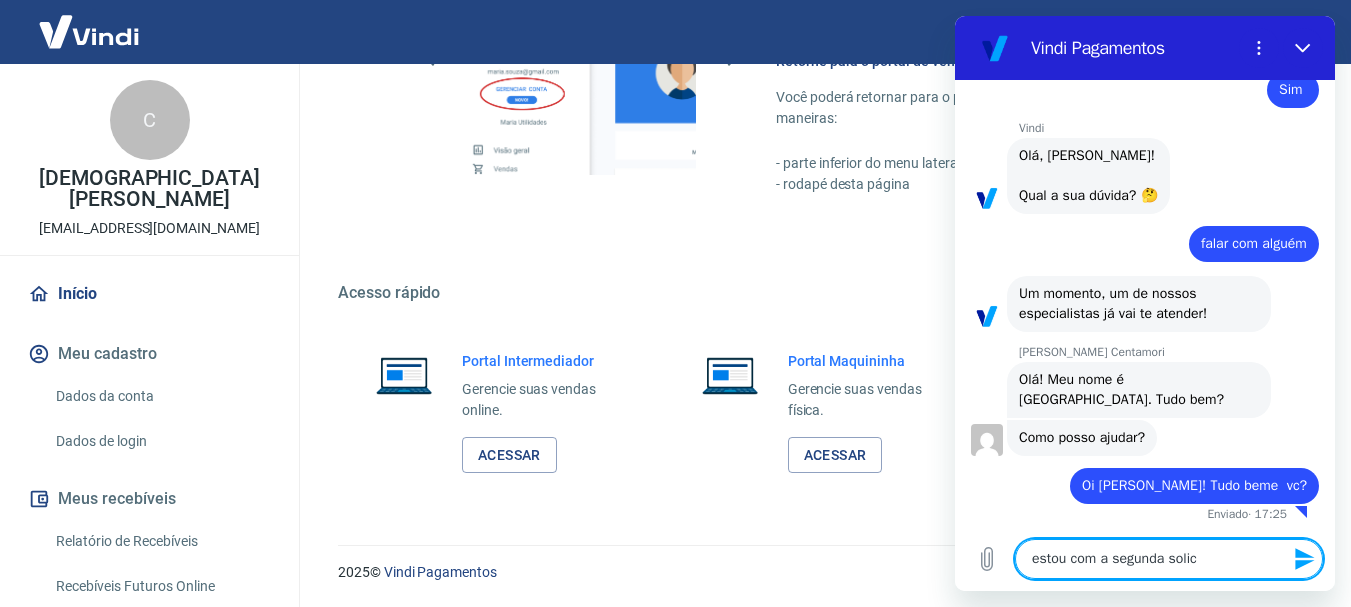 type on "estou com a segunda solici" 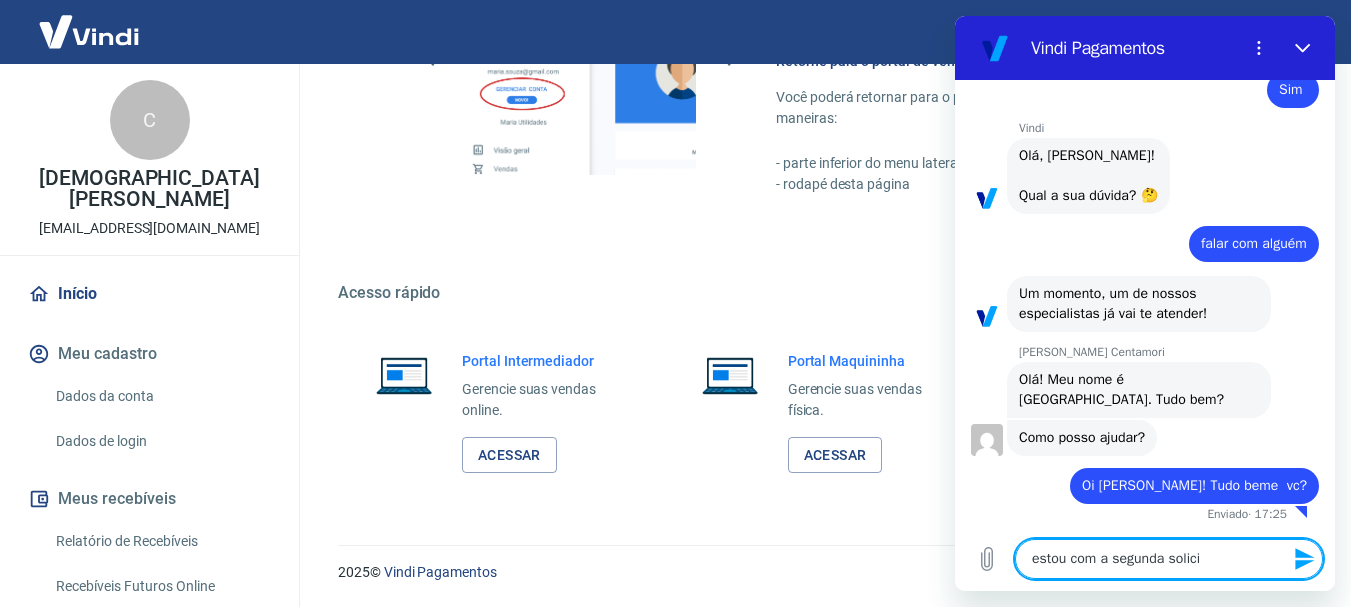 type on "x" 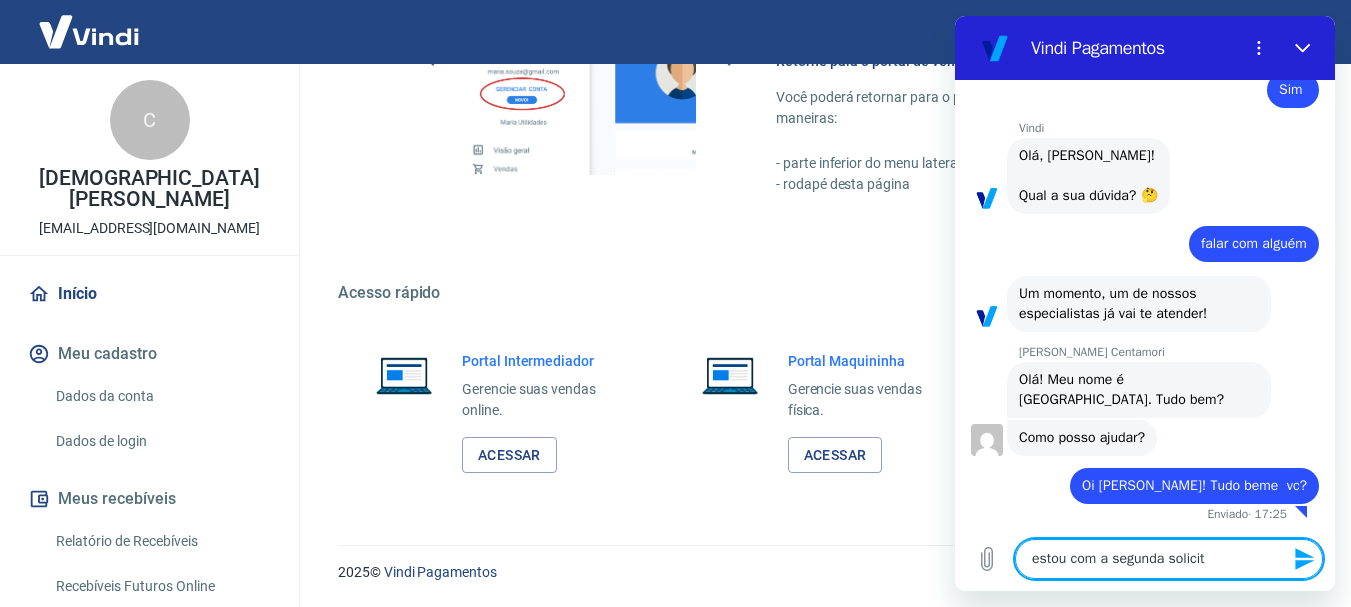 type on "x" 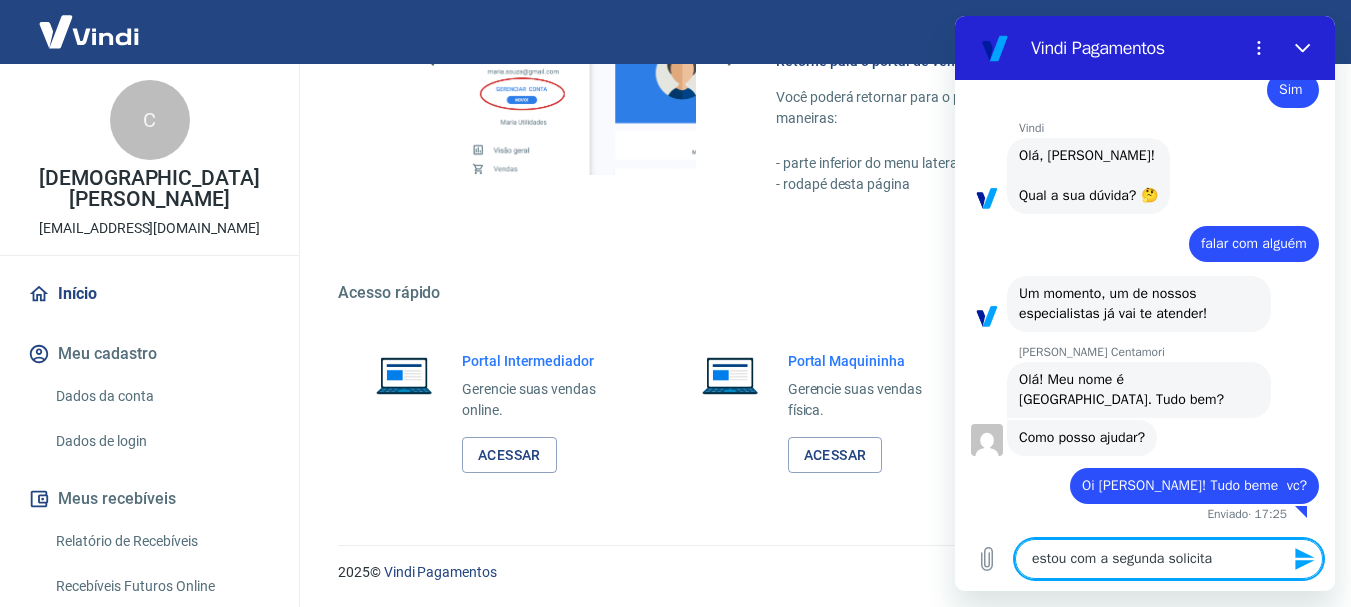 type on "estou com a segunda solicitaç" 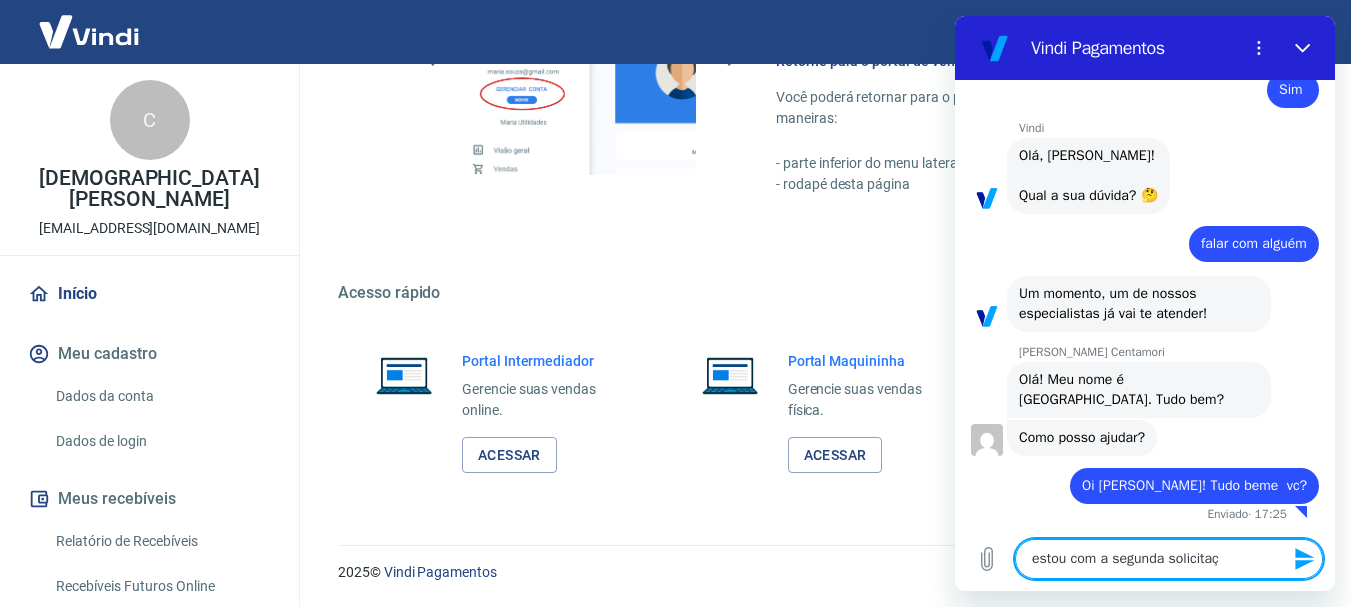 type on "x" 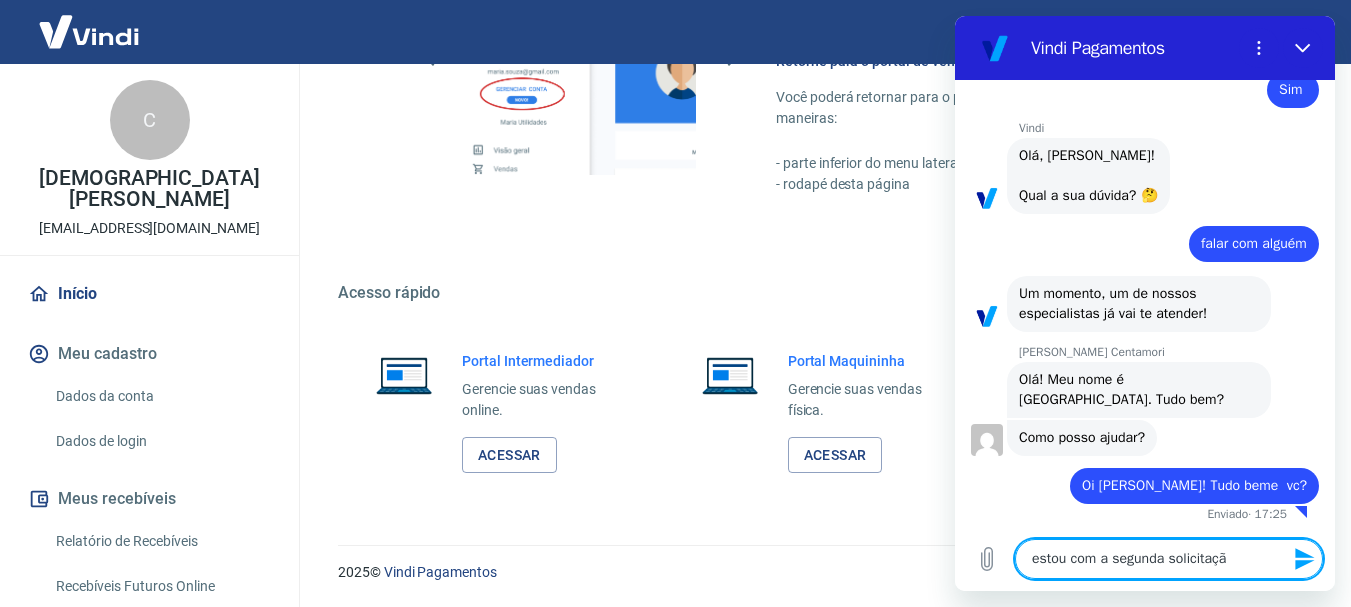 type on "estou com a segunda solicitação" 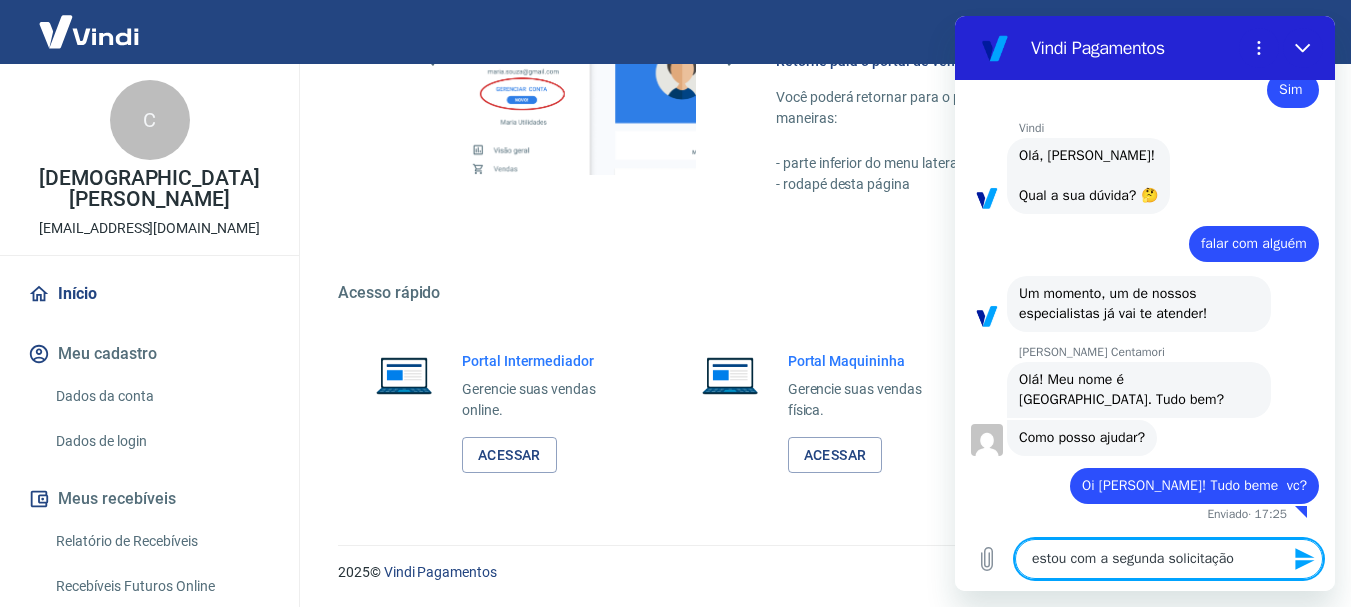 type on "x" 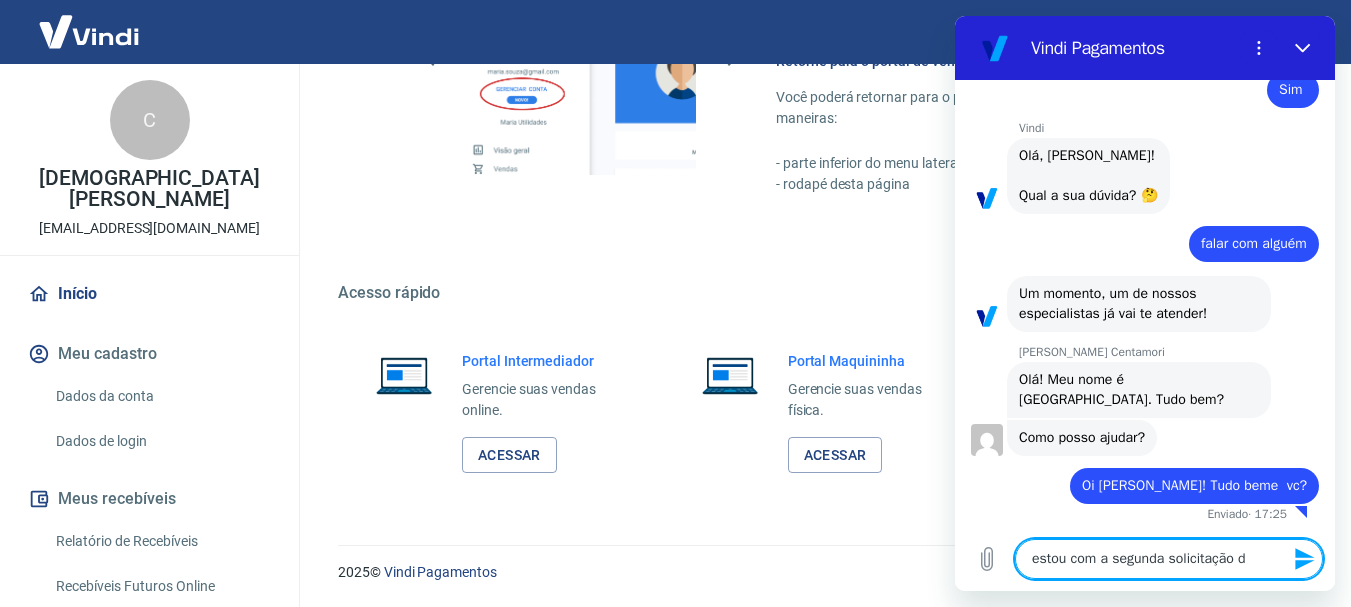 type on "x" 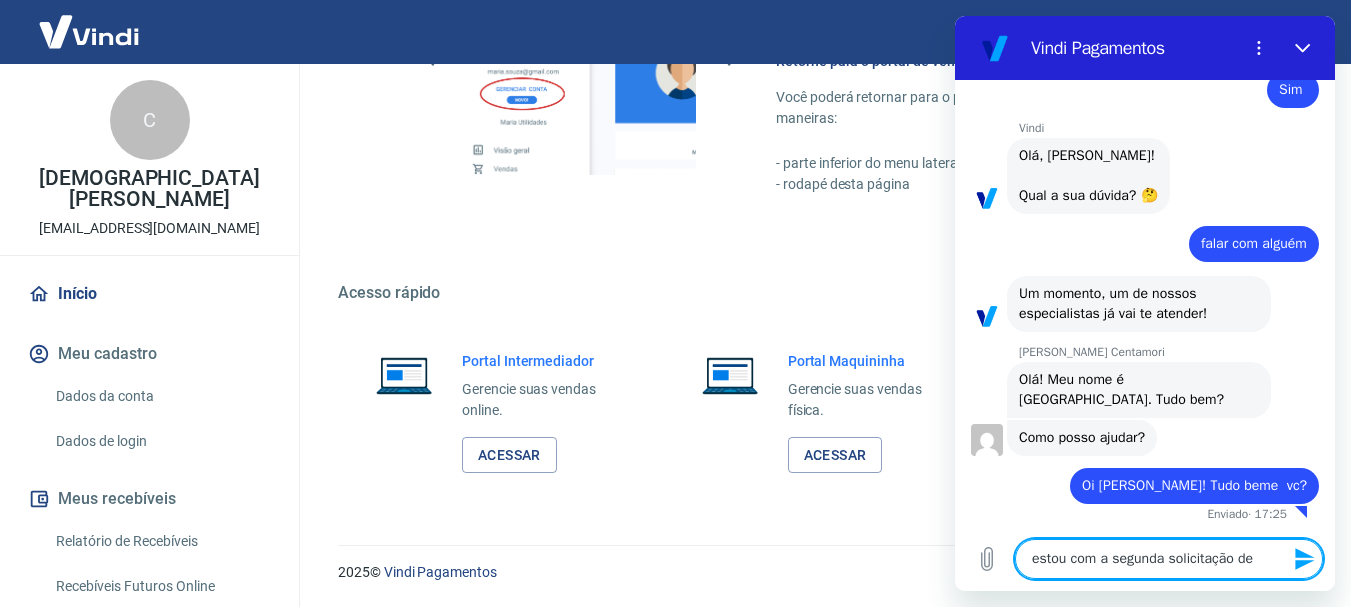 type on "x" 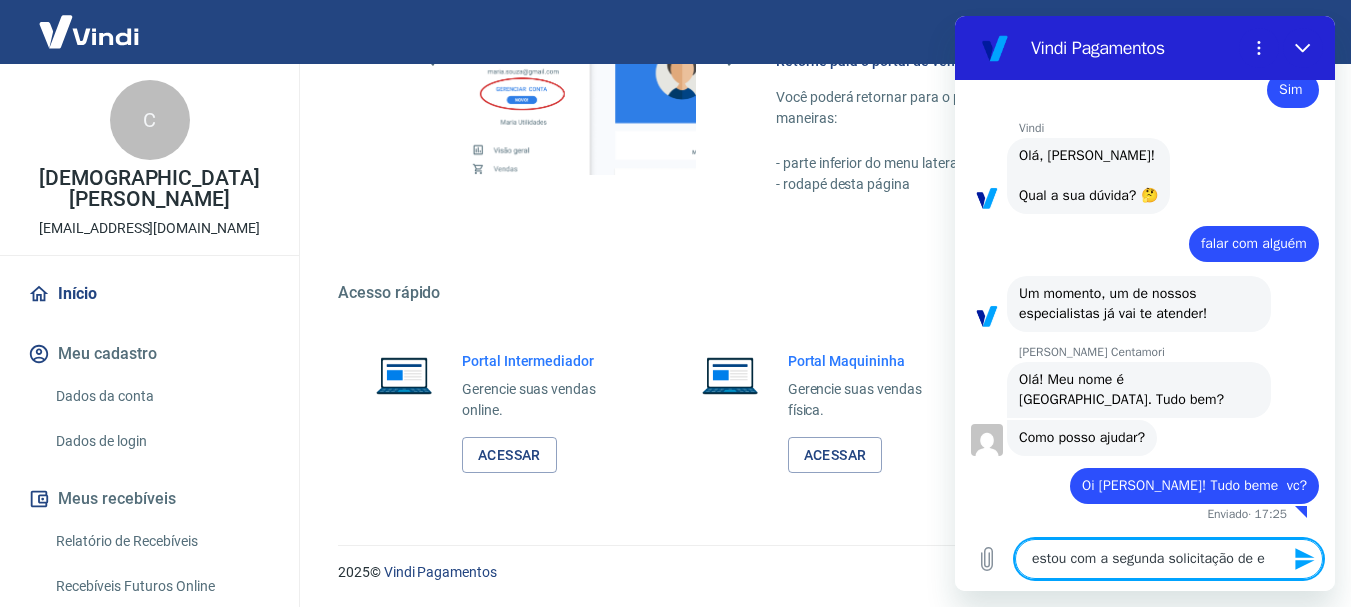 type on "estou com a segunda solicitação de es" 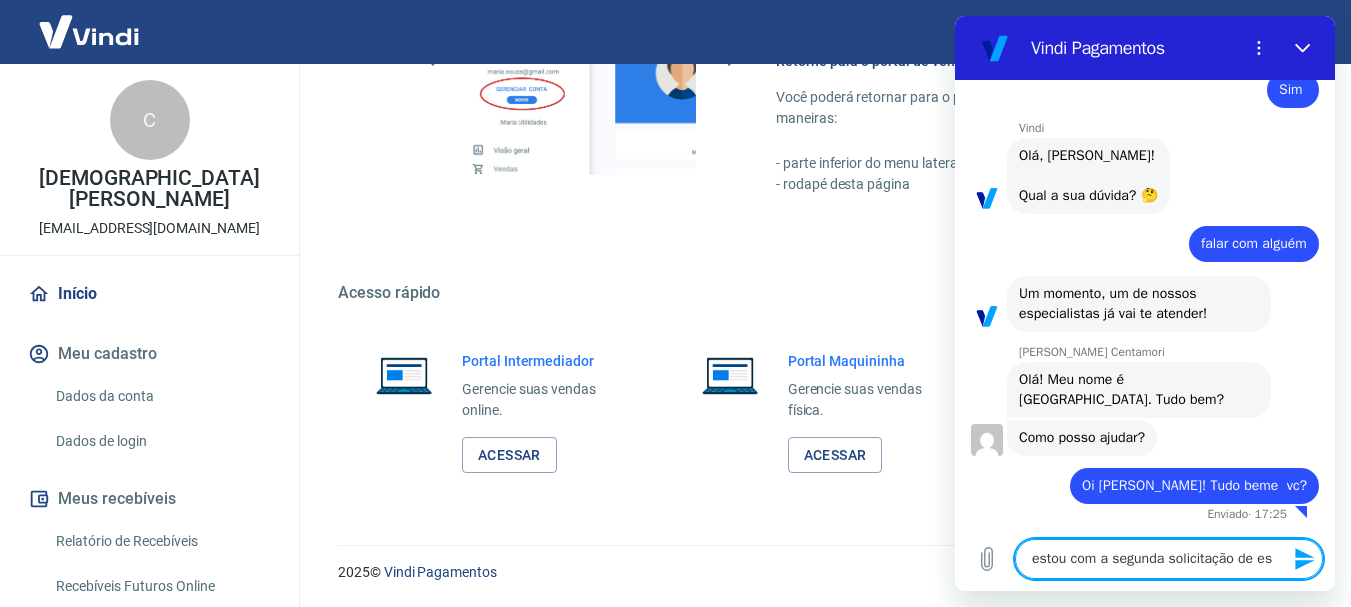 type on "estou com a segunda solicitação de est" 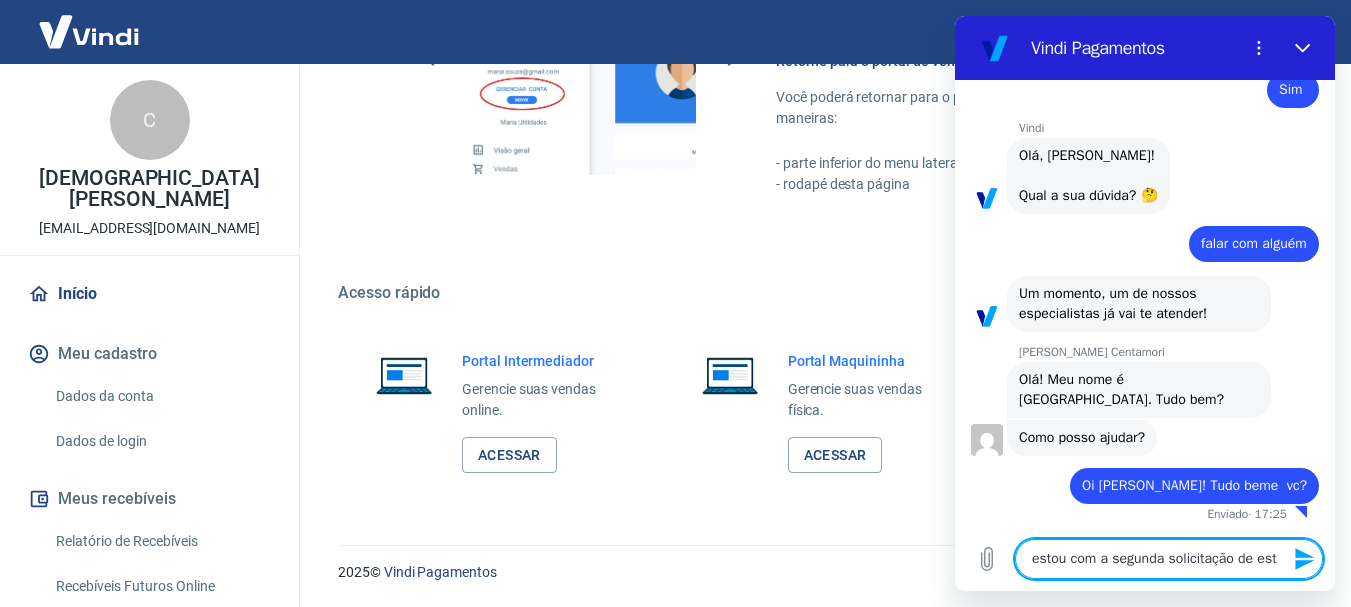 type on "estou com a segunda solicitação de esto" 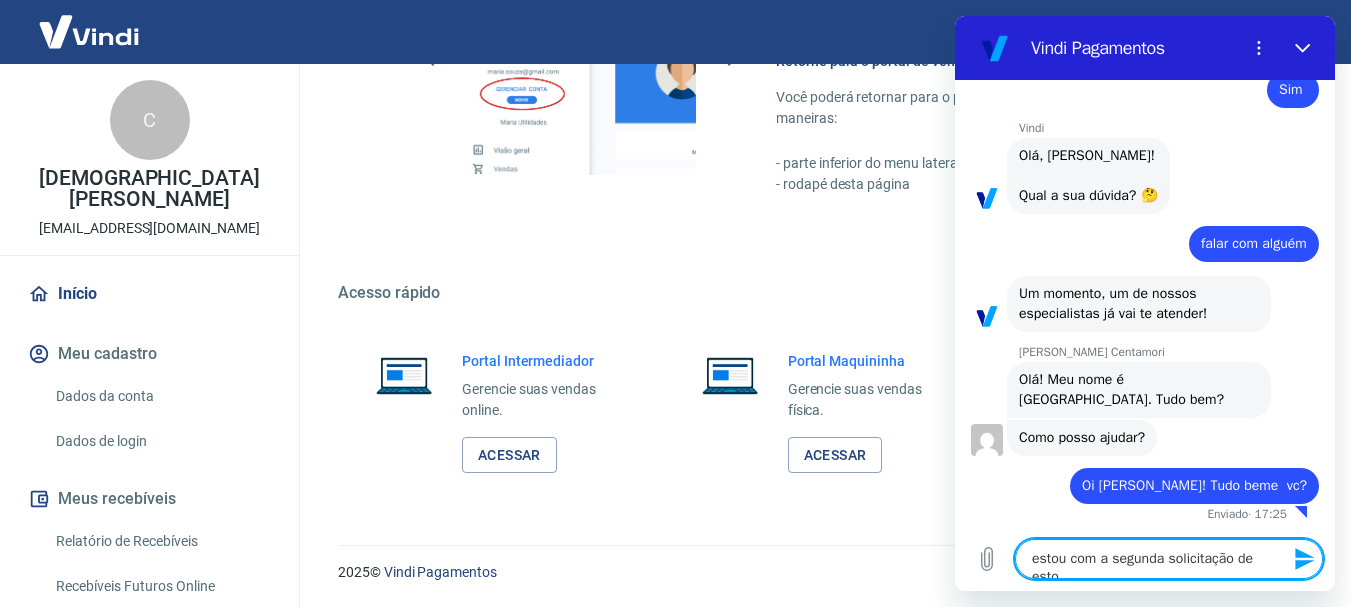 type on "estou com a segunda solicitação de estor" 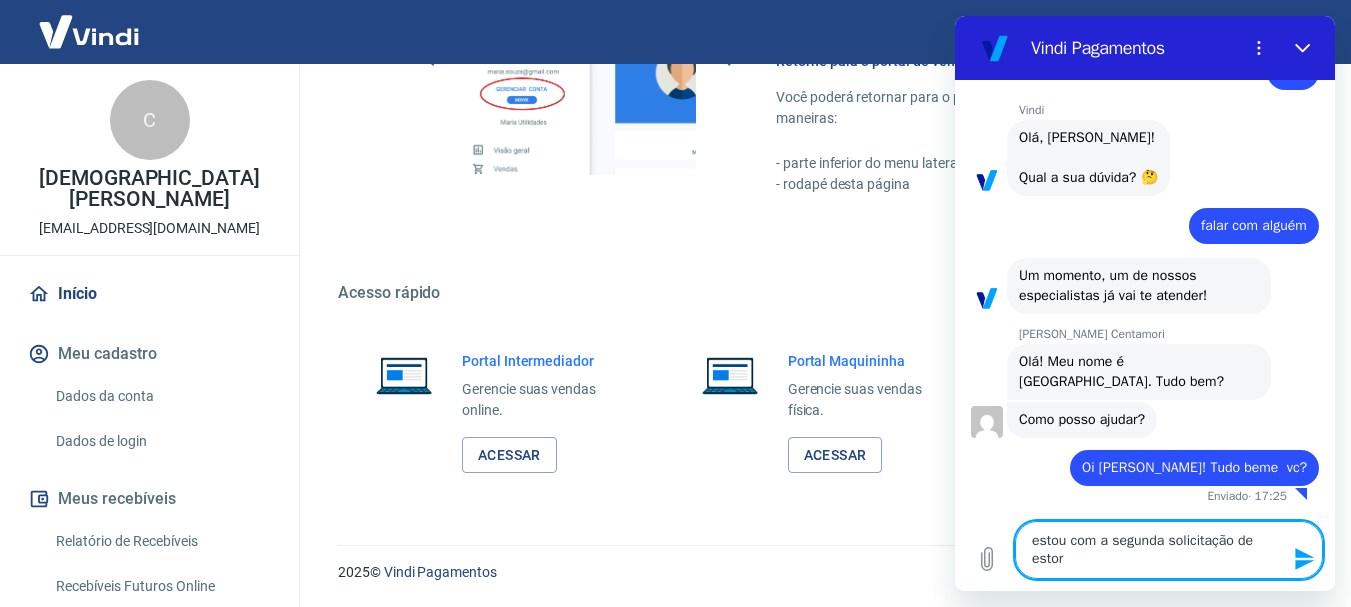 scroll, scrollTop: 3092, scrollLeft: 0, axis: vertical 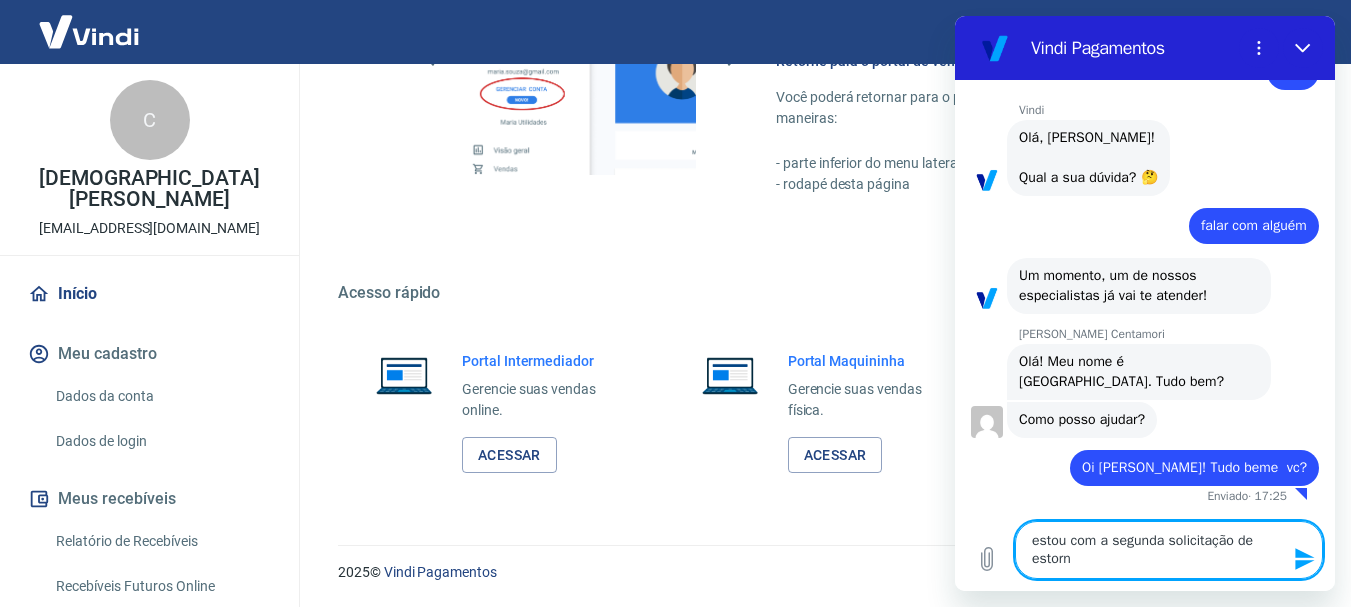 type on "estou com a segunda solicitação de estorno" 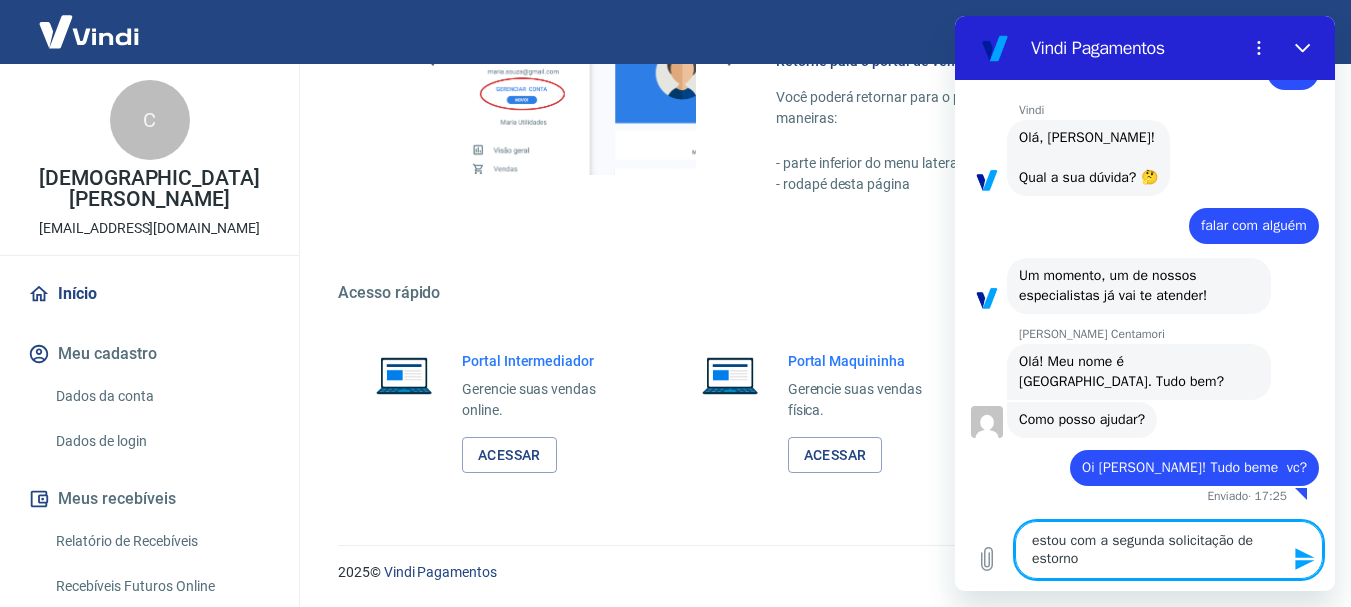 type on "estou com a segunda solicitação de estorno" 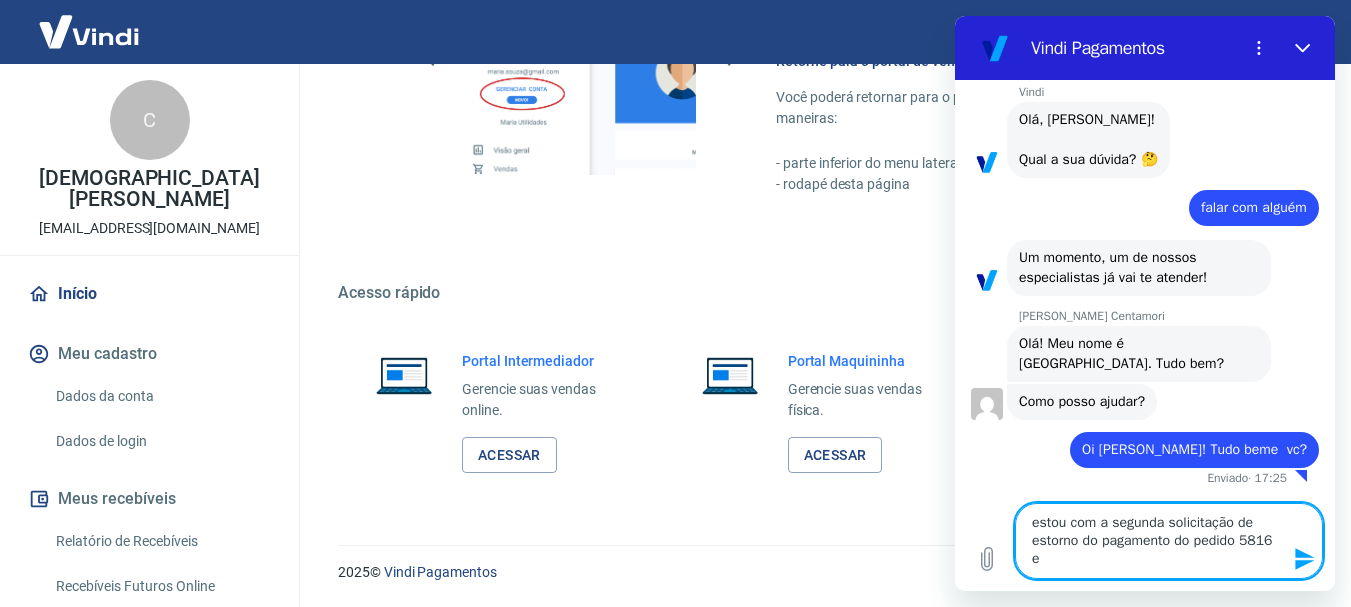 scroll, scrollTop: 3106, scrollLeft: 0, axis: vertical 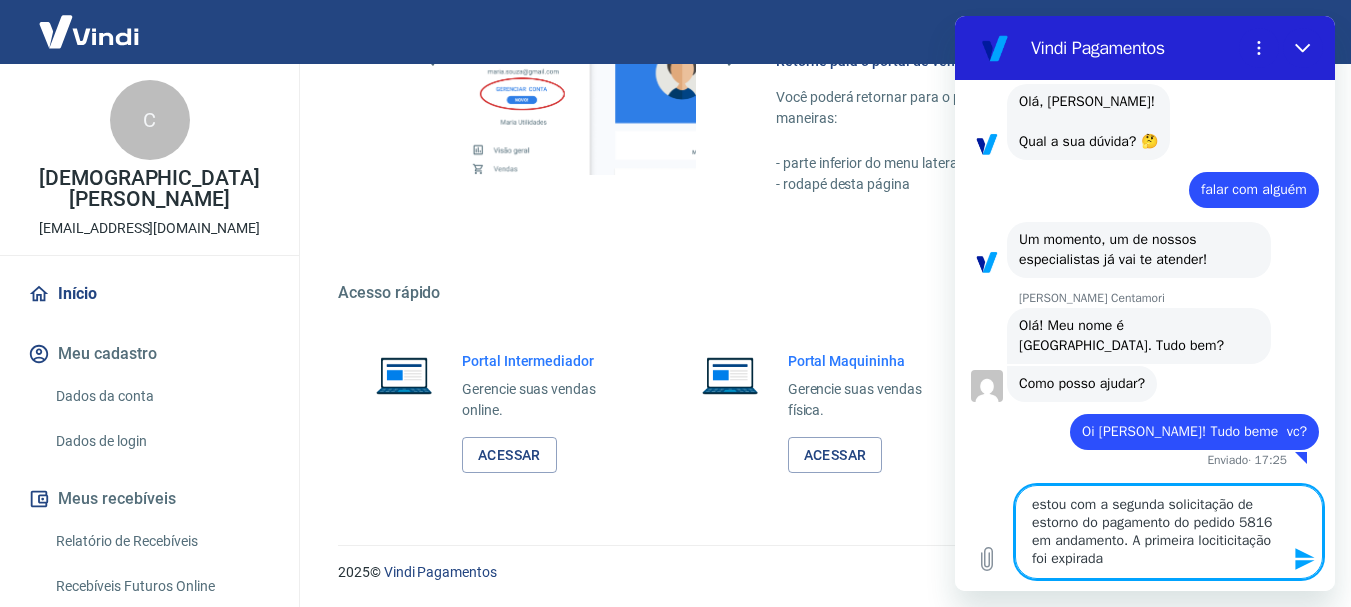 click on "estou com a segunda solicitação de estorno do pagamento do pedido 5816 em andamento. A primeira lociticitação foi expirada" at bounding box center (1169, 532) 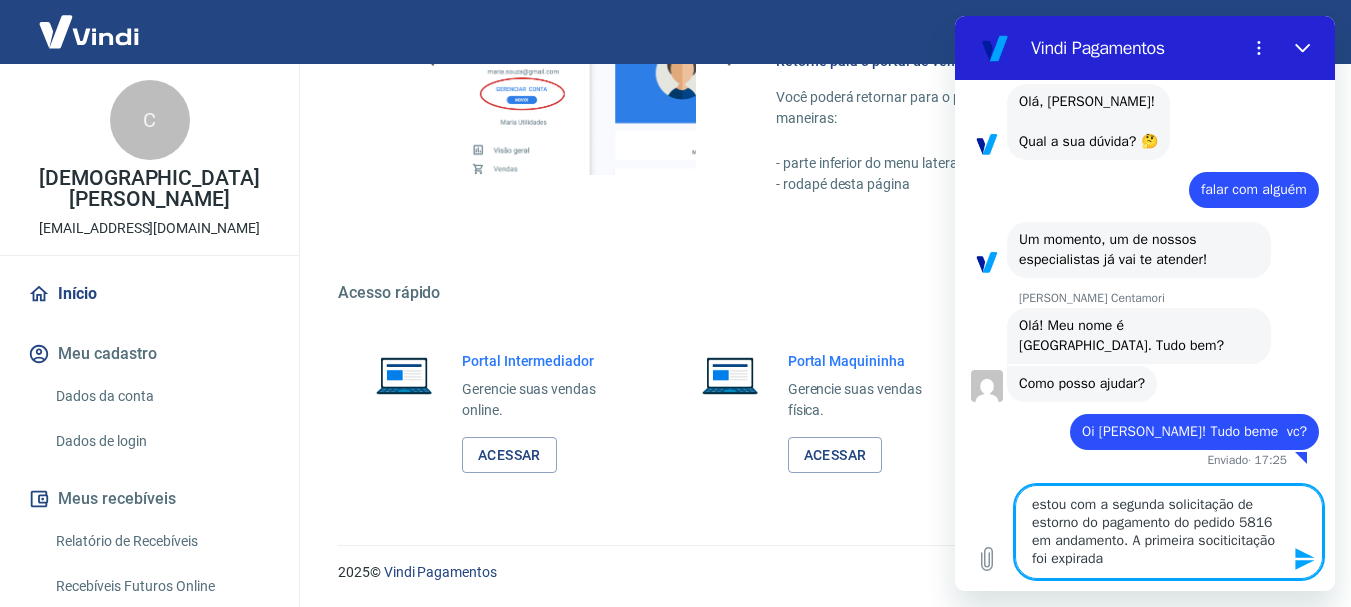 click on "estou com a segunda solicitação de estorno do pagamento do pedido 5816 em andamento. A primeira sociticitação foi expirada" at bounding box center (1169, 532) 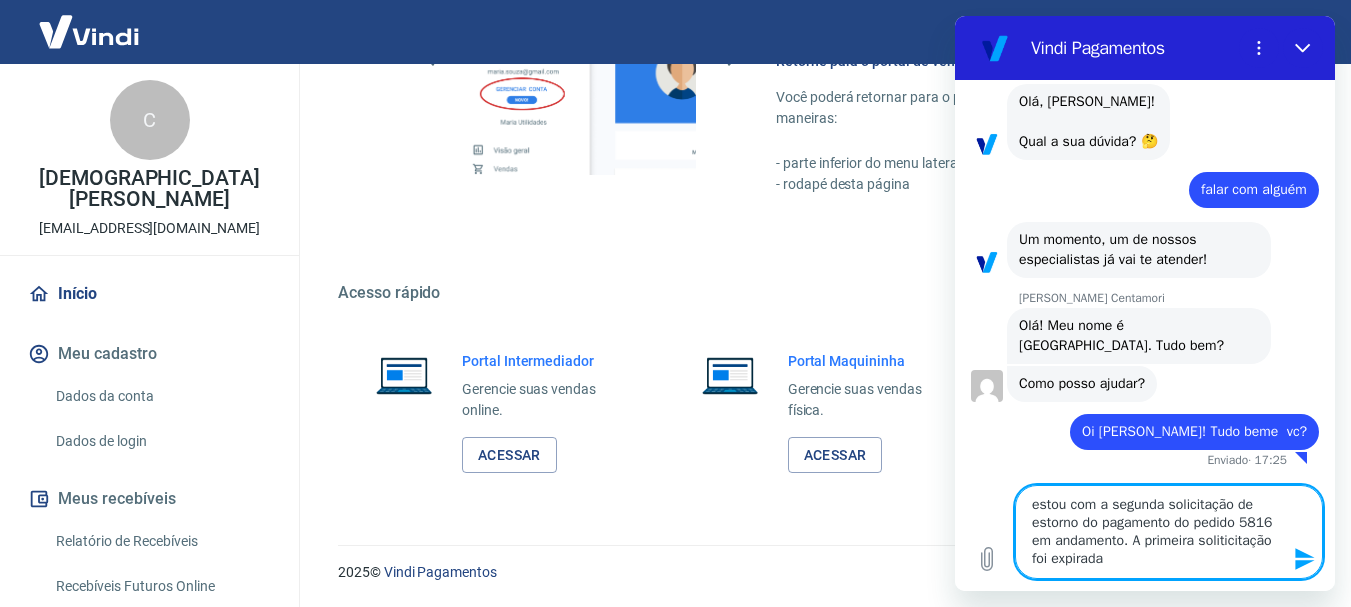 drag, startPoint x: 1279, startPoint y: 541, endPoint x: 1208, endPoint y: 541, distance: 71 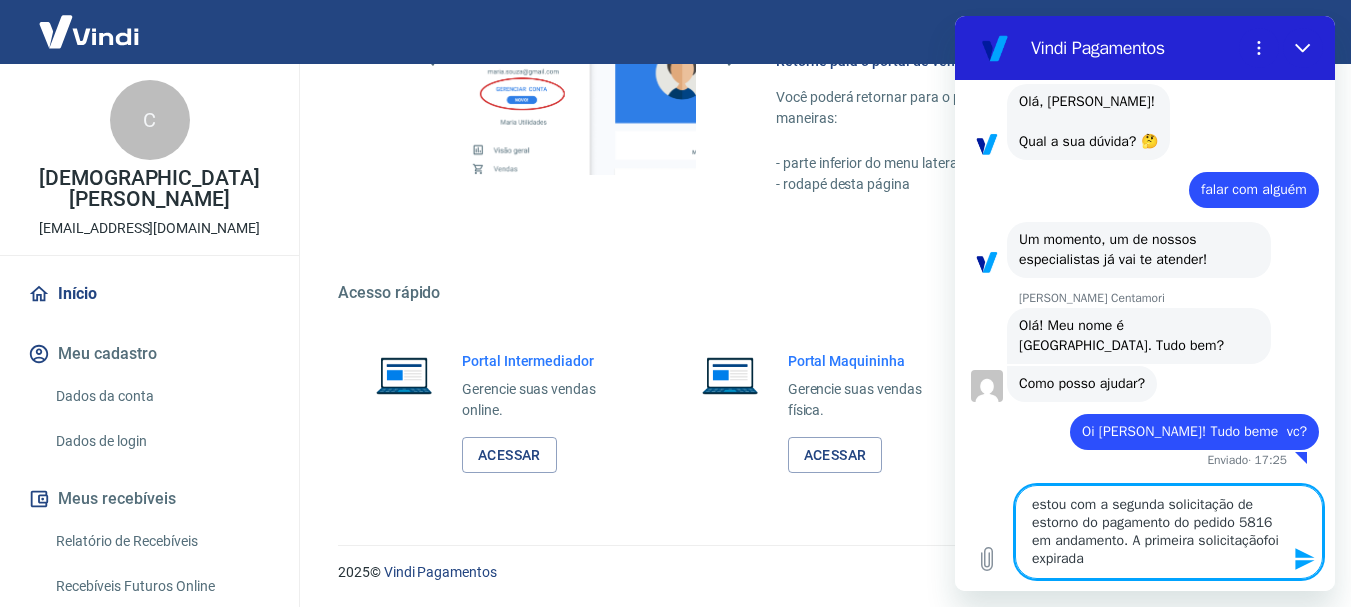 drag, startPoint x: 1097, startPoint y: 568, endPoint x: 1108, endPoint y: 565, distance: 11.401754 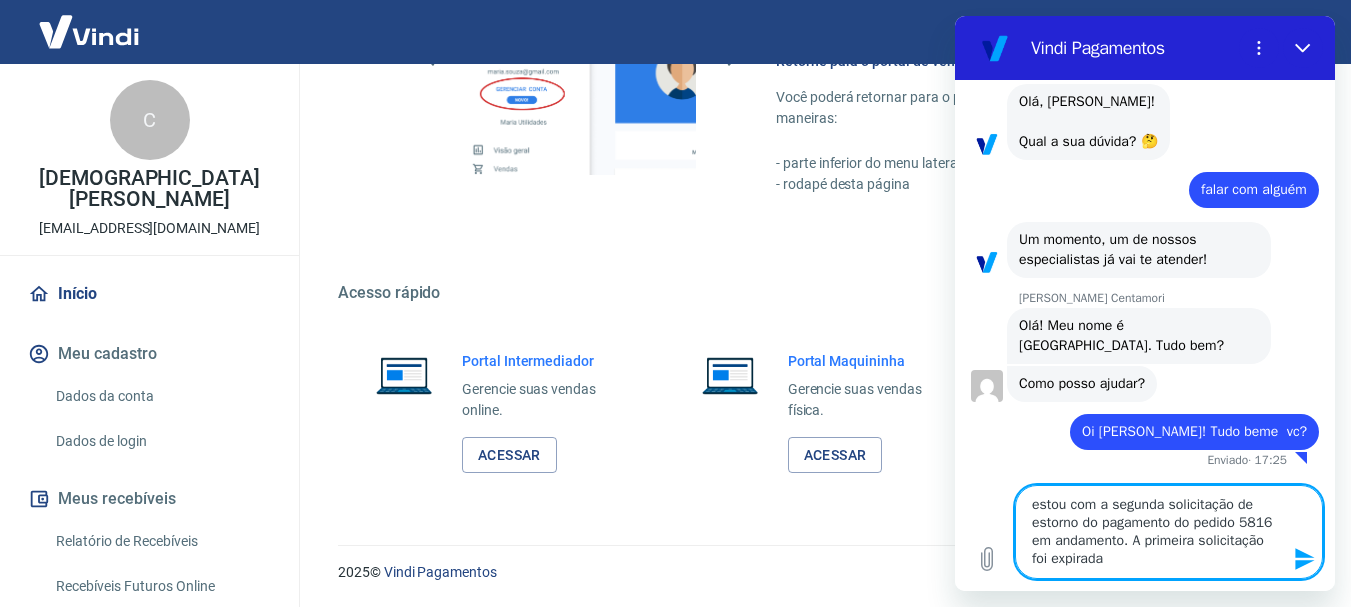 click on "estou com a segunda solicitação de estorno do pagamento do pedido 5816 em andamento. A primeira solicitação foi expirada" at bounding box center [1169, 532] 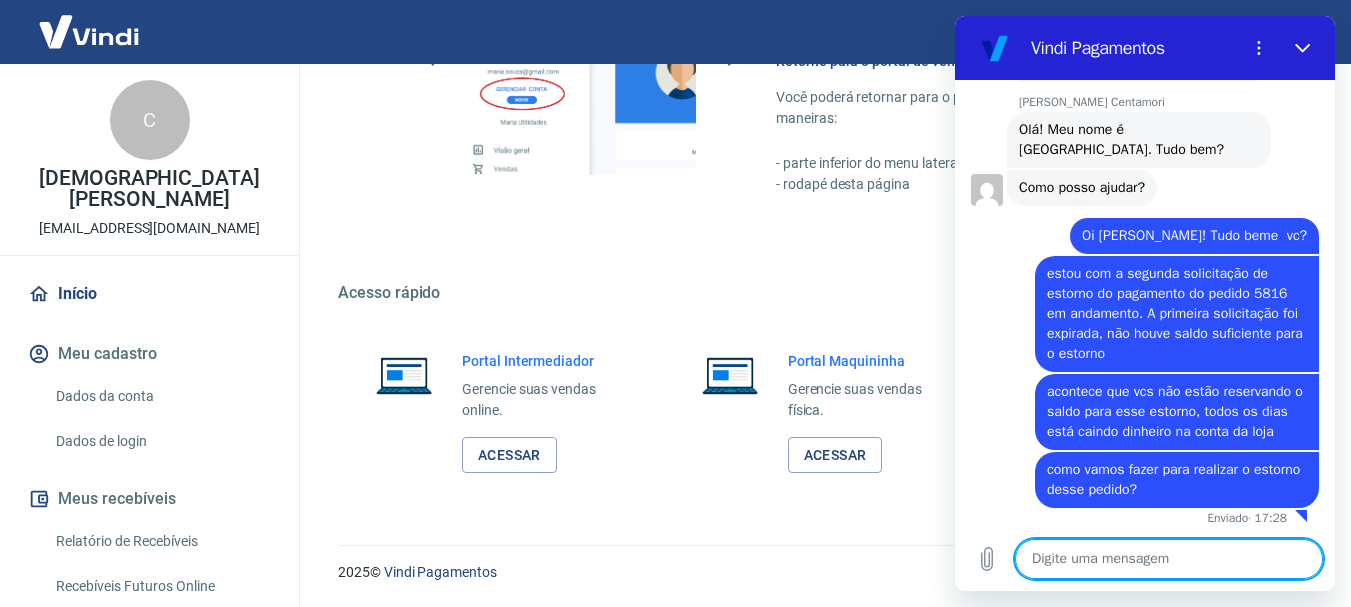 scroll, scrollTop: 3348, scrollLeft: 0, axis: vertical 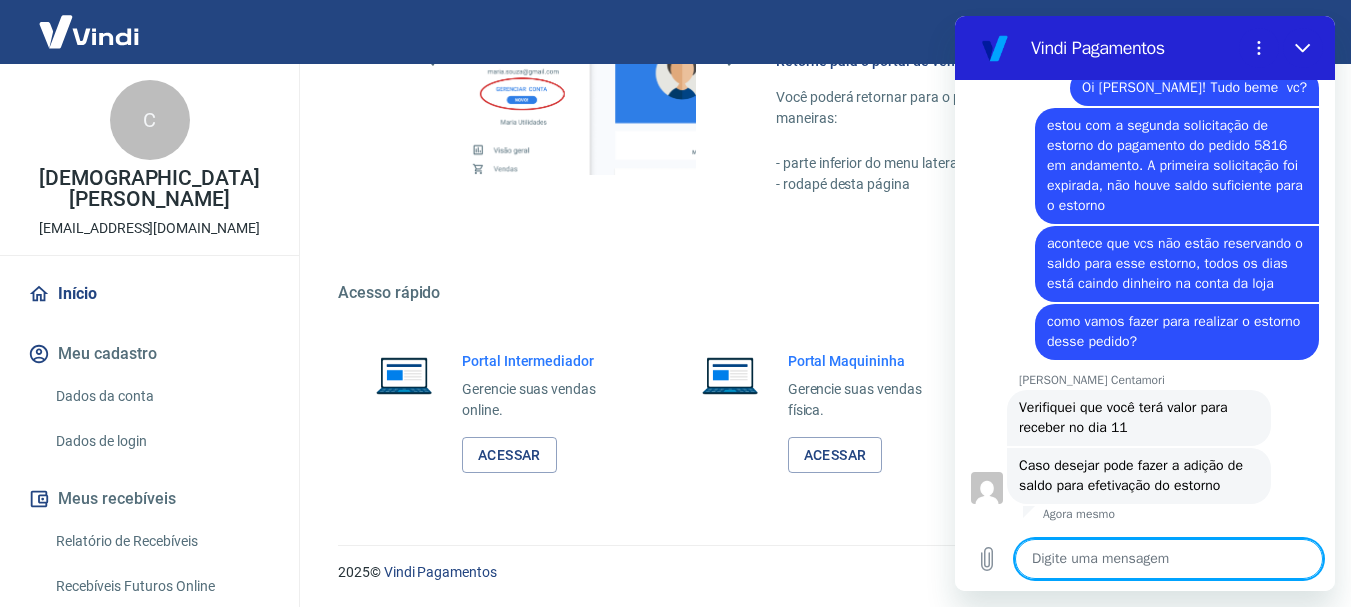 click at bounding box center [1169, 559] 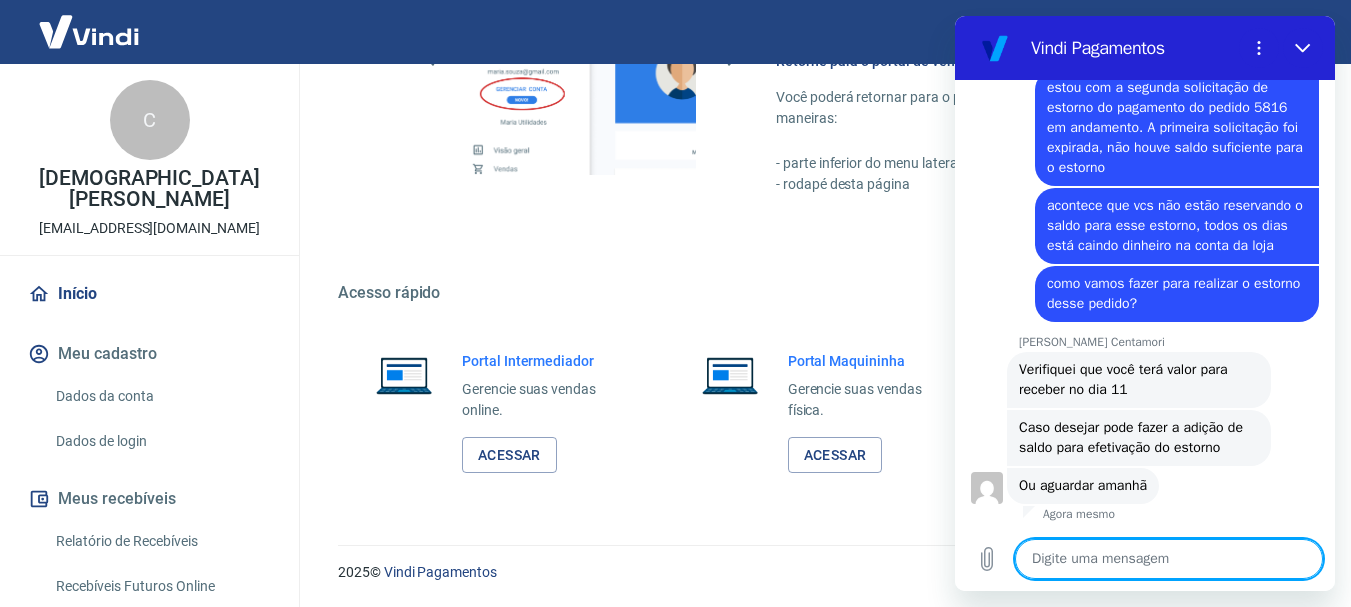 scroll, scrollTop: 3530, scrollLeft: 0, axis: vertical 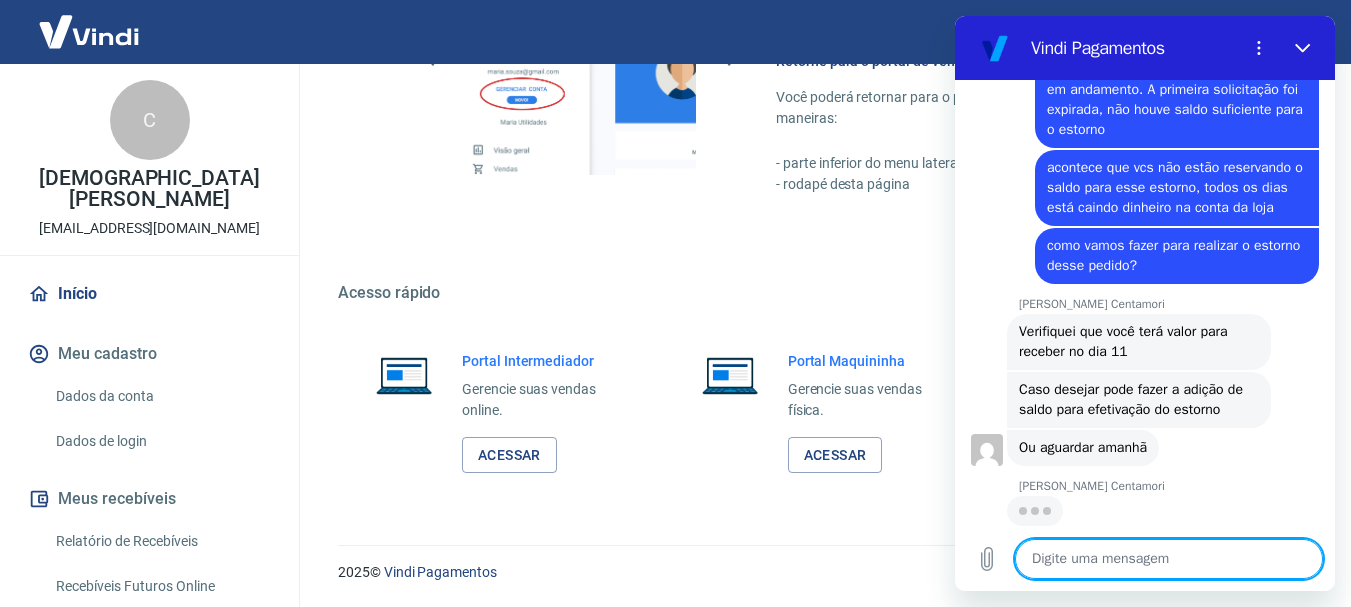 click at bounding box center (1169, 559) 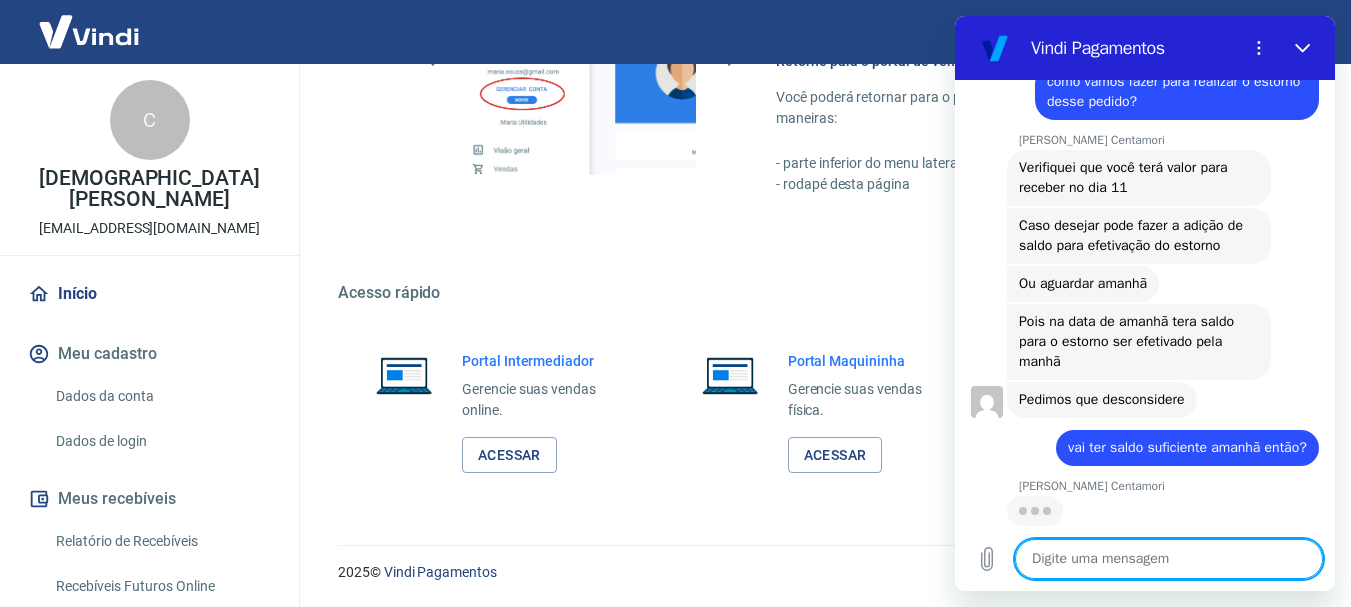 scroll, scrollTop: 3732, scrollLeft: 0, axis: vertical 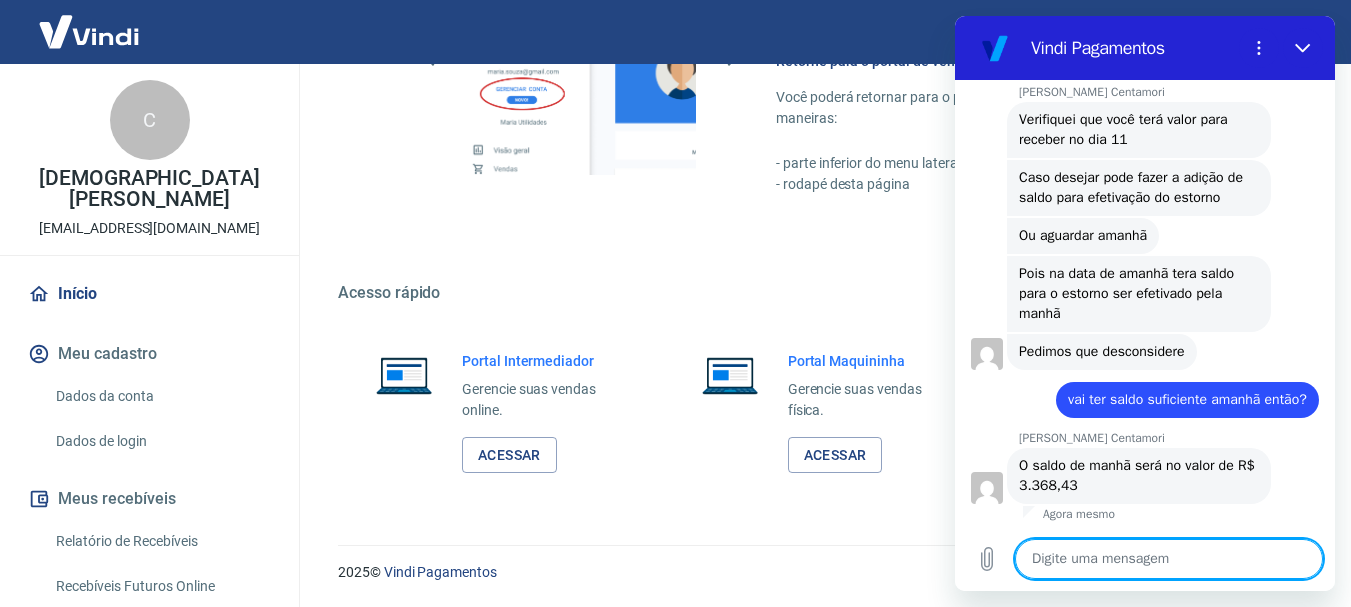 click at bounding box center [1169, 559] 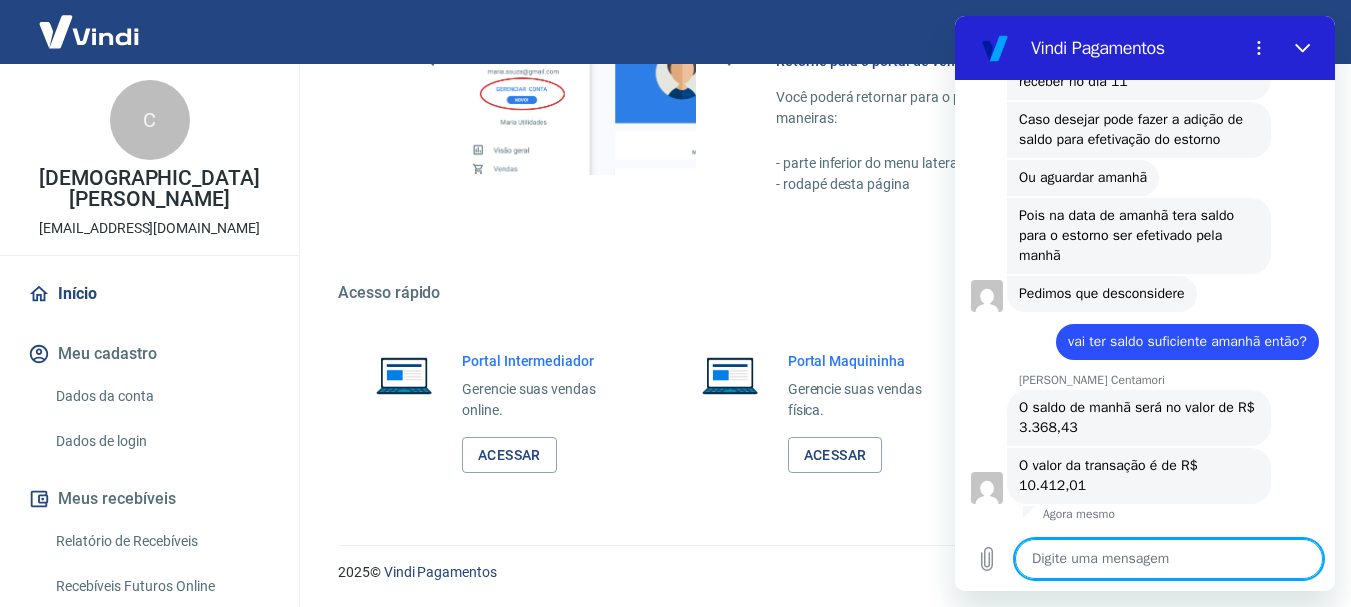 scroll, scrollTop: 3838, scrollLeft: 0, axis: vertical 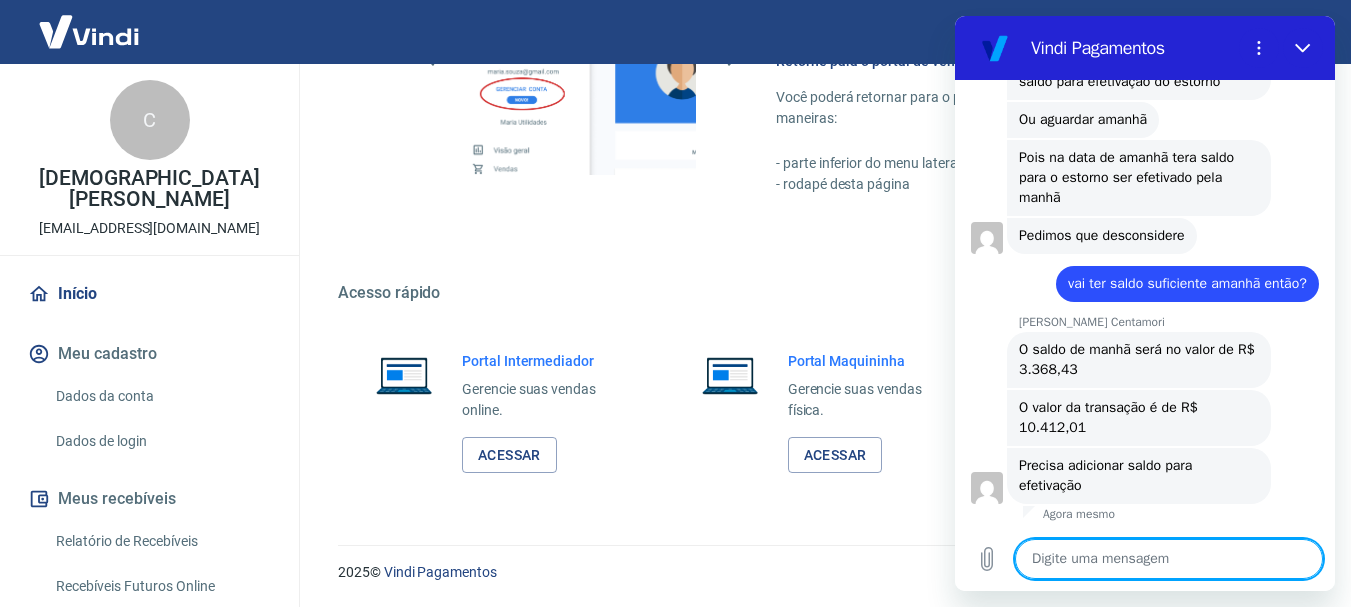 click at bounding box center [1169, 559] 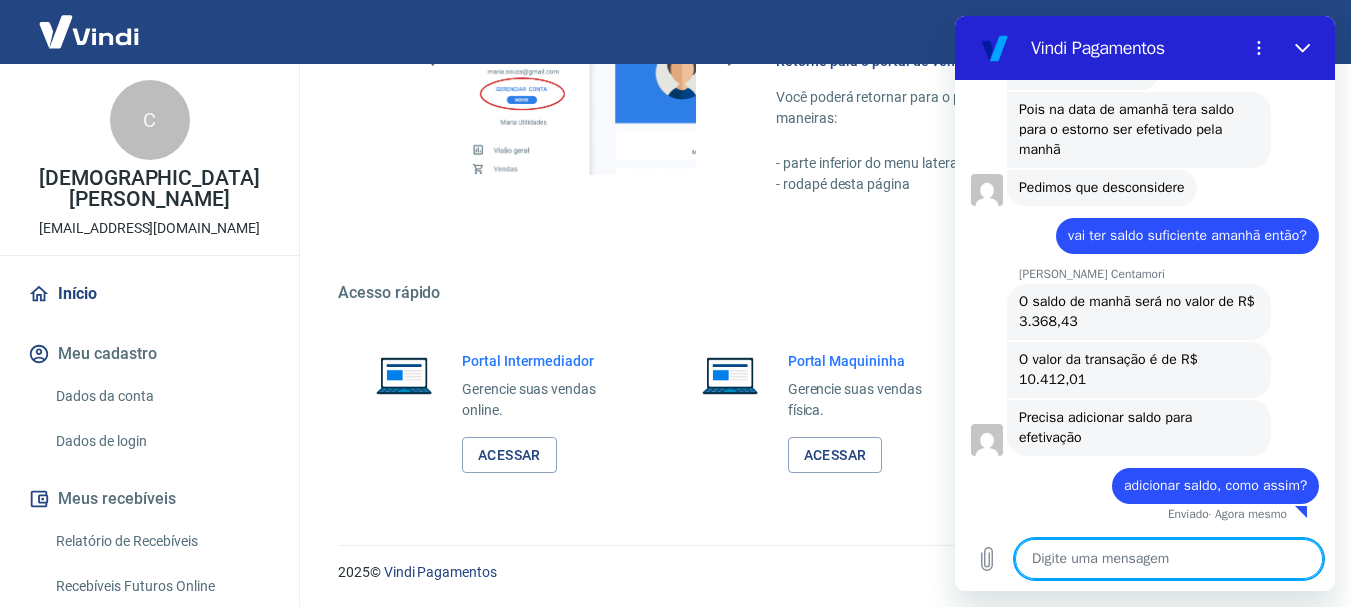 scroll, scrollTop: 3944, scrollLeft: 0, axis: vertical 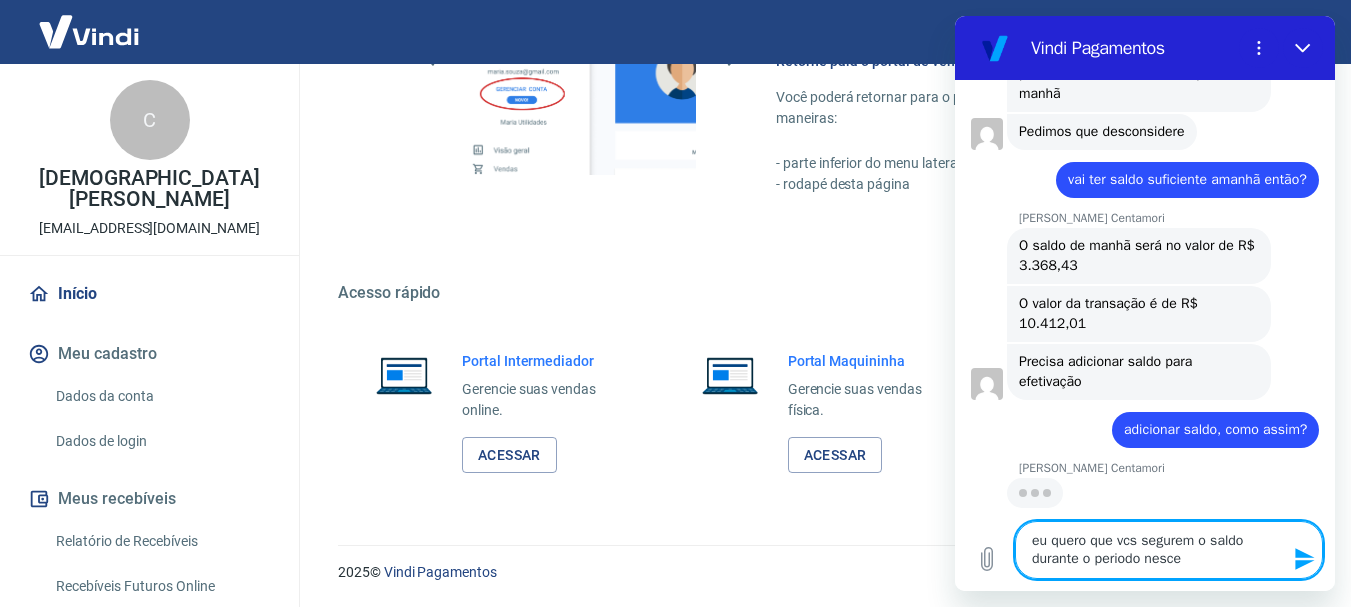 drag, startPoint x: 1189, startPoint y: 566, endPoint x: 1095, endPoint y: 567, distance: 94.00532 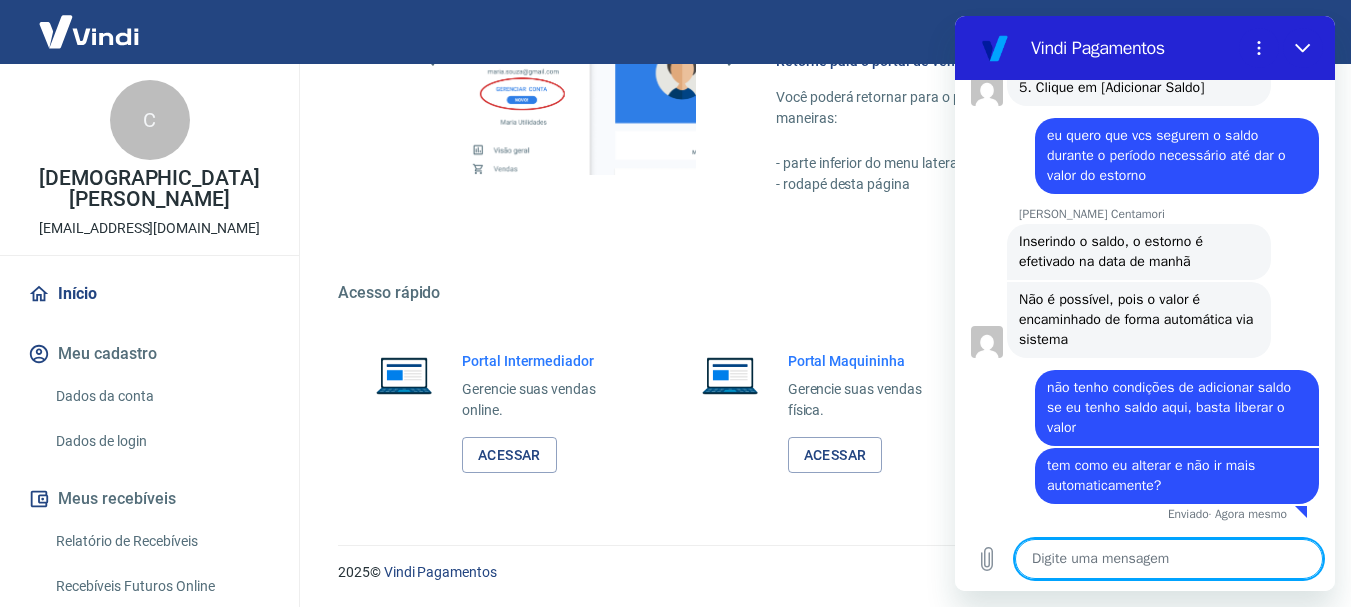 scroll, scrollTop: 4726, scrollLeft: 0, axis: vertical 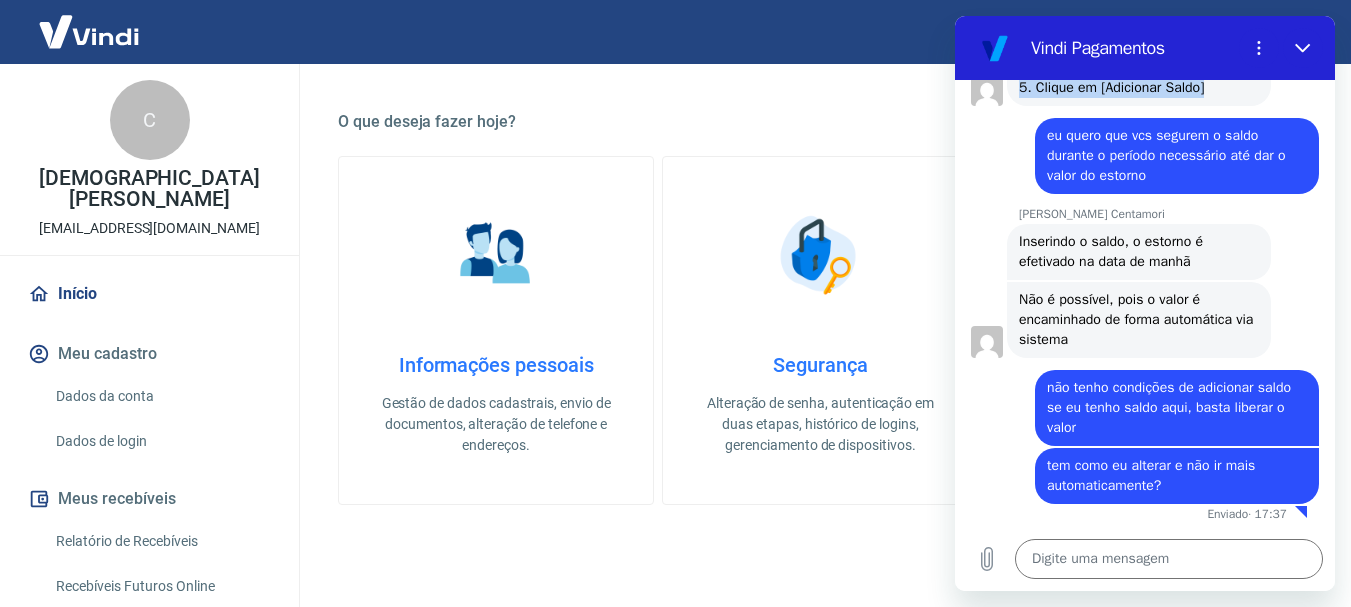 drag, startPoint x: 1011, startPoint y: 153, endPoint x: 1211, endPoint y: 182, distance: 202.09157 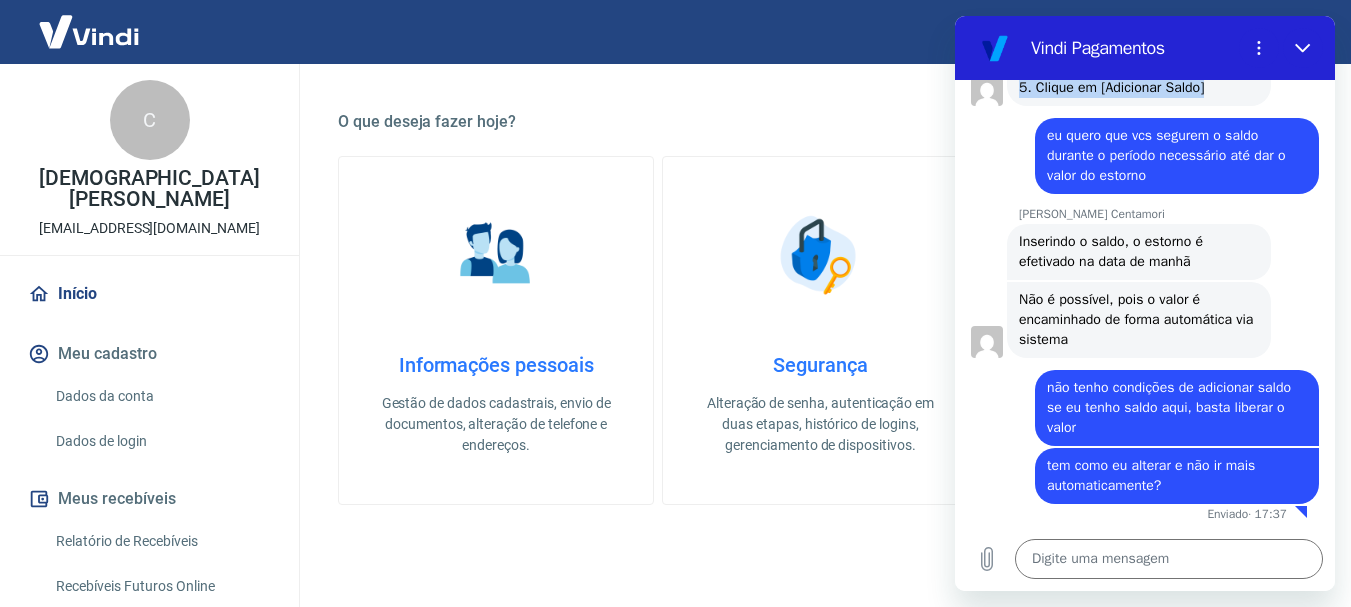 copy on "Faça login ( [URL][DOMAIN_NAME] ) no Portal Vindi Pagamentos:
1. Clique em [Saques]
2. Em seguida, clique em [Adicionar Saldo]
3. Escolha a forma de pagamento que irá pagar a adição de saldo
4. Informe o valor que irá adicional em seu saldo virtual
5. Clique em [Adicionar Saldo]" 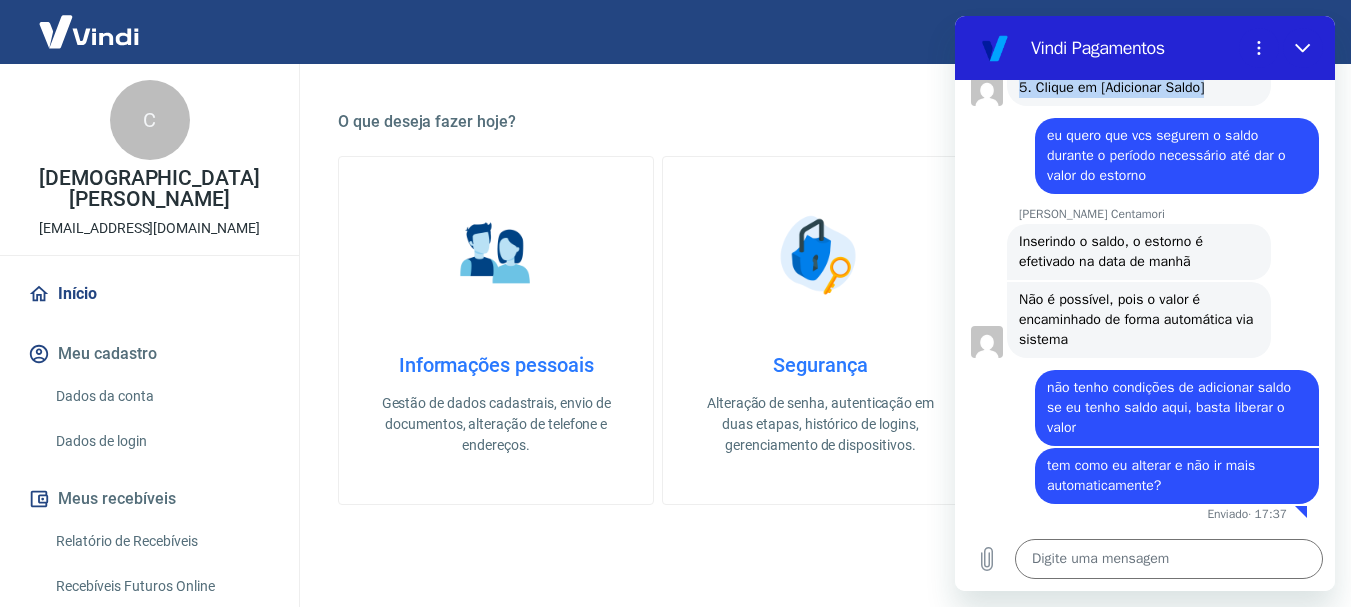 scroll, scrollTop: 4726, scrollLeft: 0, axis: vertical 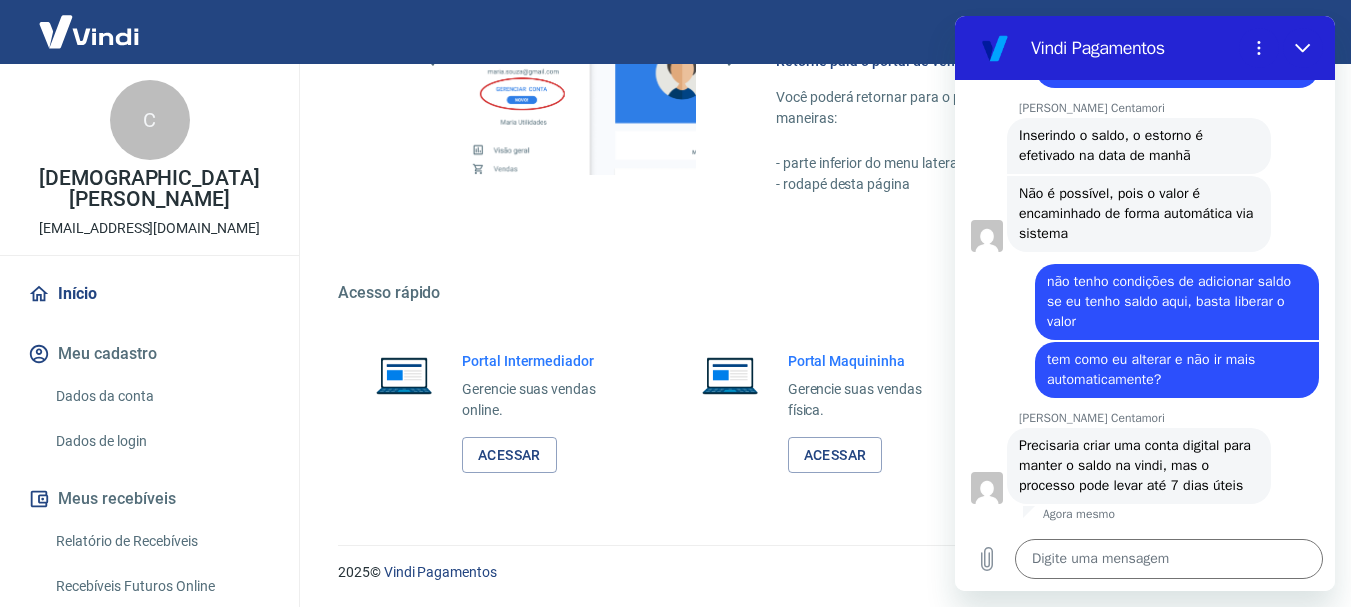 click on "Precisaria criar uma conta digital para manter o saldo na vindi, mas o processo pode levar até 7 dias úteis" at bounding box center [1137, 465] 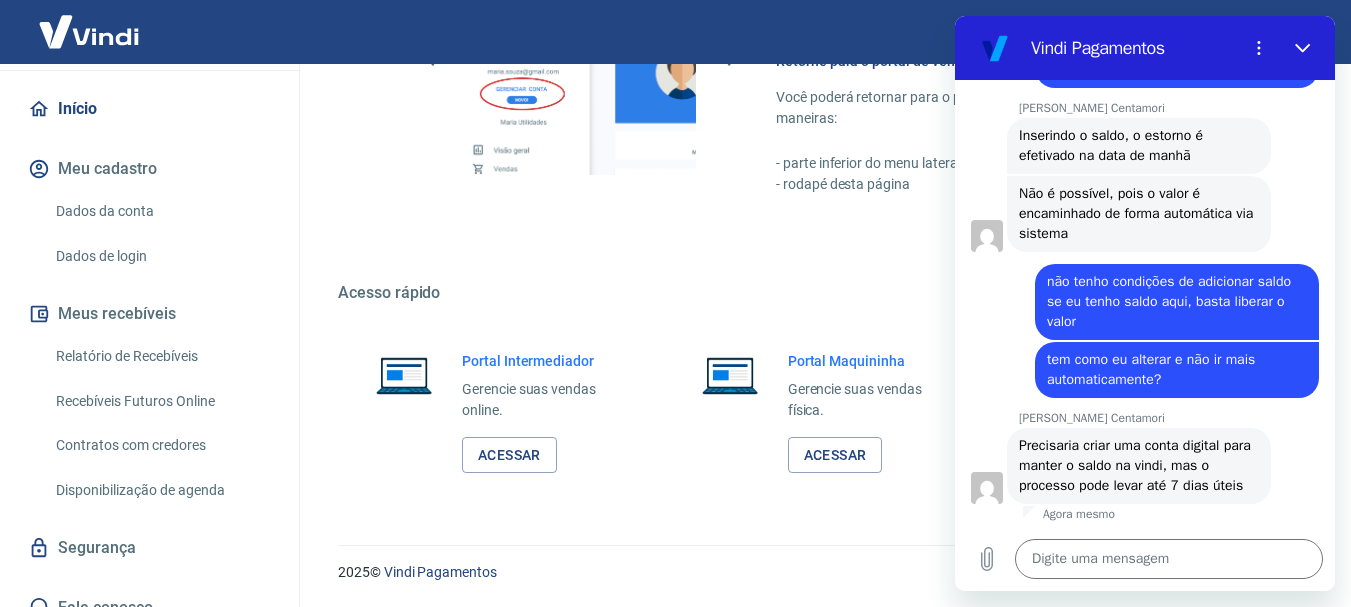 scroll, scrollTop: 187, scrollLeft: 0, axis: vertical 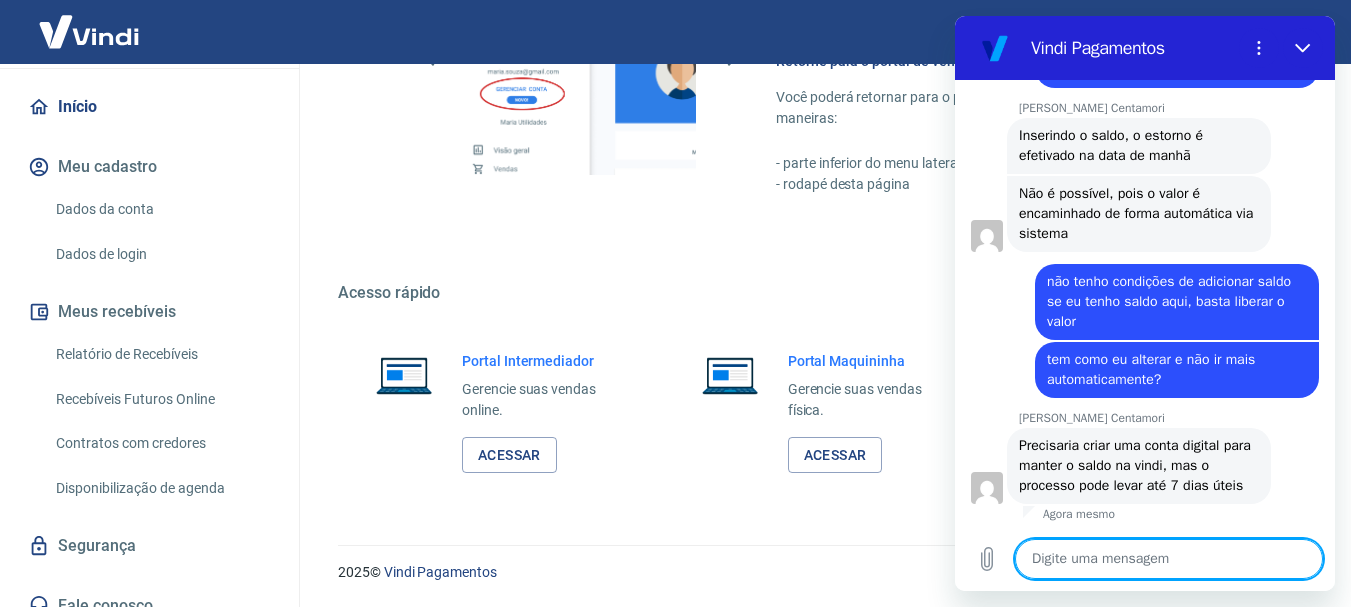 click at bounding box center [1169, 559] 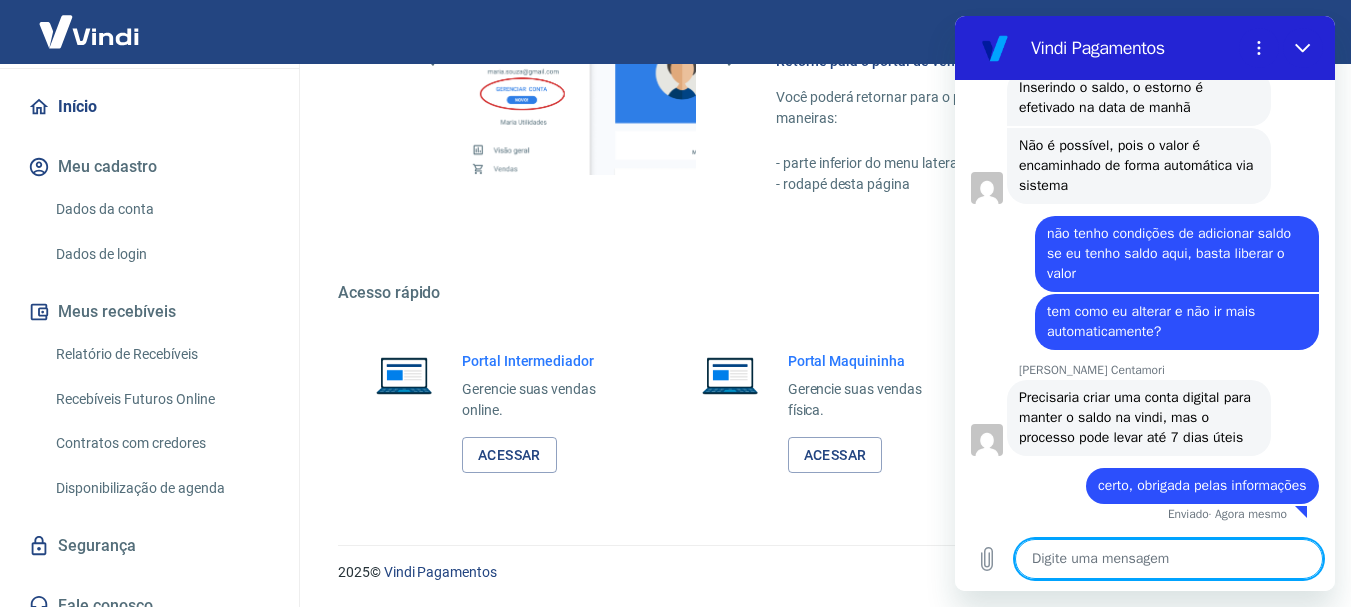scroll, scrollTop: 4880, scrollLeft: 0, axis: vertical 